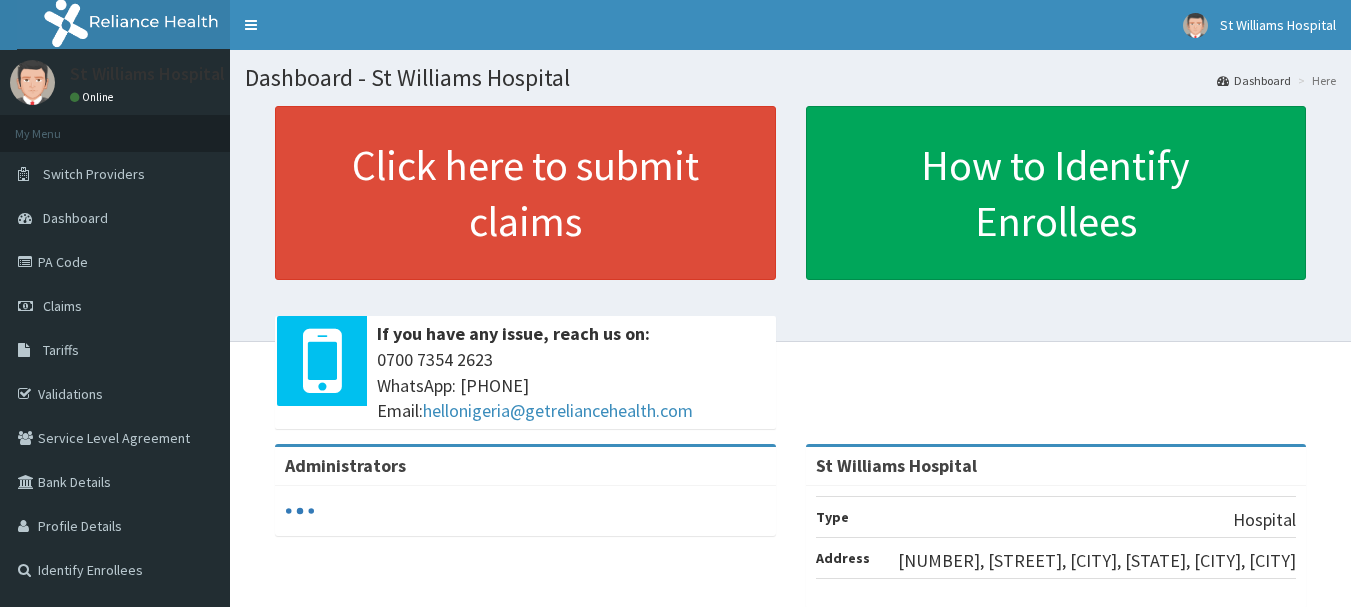scroll, scrollTop: 0, scrollLeft: 0, axis: both 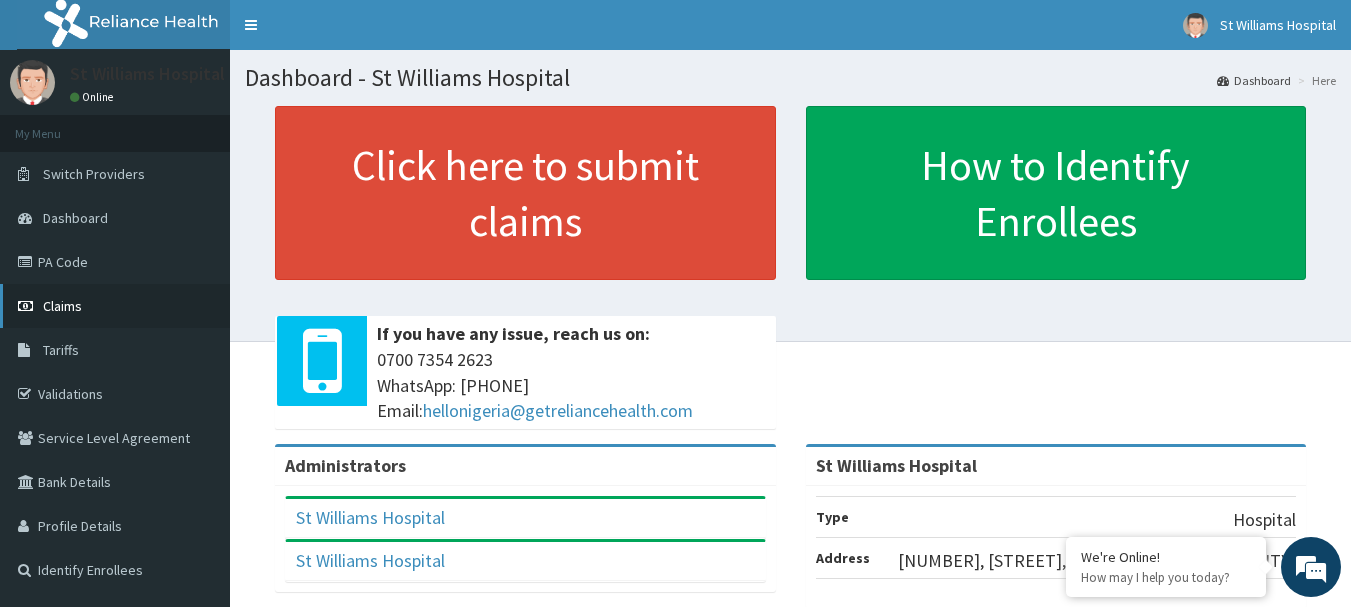 click on "Claims" at bounding box center (62, 306) 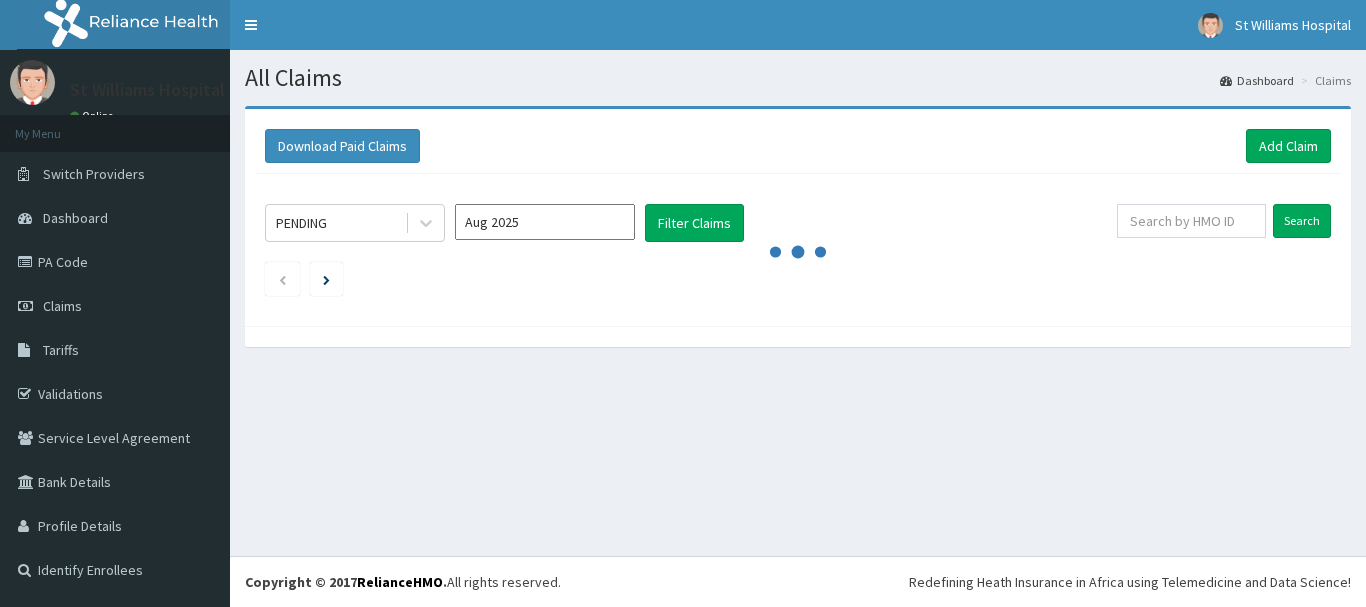 scroll, scrollTop: 0, scrollLeft: 0, axis: both 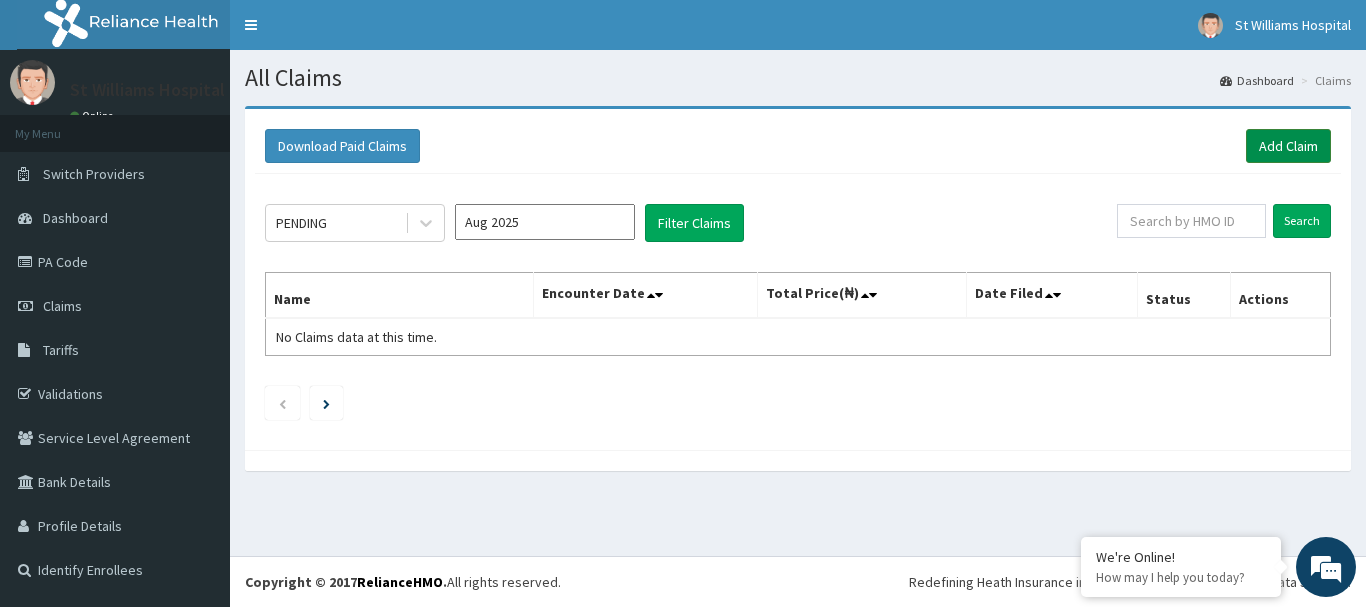 click on "Add Claim" at bounding box center (1288, 146) 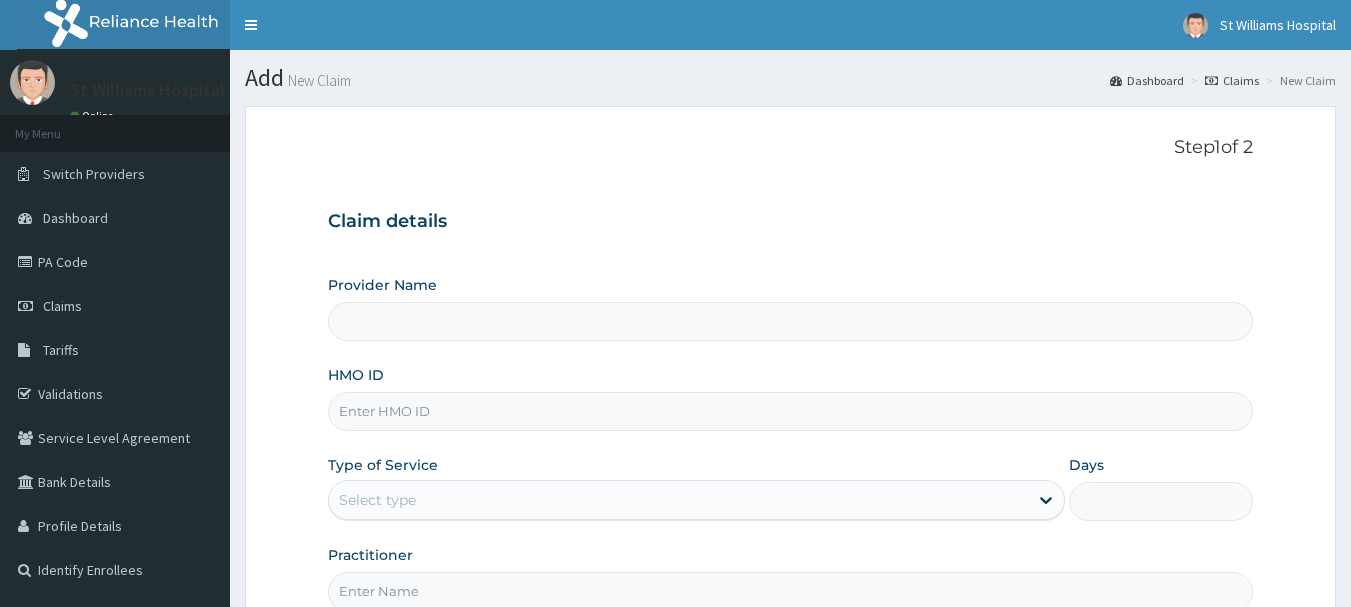 scroll, scrollTop: 0, scrollLeft: 0, axis: both 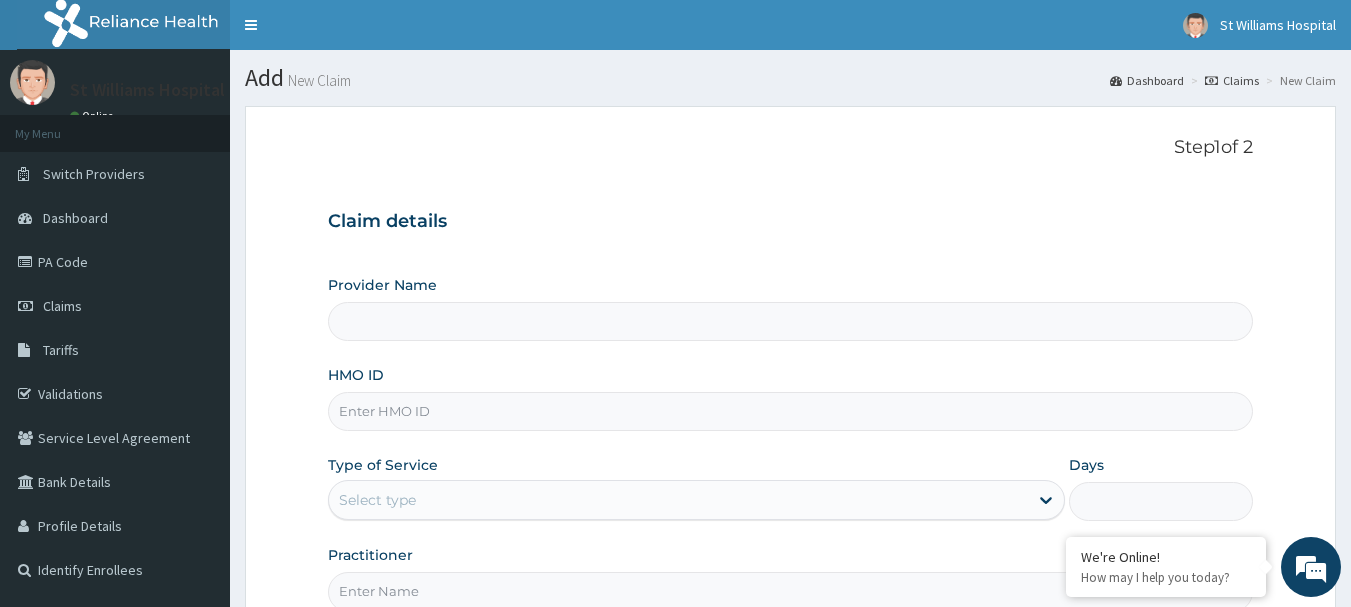 type on "St Williams Hospital" 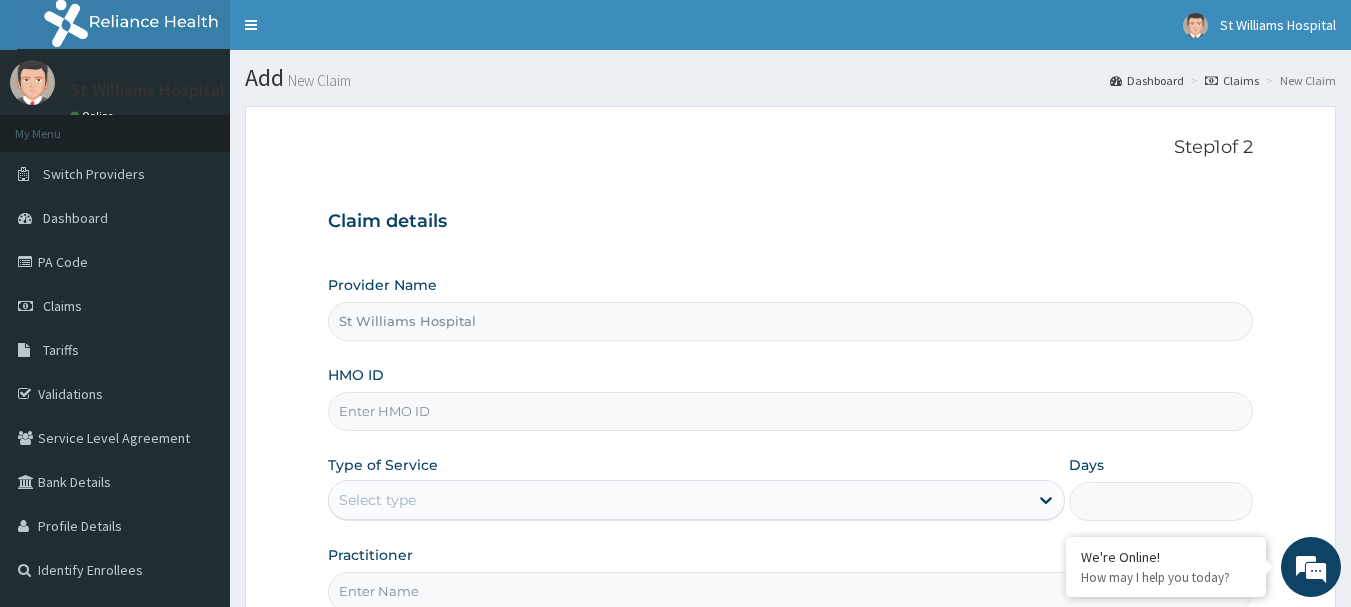 click on "St Williams Hospital" at bounding box center (791, 321) 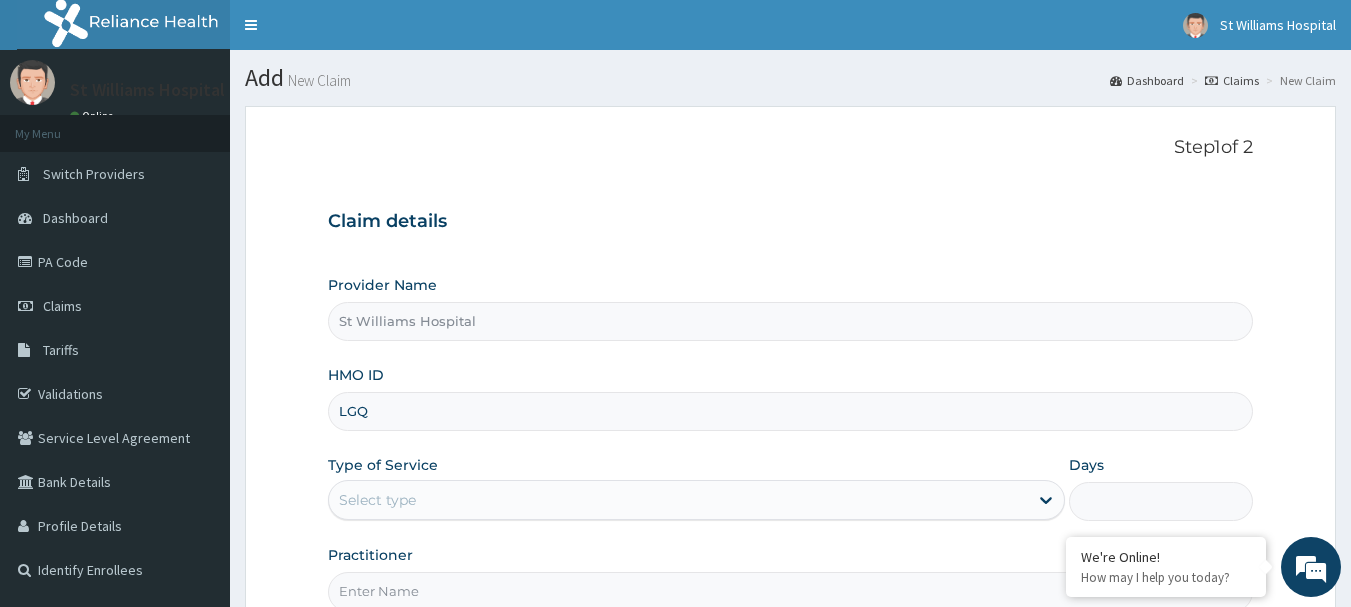 scroll, scrollTop: 0, scrollLeft: 0, axis: both 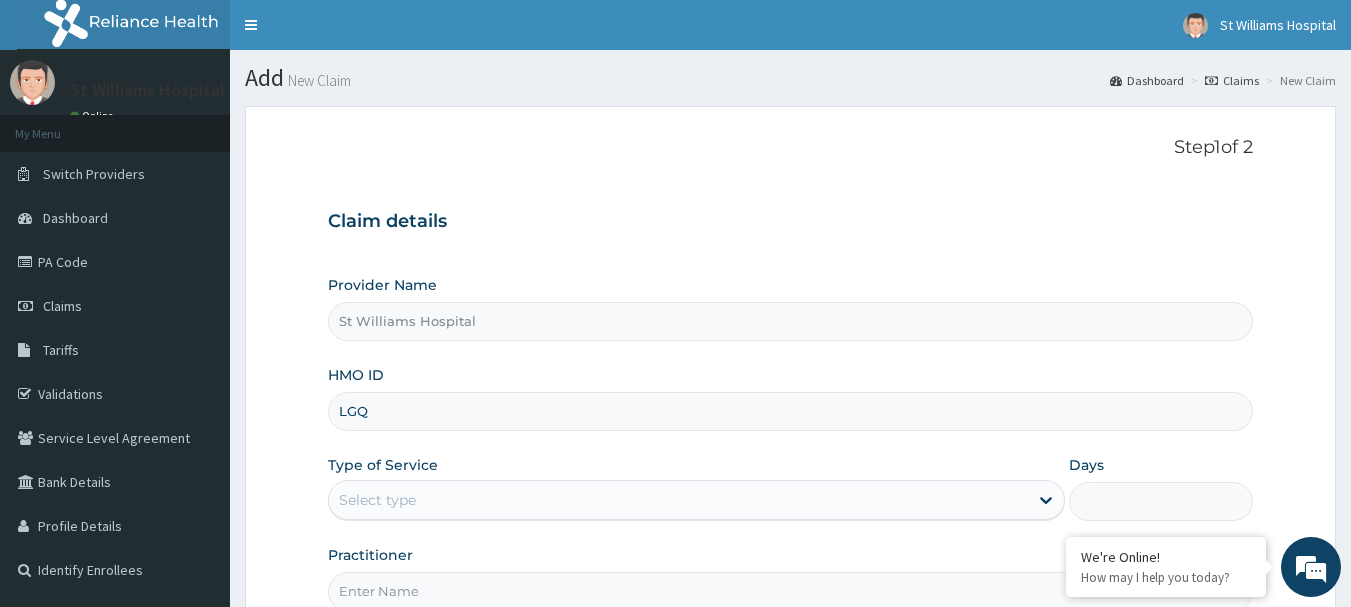 type on "LGQ/10049/D" 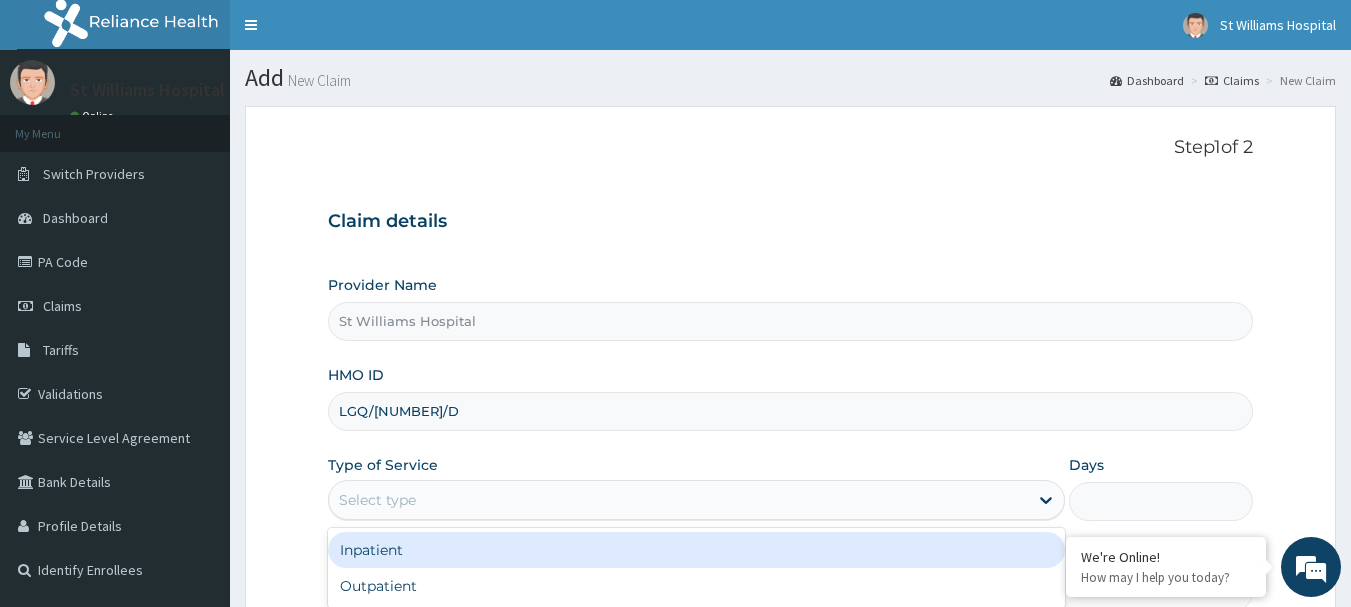 click on "Select type" at bounding box center [377, 500] 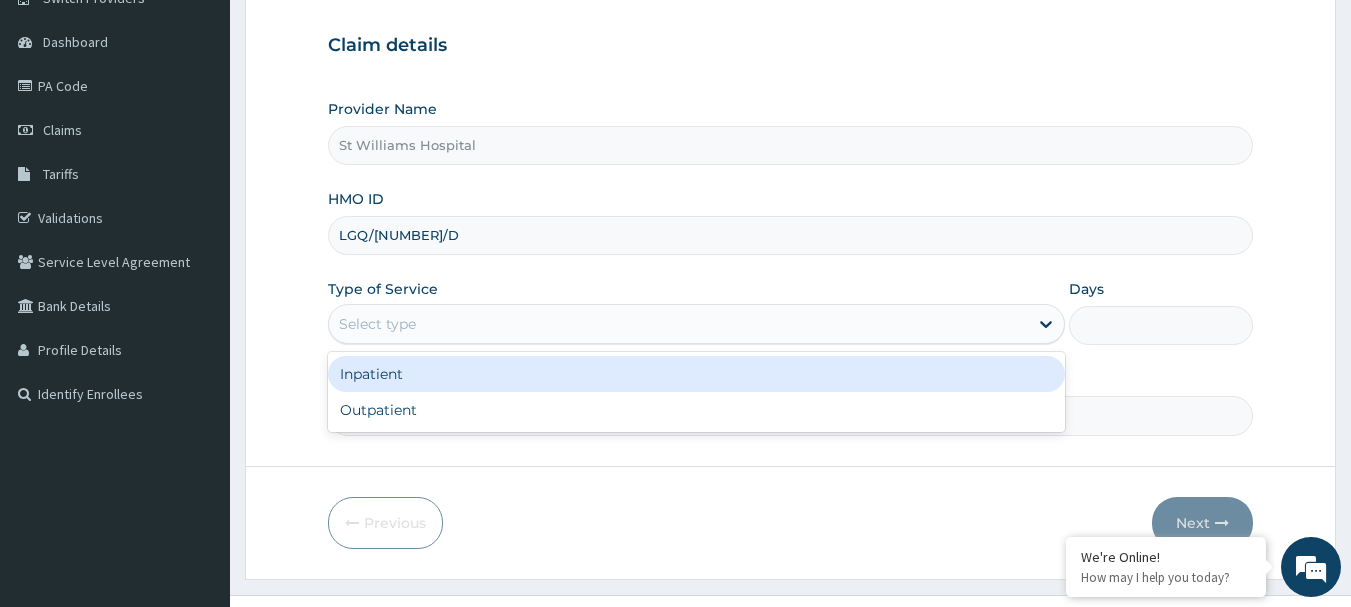 scroll, scrollTop: 177, scrollLeft: 0, axis: vertical 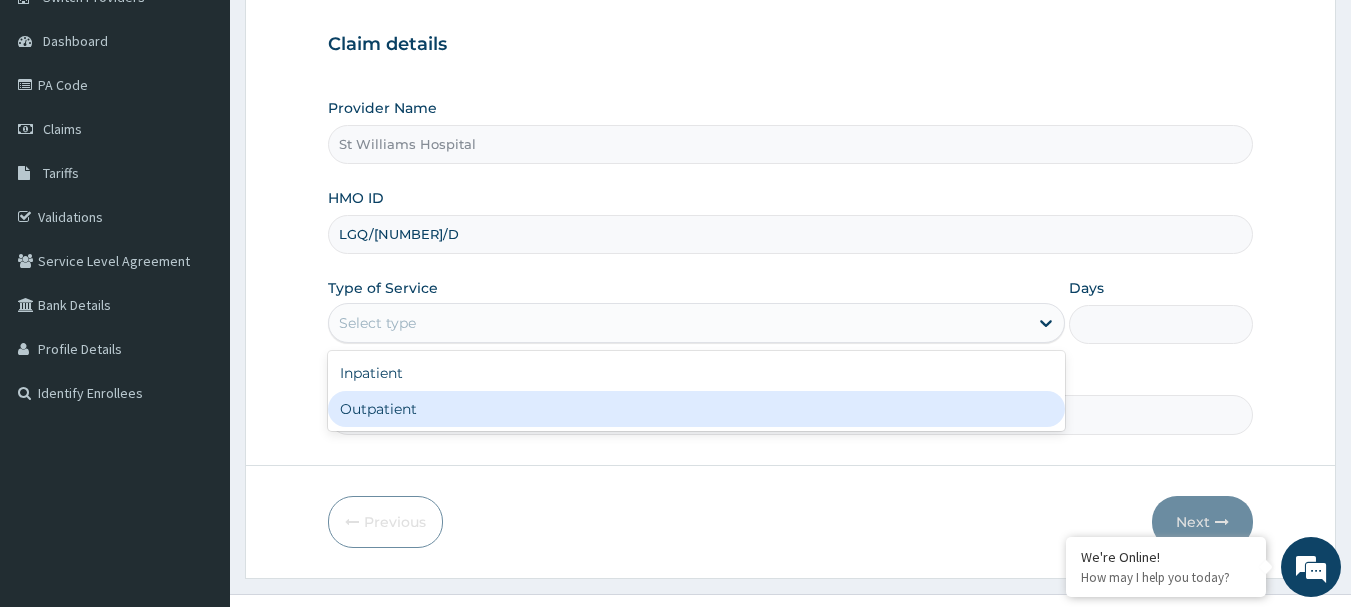 click on "Outpatient" at bounding box center [696, 409] 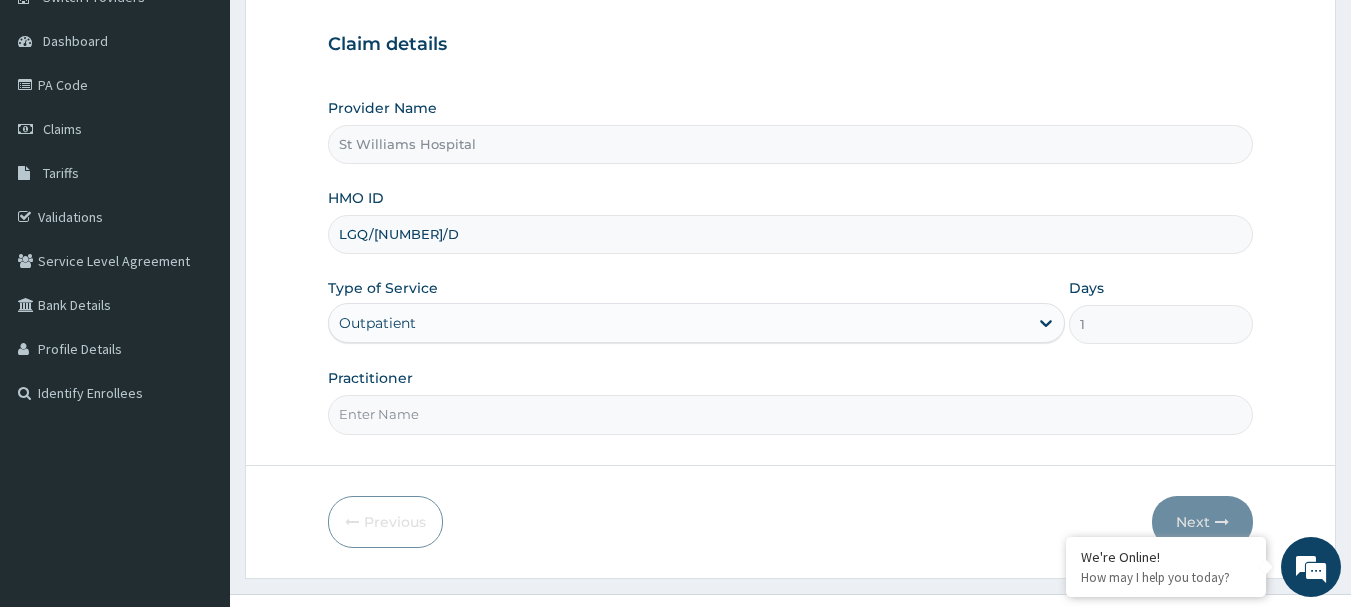 click on "Practitioner" at bounding box center [791, 414] 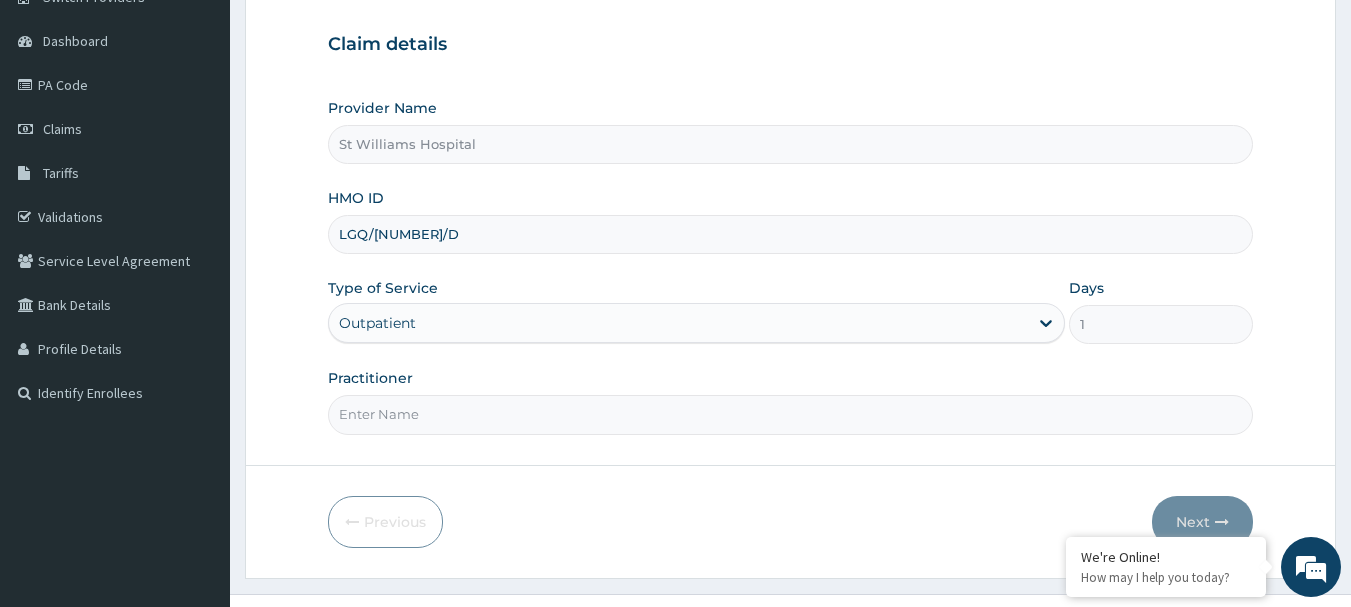 type on "dr ajibola" 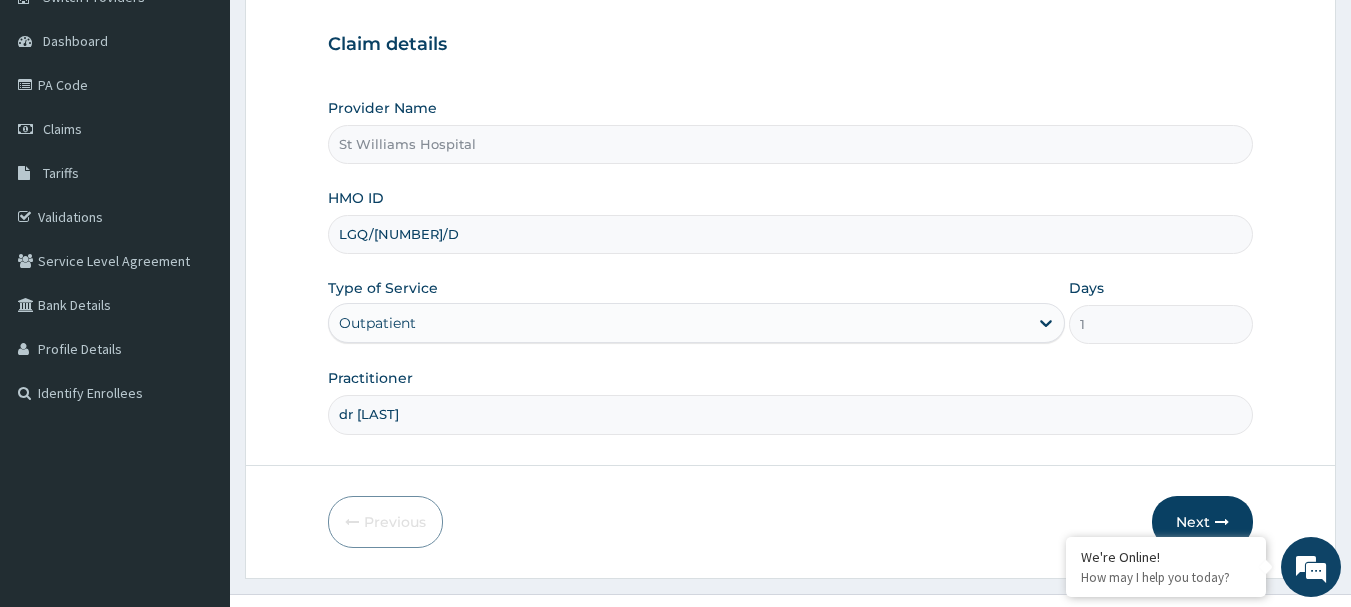 scroll, scrollTop: 215, scrollLeft: 0, axis: vertical 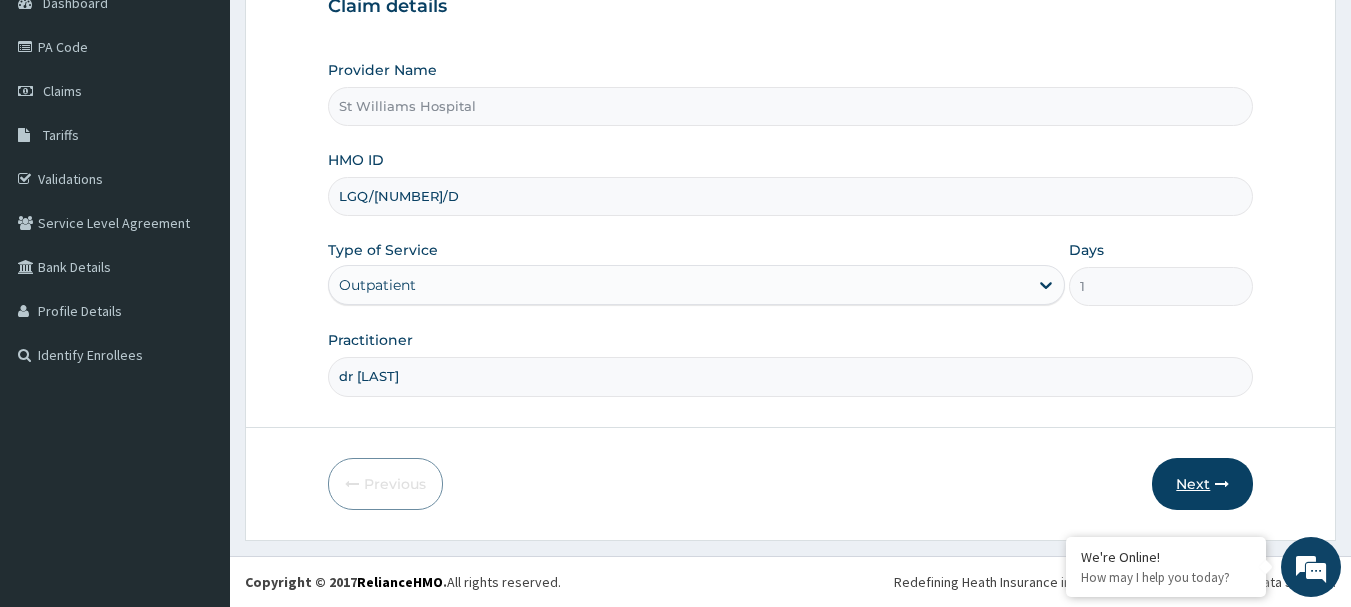 click at bounding box center [1222, 484] 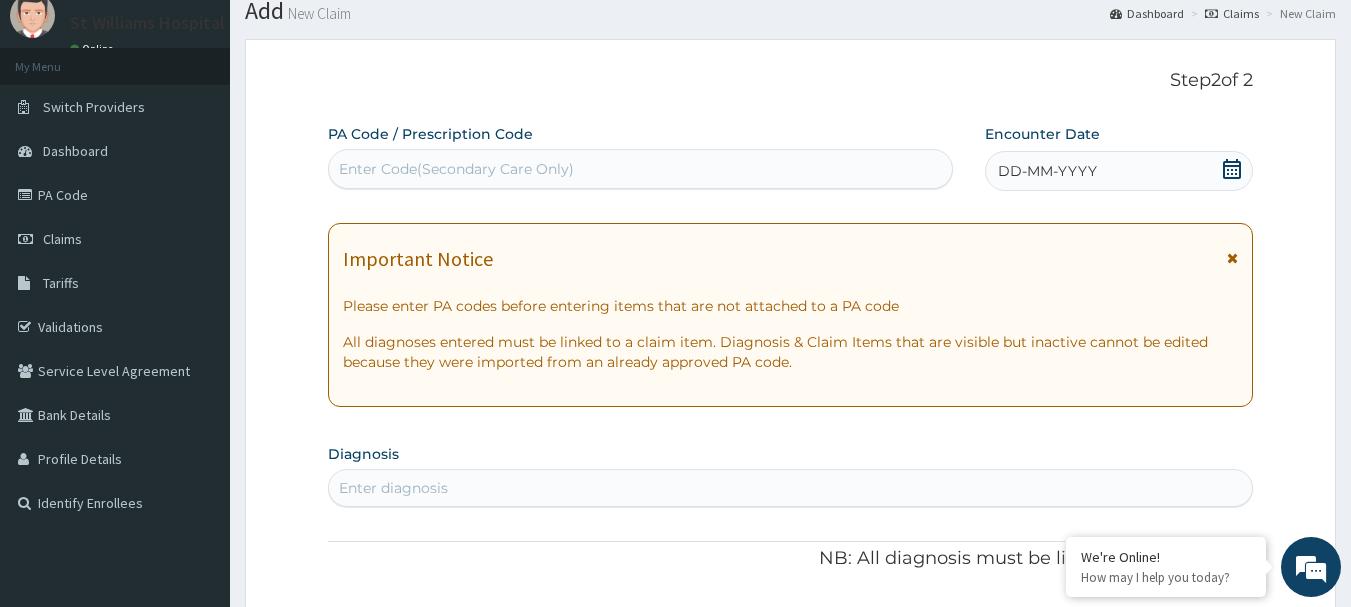 scroll, scrollTop: 66, scrollLeft: 0, axis: vertical 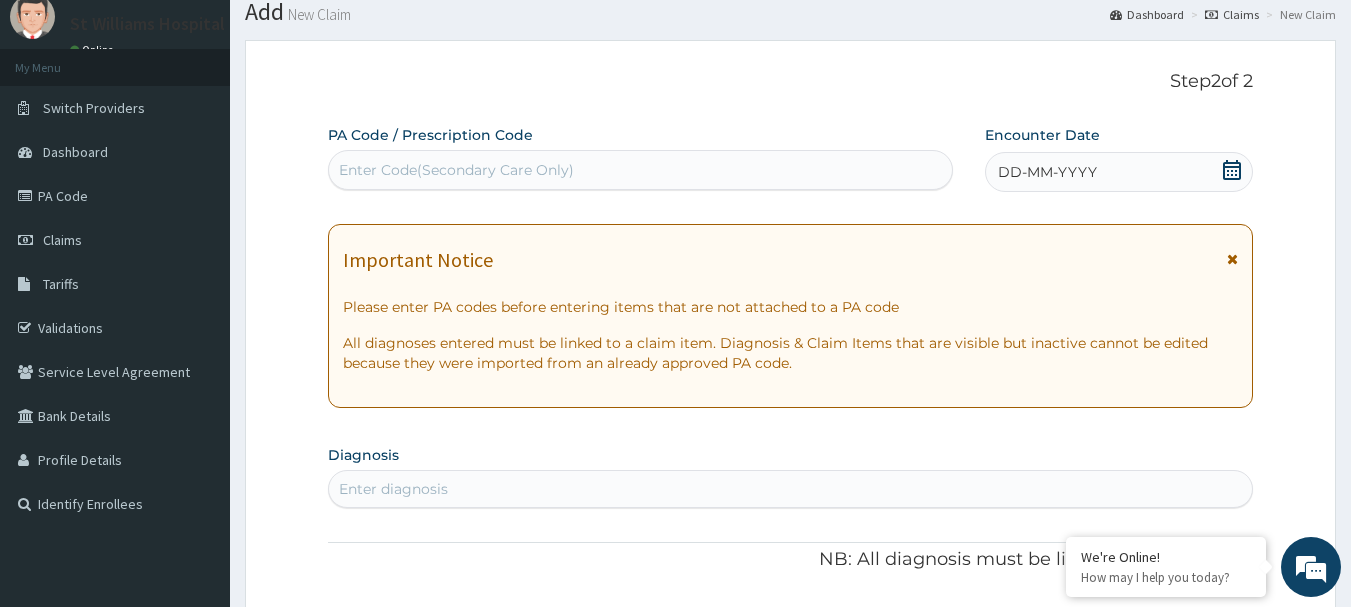click 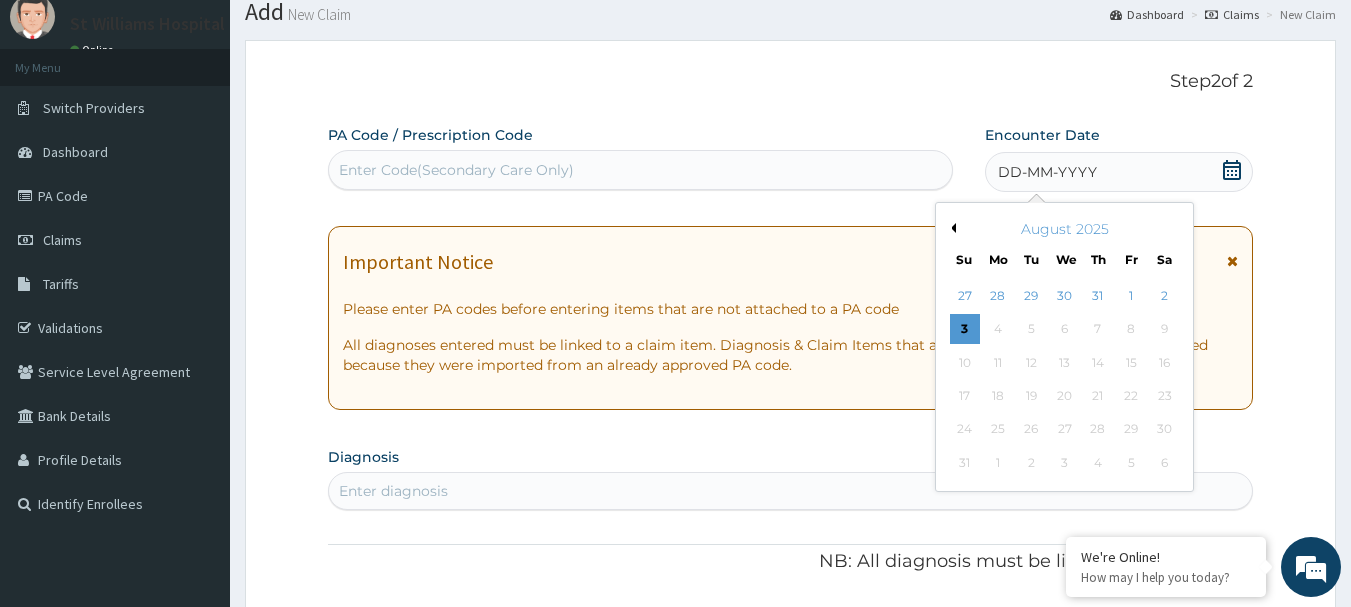 click on "Previous Month" at bounding box center [951, 228] 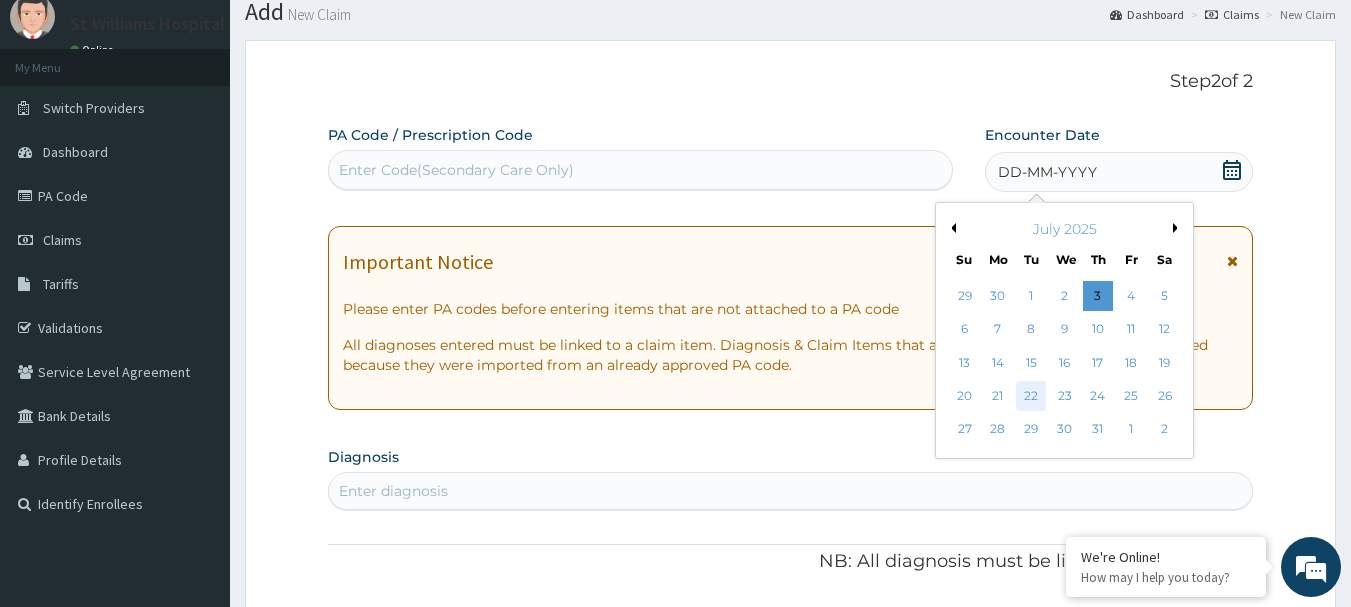 click on "22" at bounding box center [1032, 396] 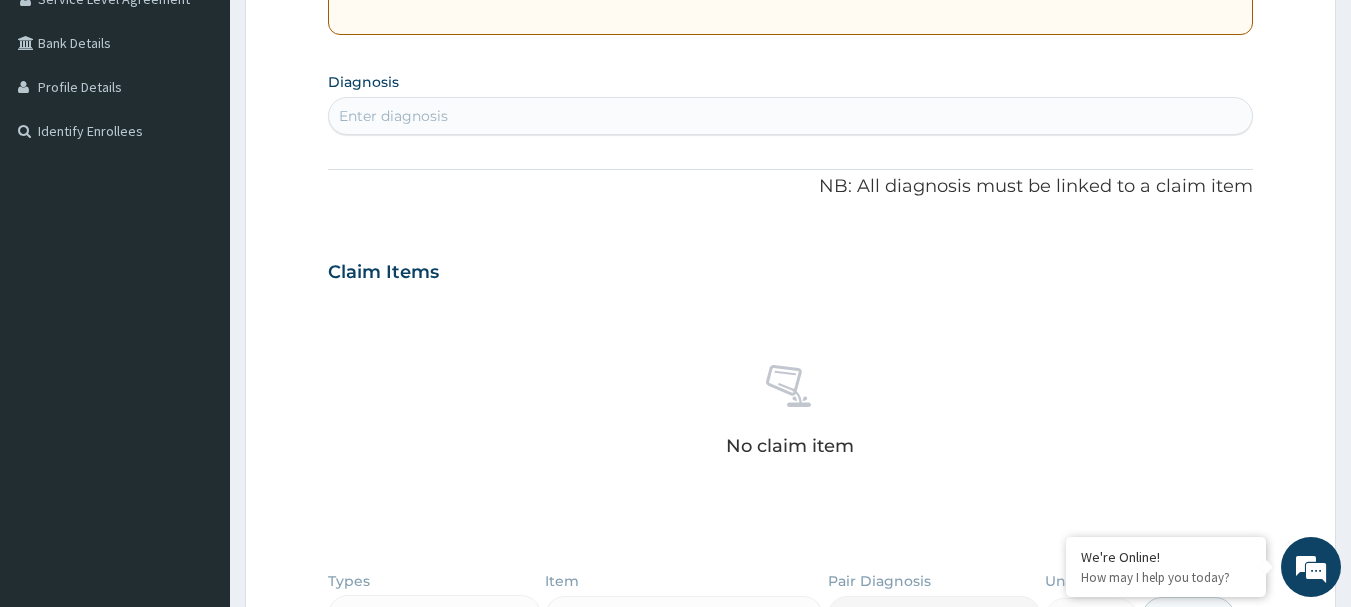 scroll, scrollTop: 438, scrollLeft: 0, axis: vertical 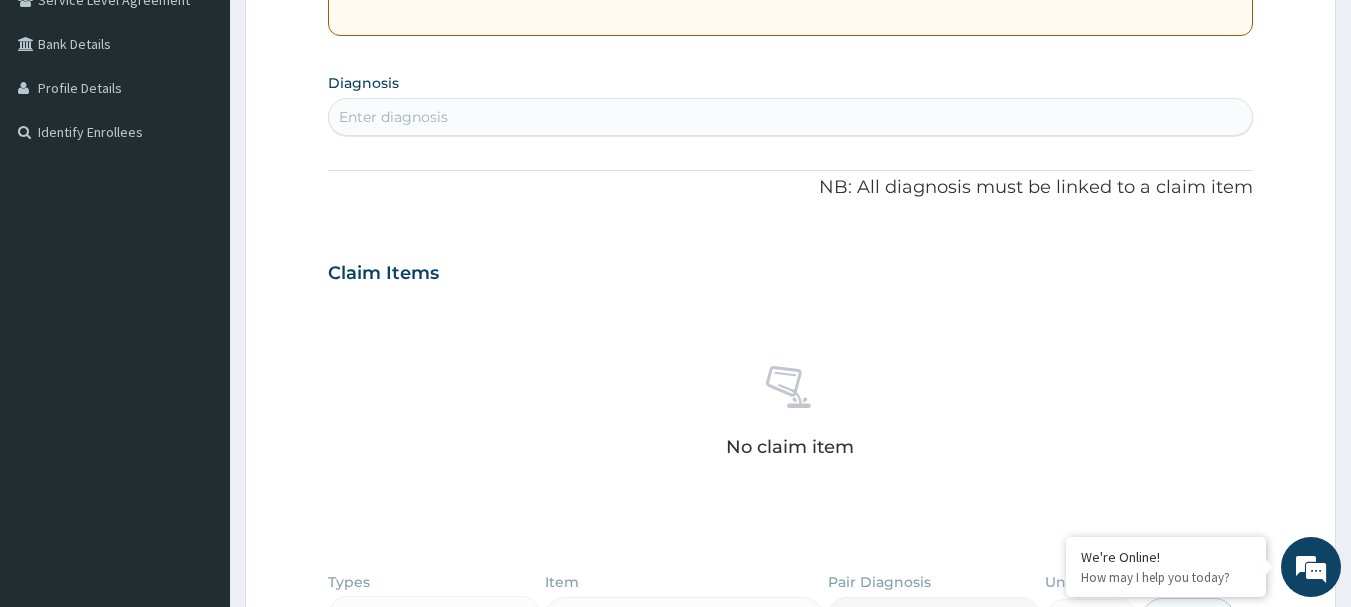 click on "Enter diagnosis" at bounding box center (791, 117) 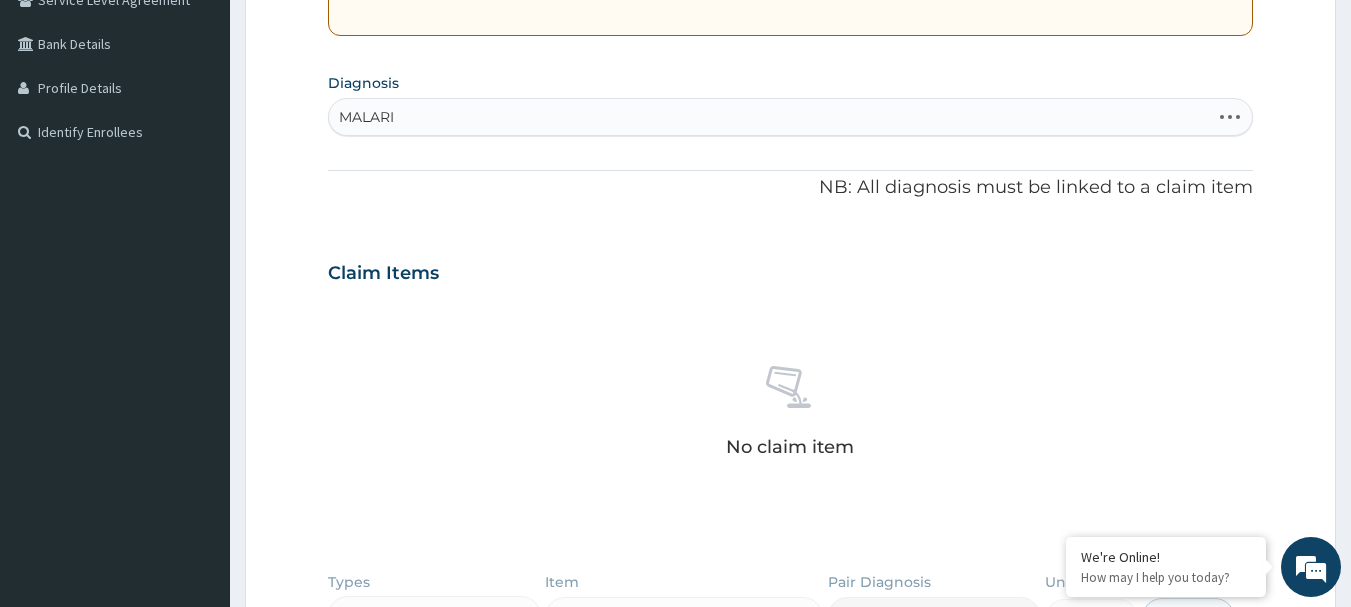 type on "MALARIA" 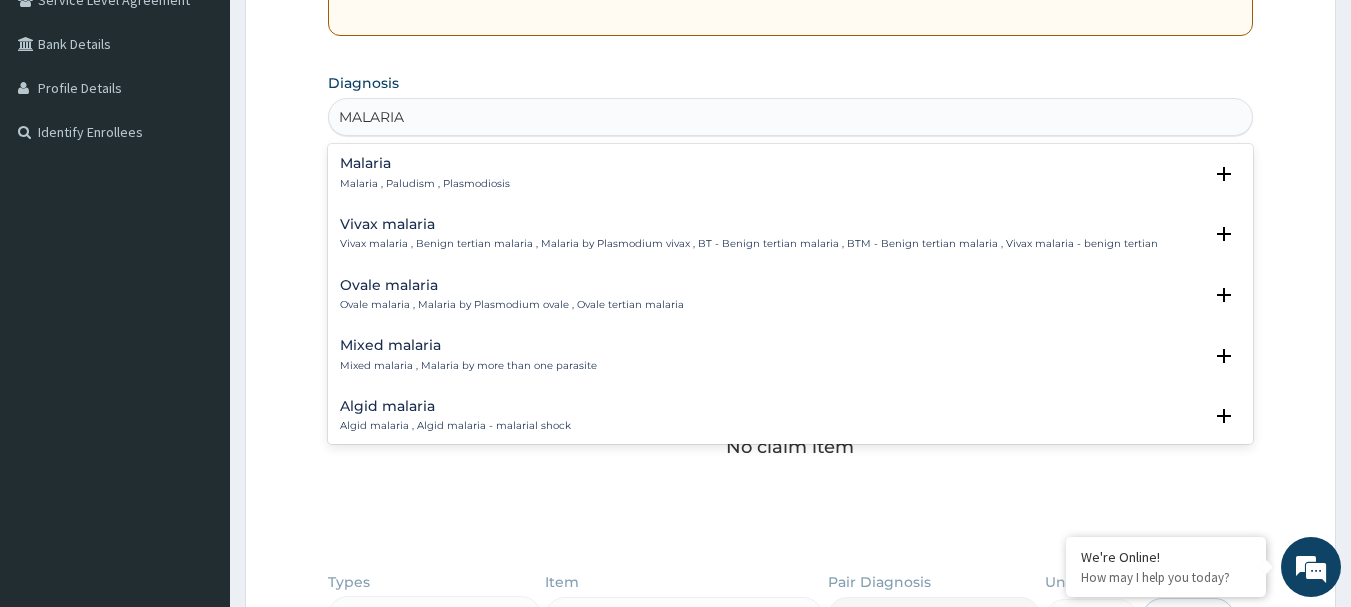click on "Malaria" at bounding box center (425, 163) 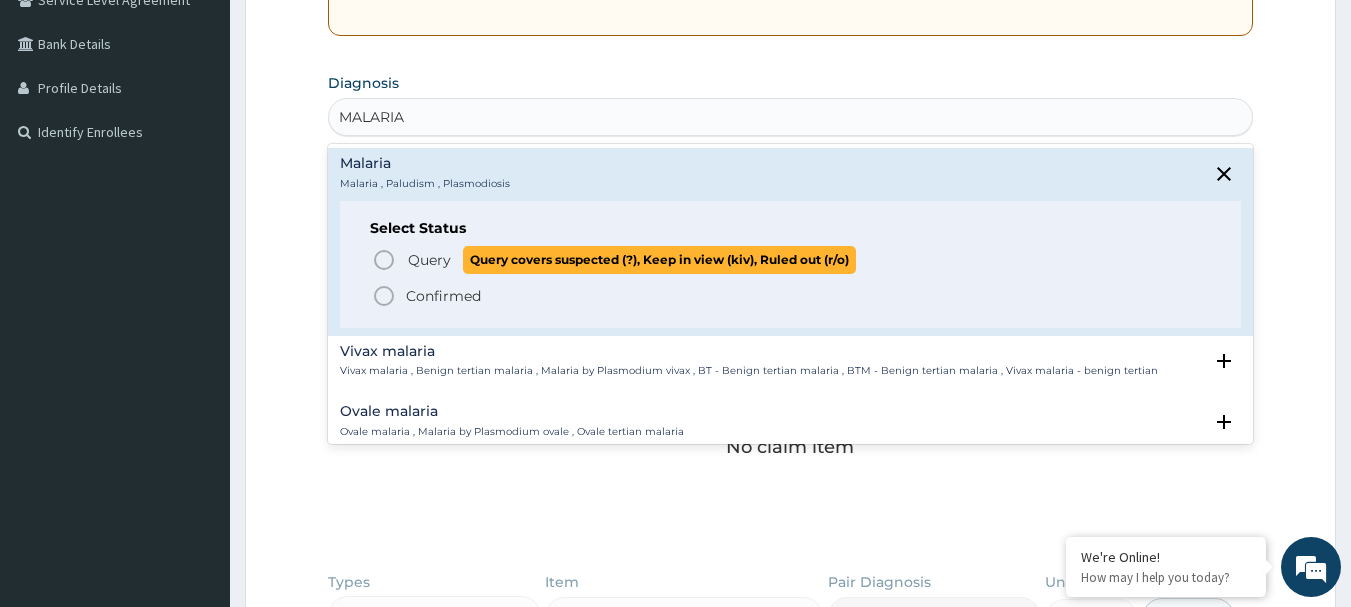 click on "Query" at bounding box center [429, 260] 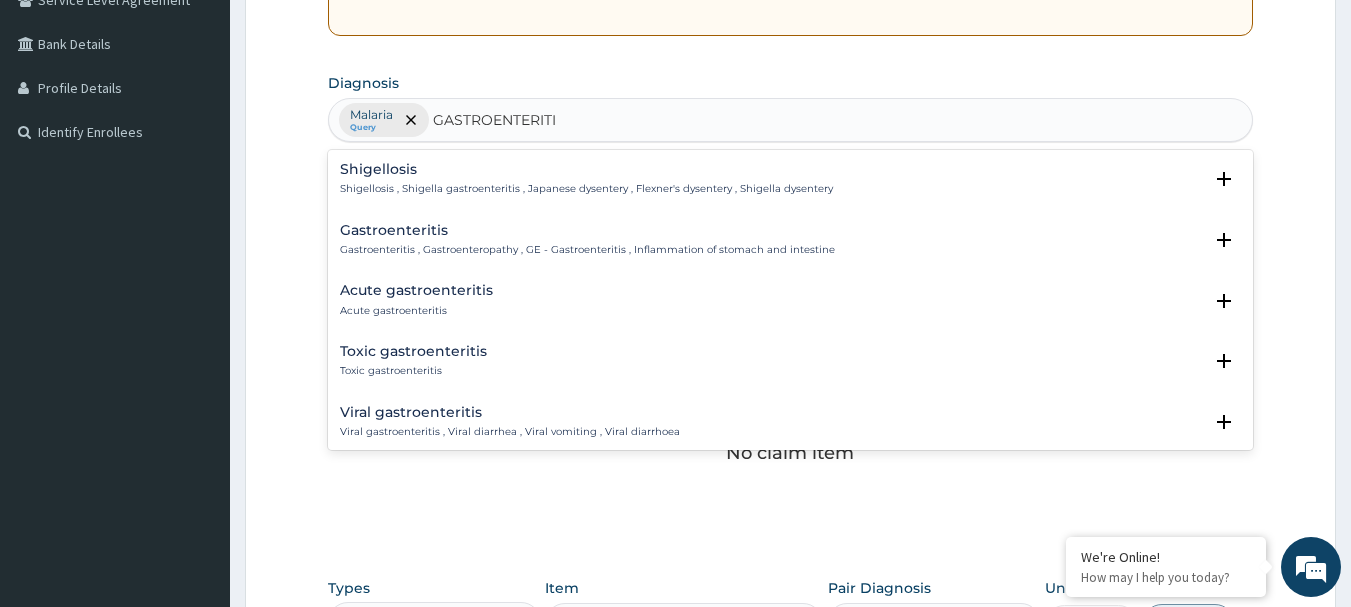 type on "GASTROENTERITIS" 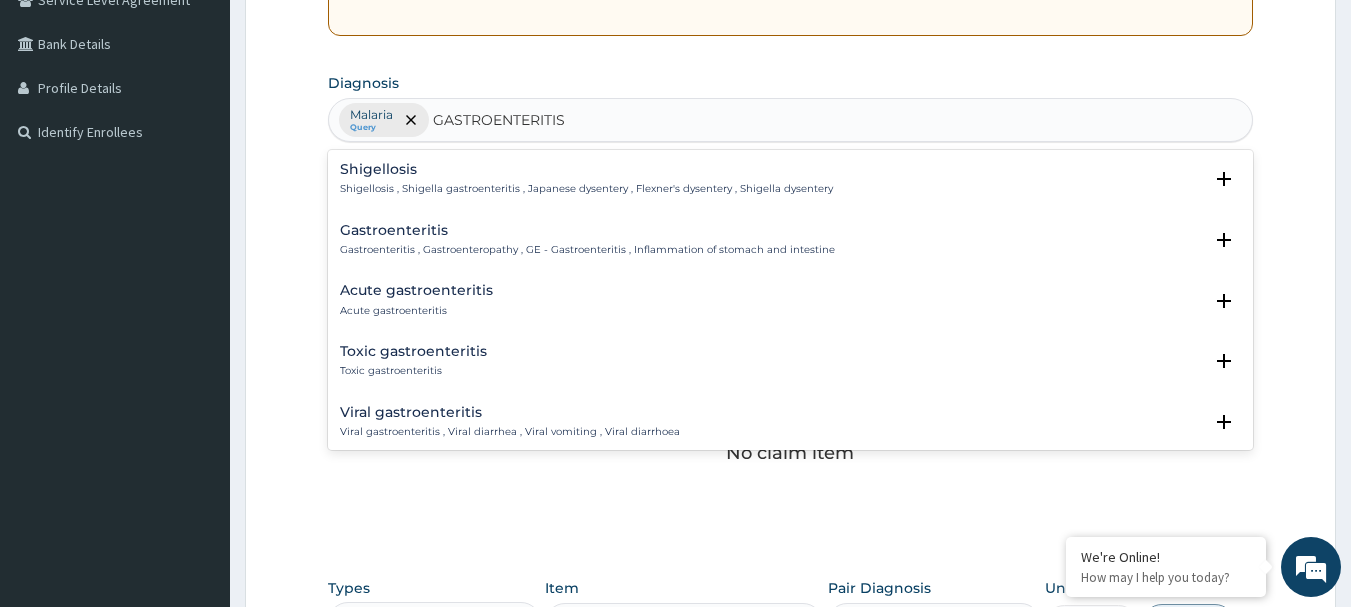 click on "Gastroenteritis" at bounding box center (587, 230) 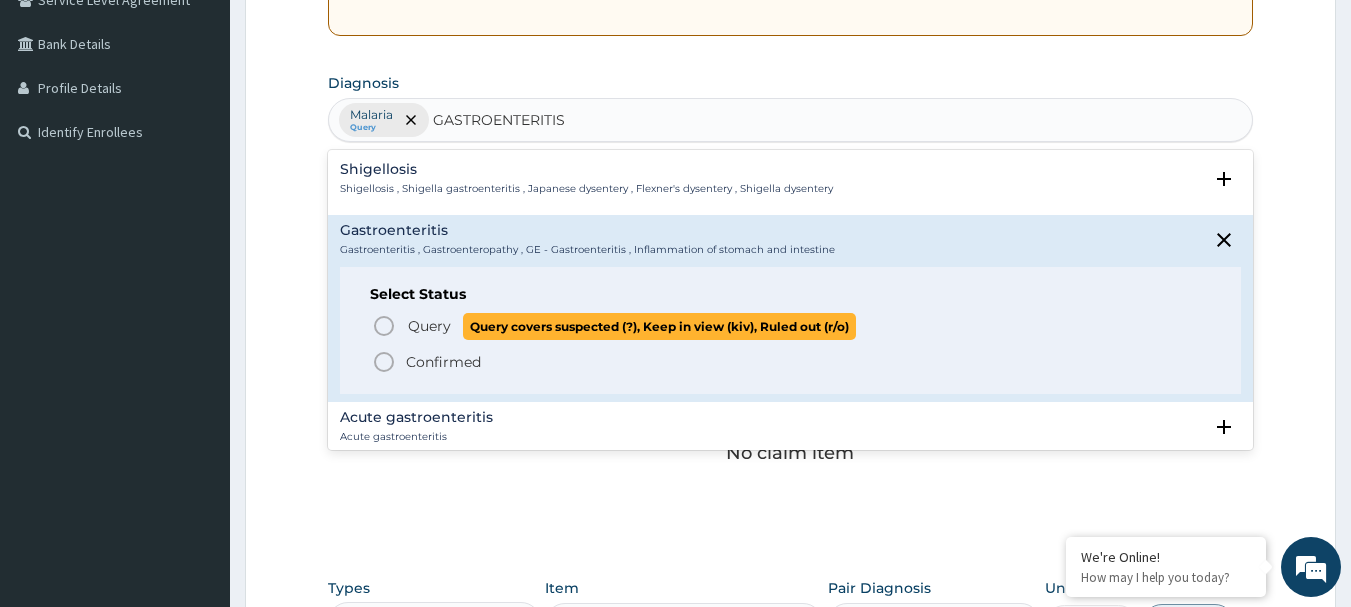 click on "Query covers suspected (?), Keep in view (kiv), Ruled out (r/o)" at bounding box center (659, 326) 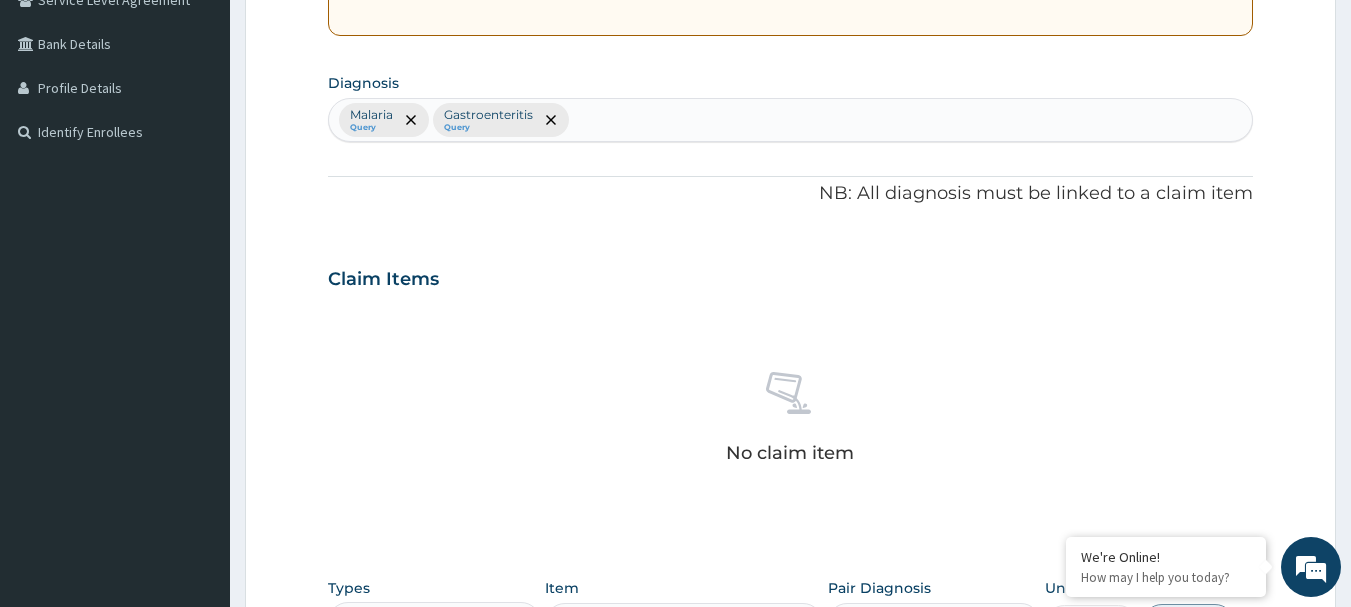 type on "T" 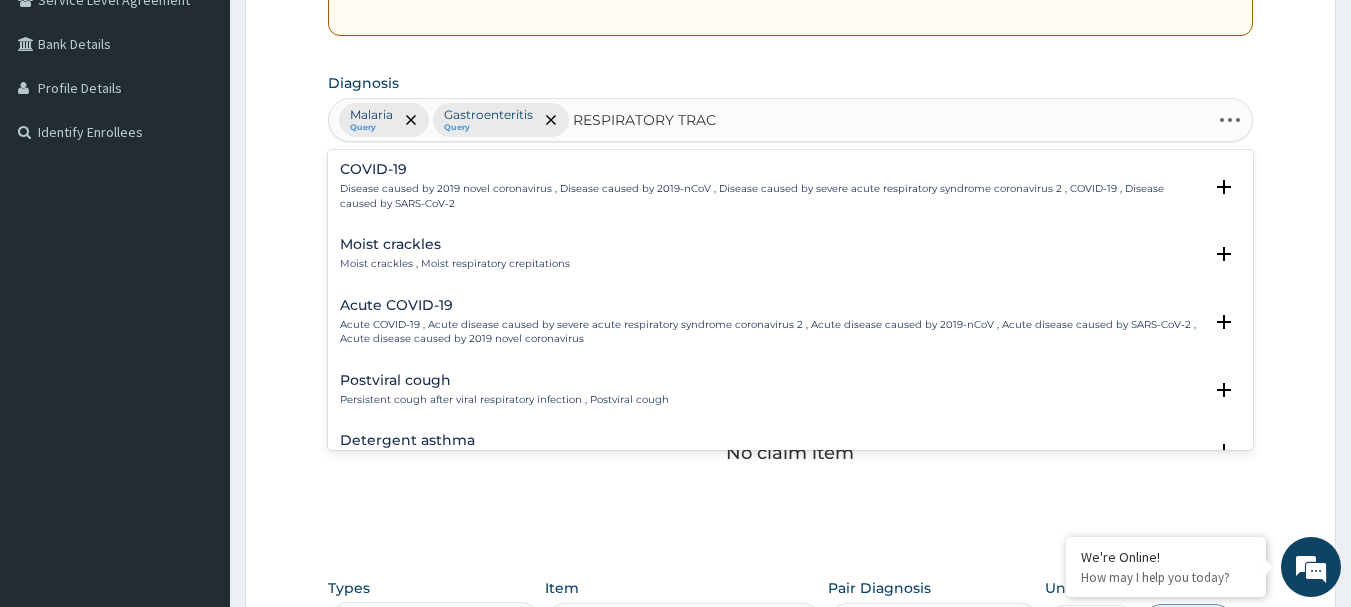 type on "RESPIRATORY TRACT" 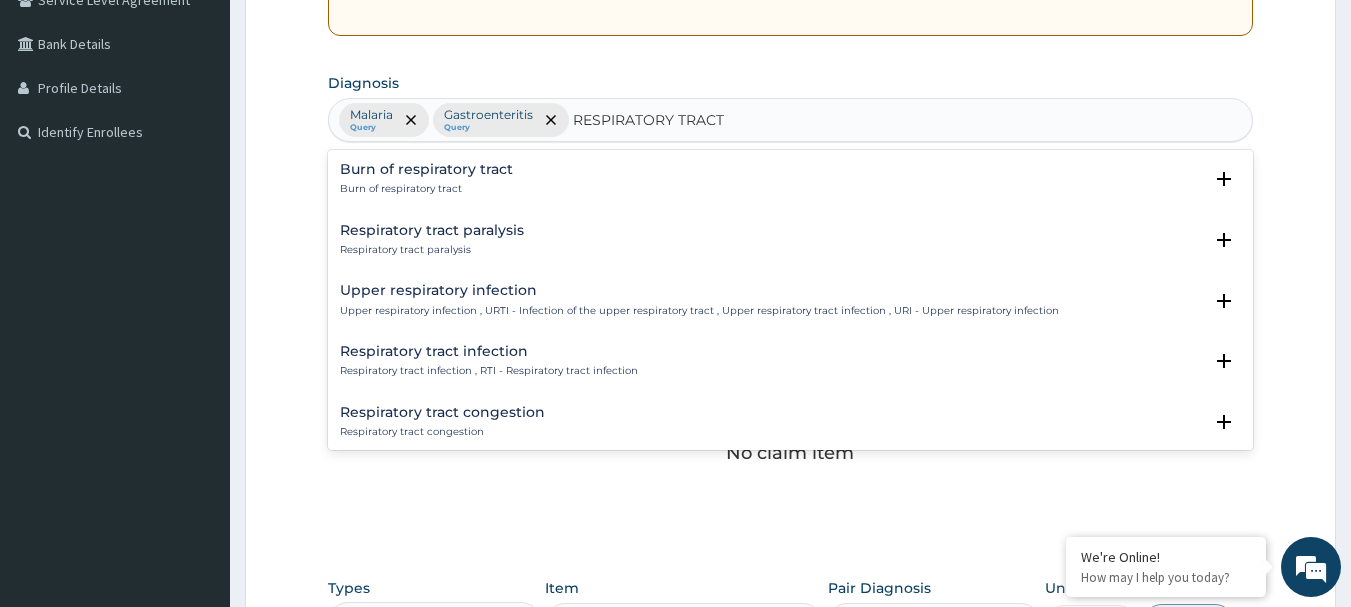 click on "Respiratory tract infection Respiratory tract infection , RTI - Respiratory tract infection Select Status Query Query covers suspected (?), Keep in view (kiv), Ruled out (r/o) Confirmed" at bounding box center (791, 366) 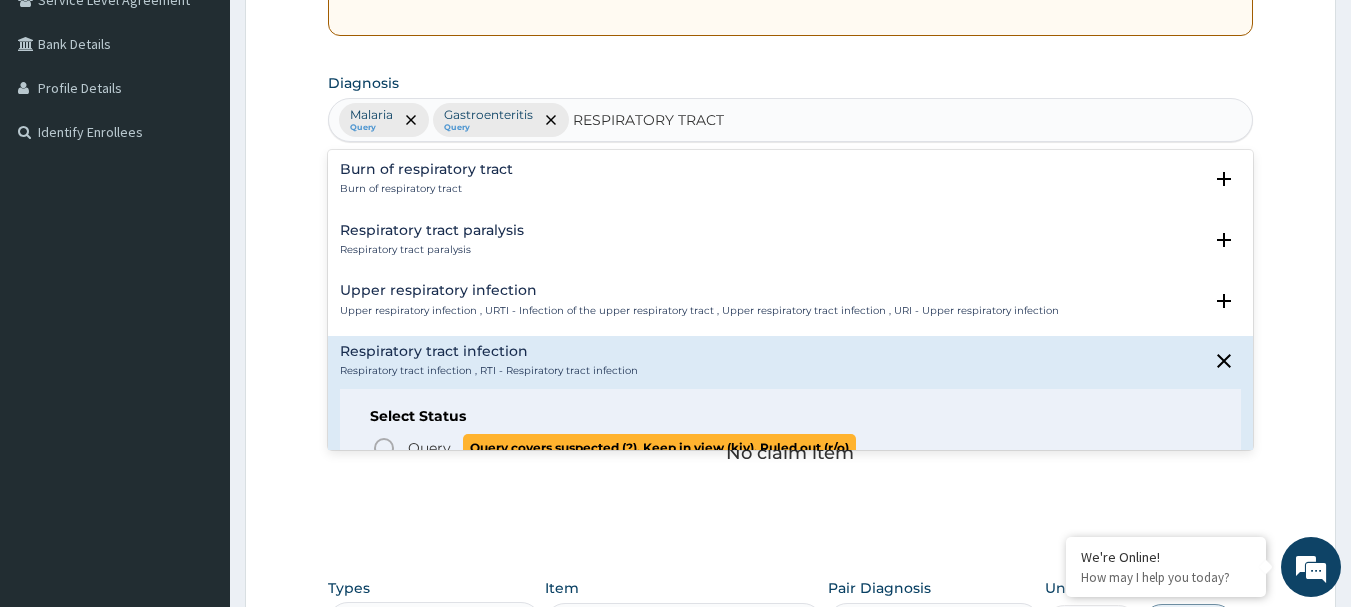 click on "Query" at bounding box center [429, 448] 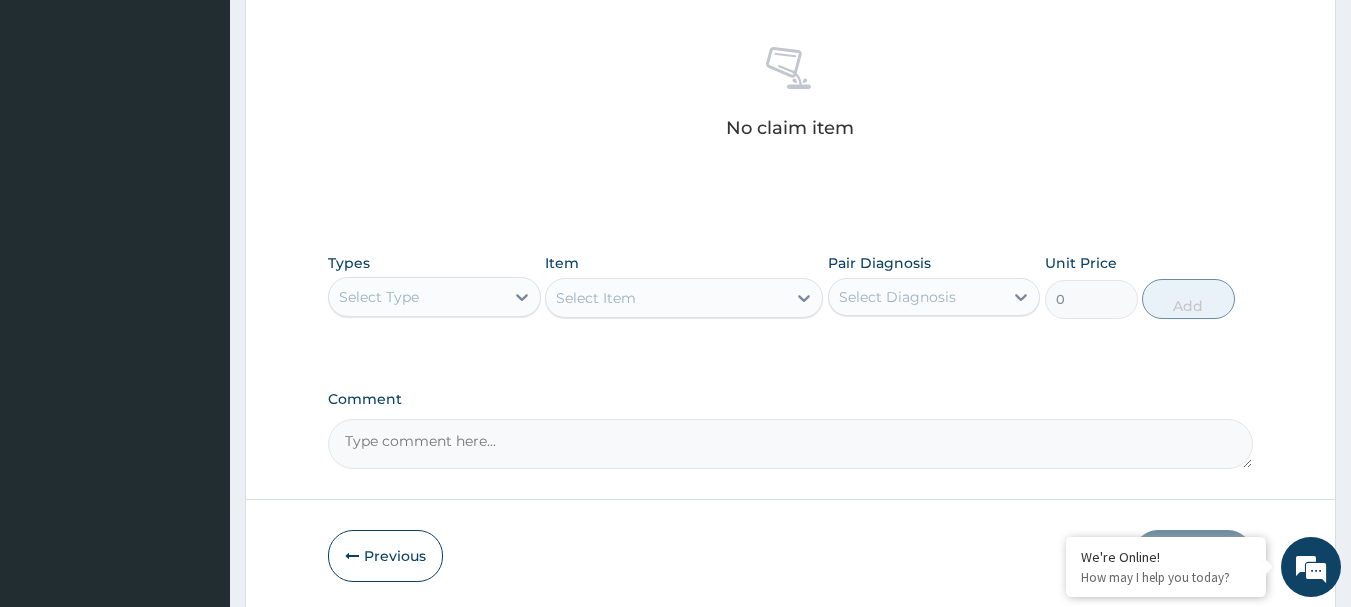 scroll, scrollTop: 764, scrollLeft: 0, axis: vertical 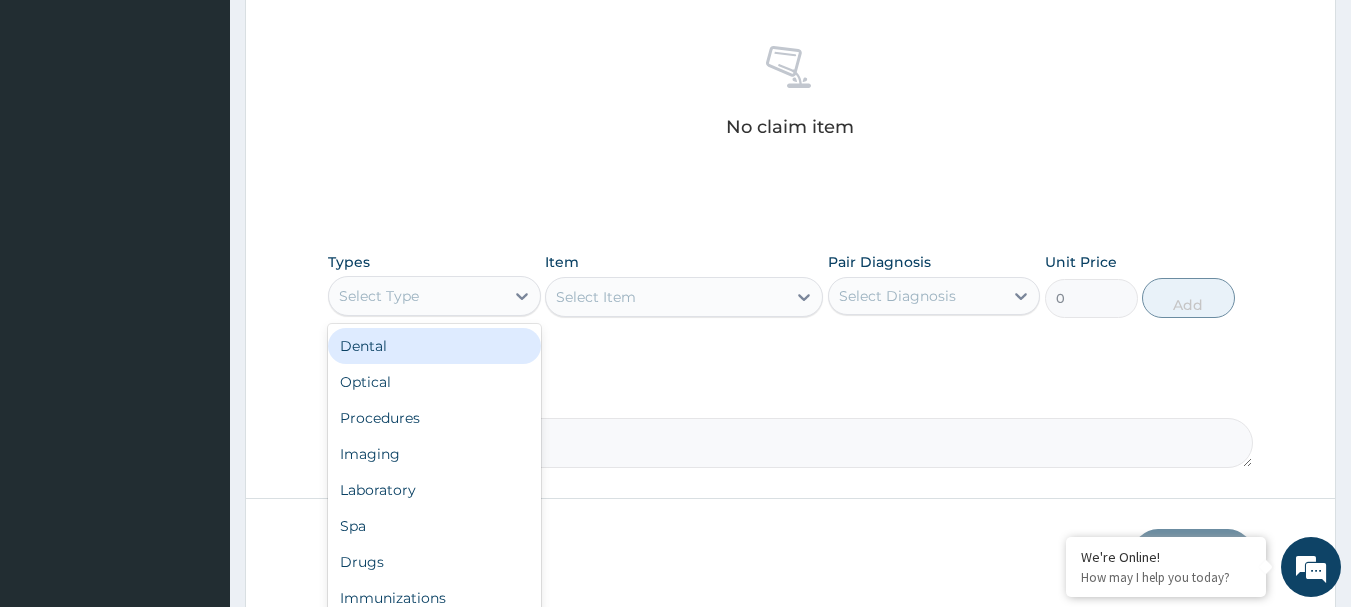 click on "Select Type" at bounding box center [416, 296] 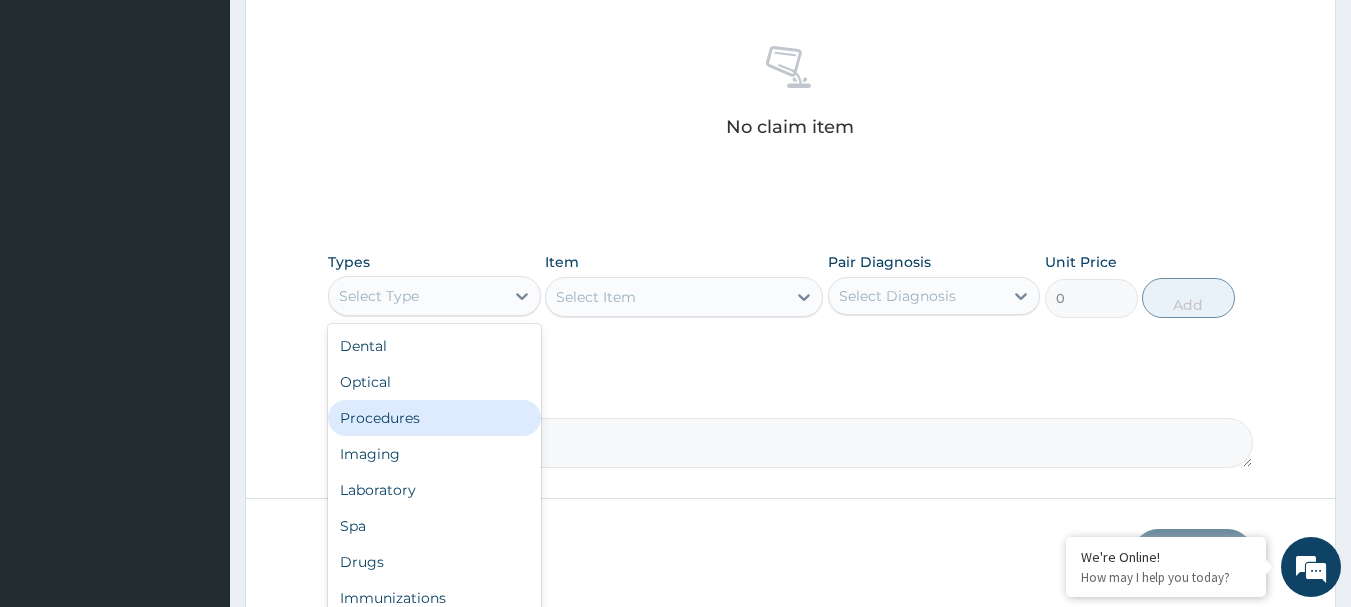 click on "Procedures" at bounding box center [434, 418] 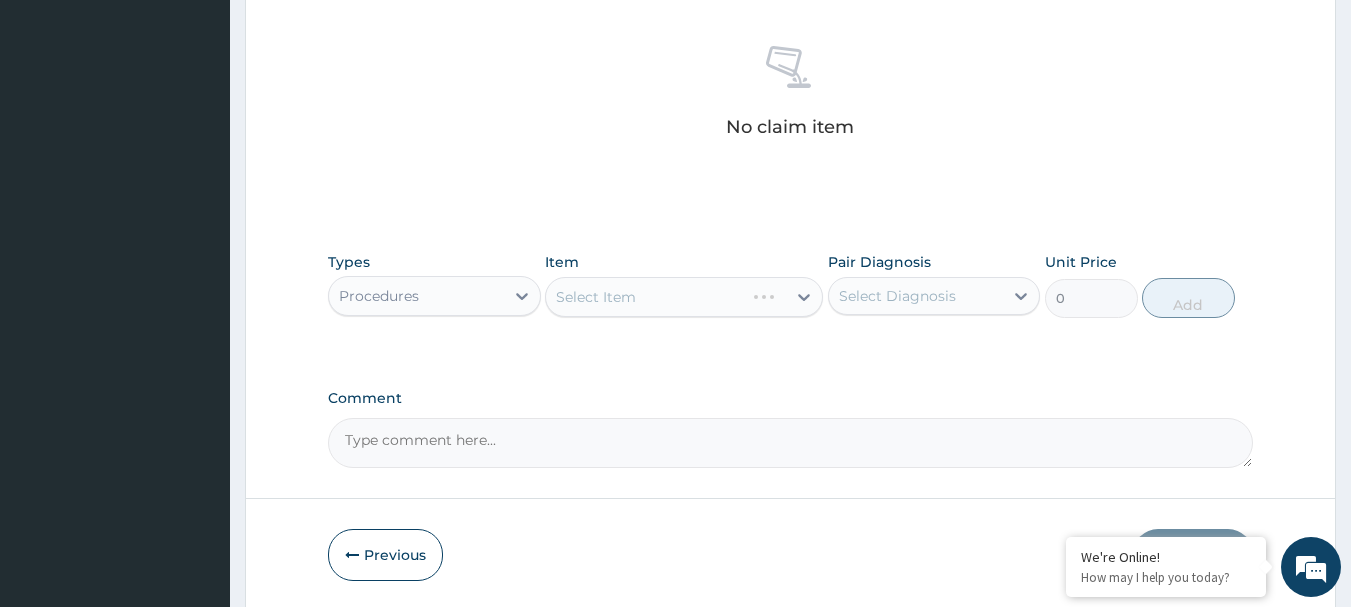 scroll, scrollTop: 835, scrollLeft: 0, axis: vertical 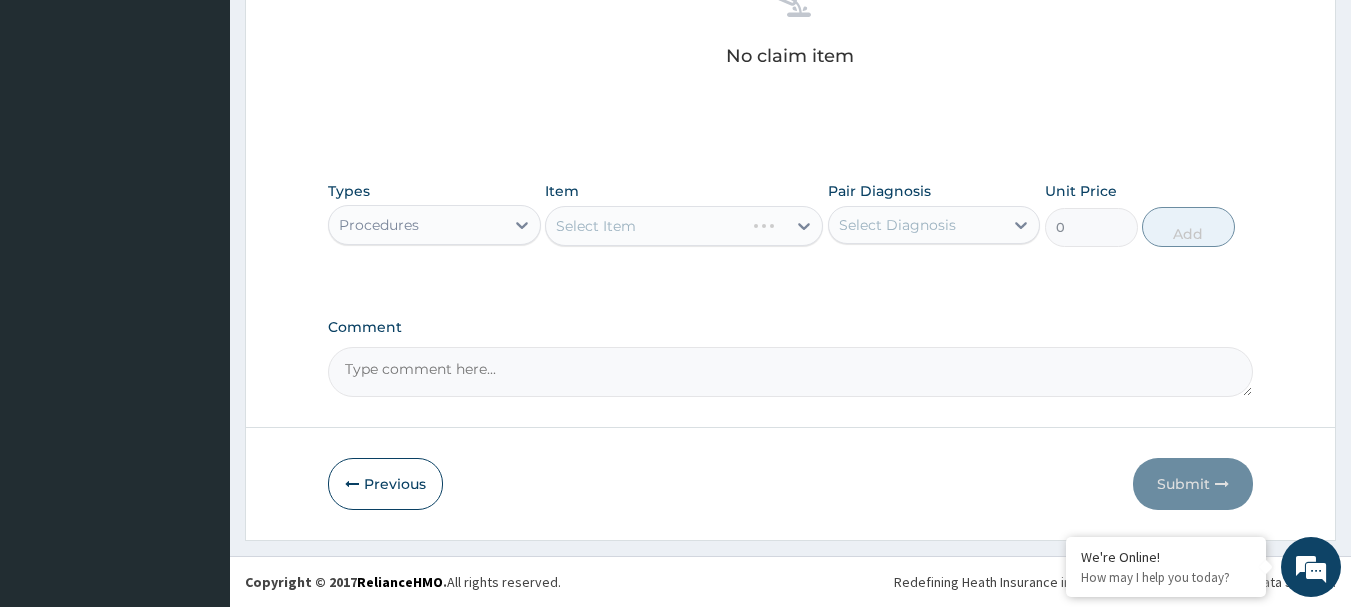 click on "Select Item" at bounding box center [684, 226] 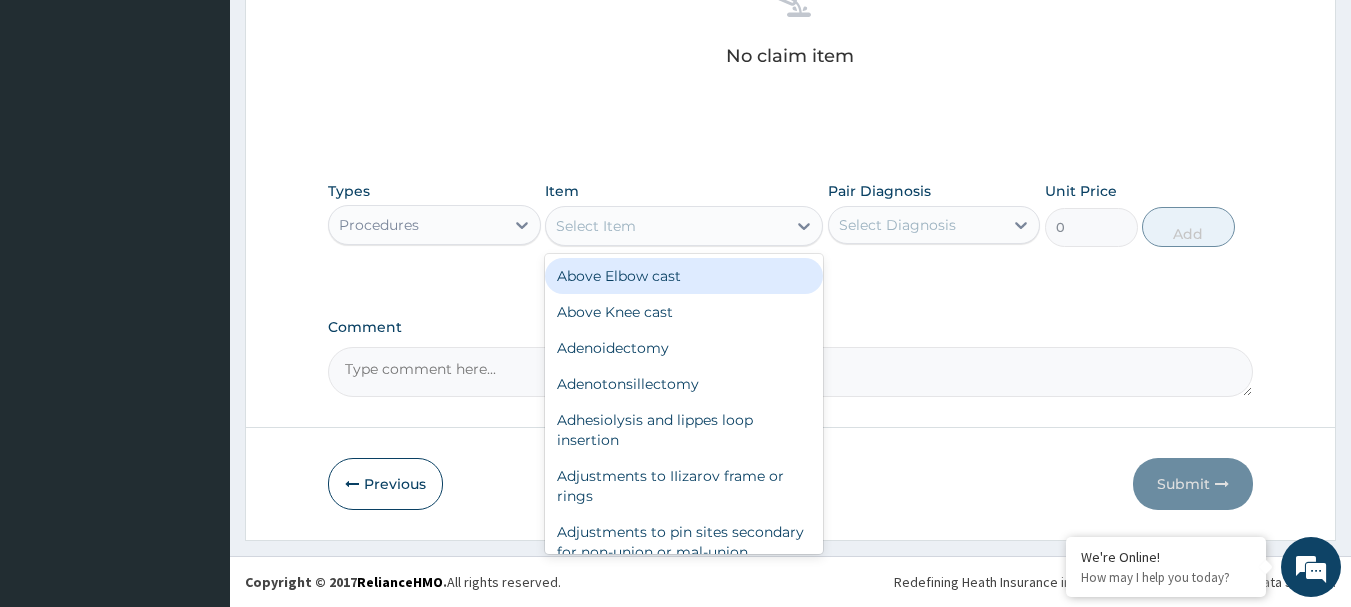 click on "Select Item" at bounding box center [666, 226] 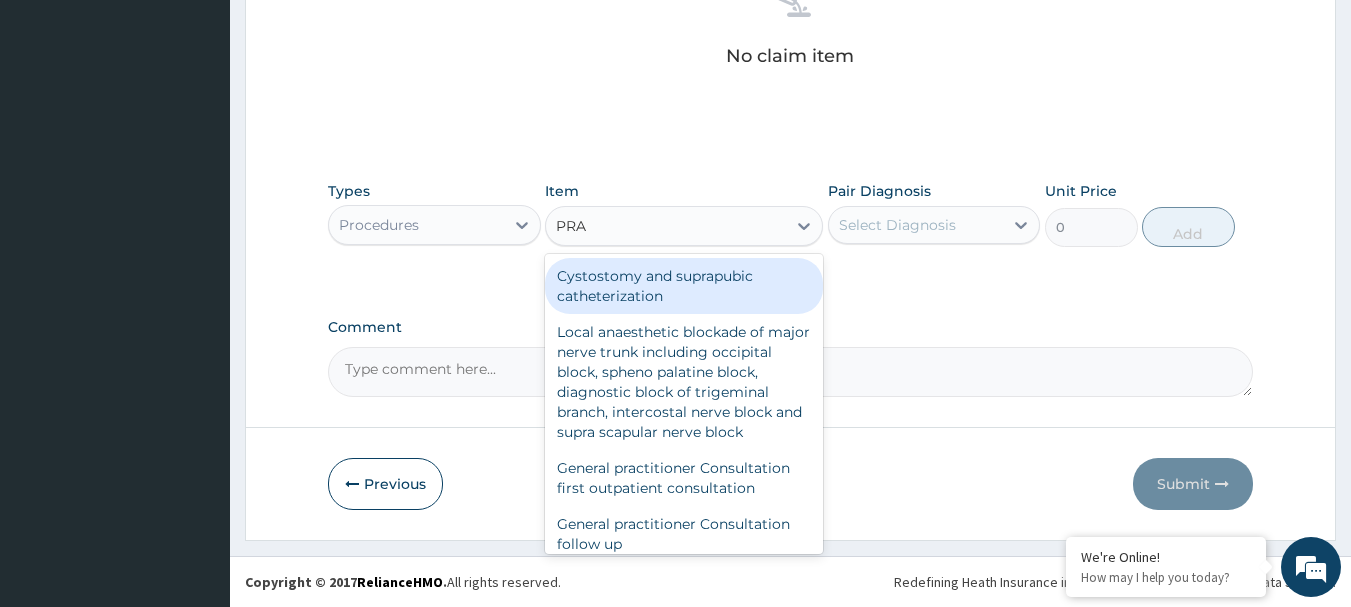 type on "PRAC" 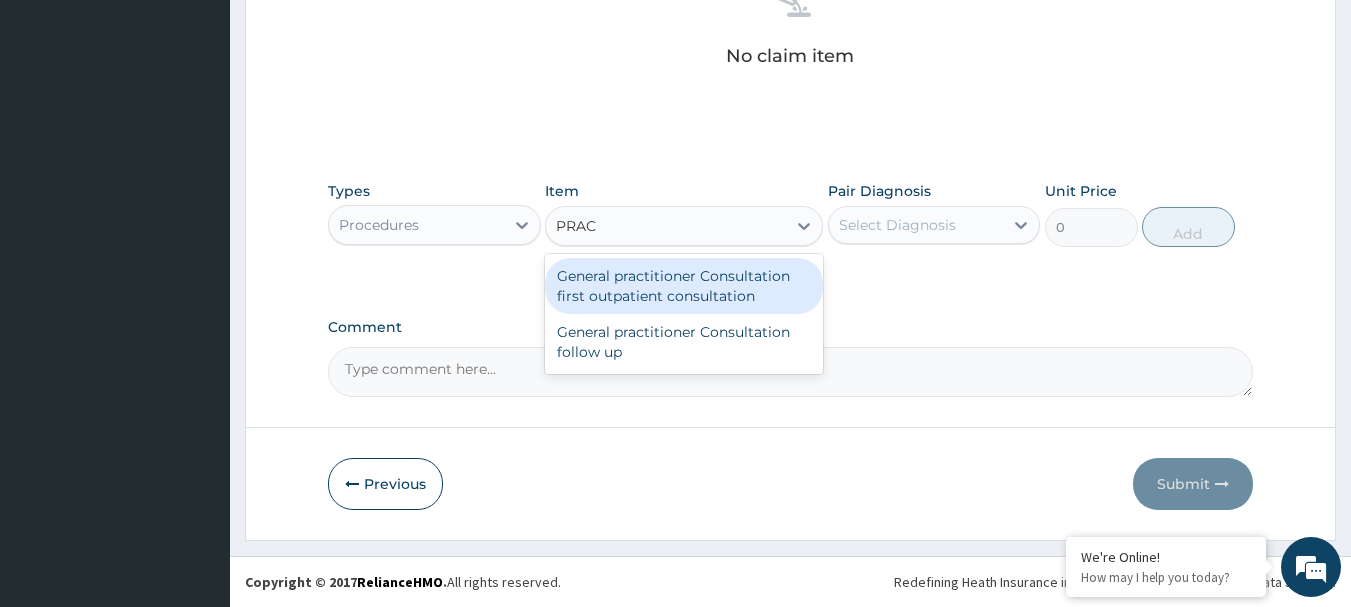 click on "General practitioner Consultation first outpatient consultation" at bounding box center [684, 286] 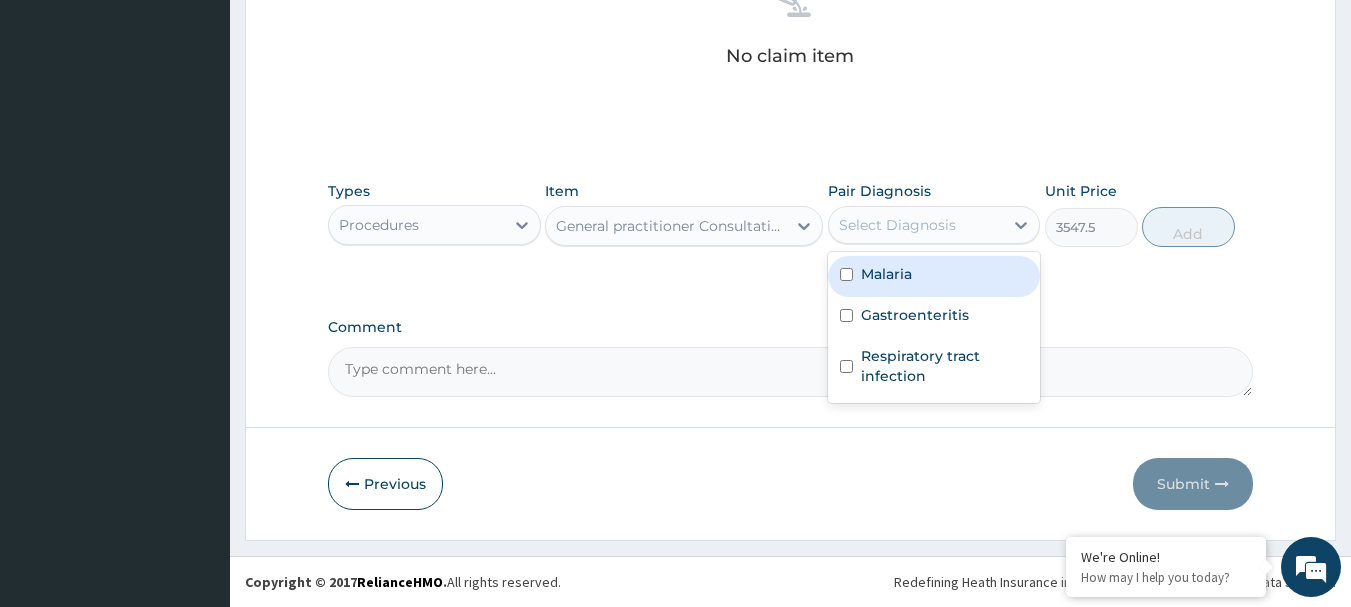 click on "Select Diagnosis" at bounding box center [897, 225] 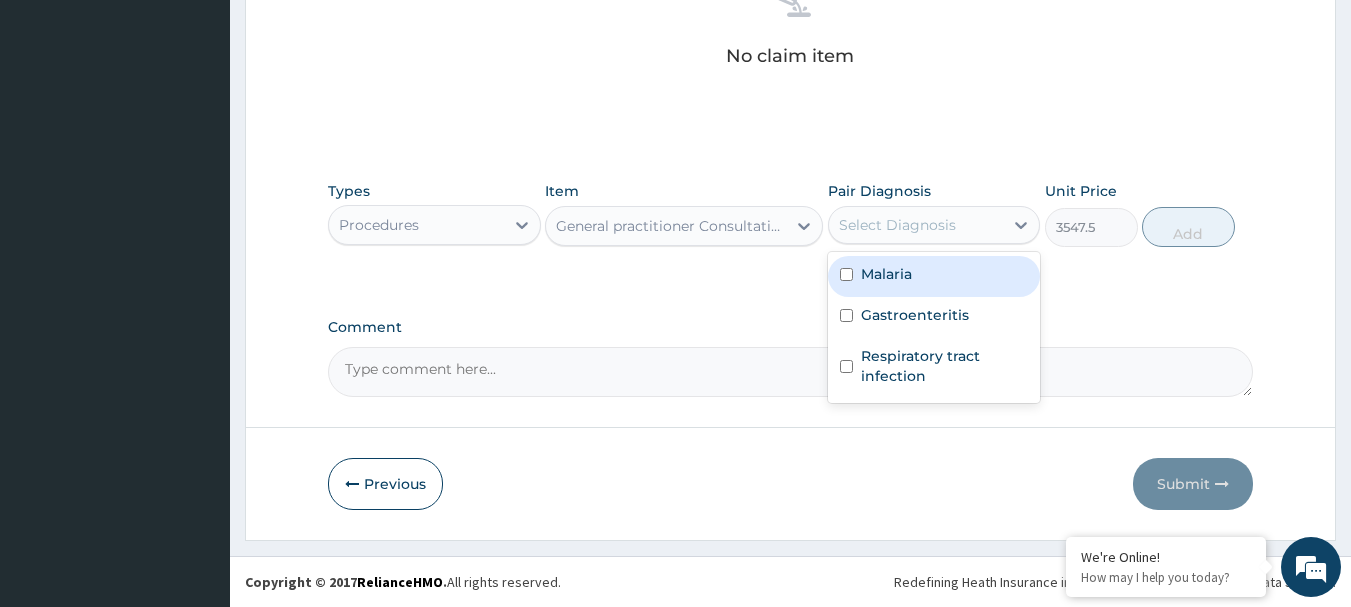 click on "Malaria" at bounding box center (886, 274) 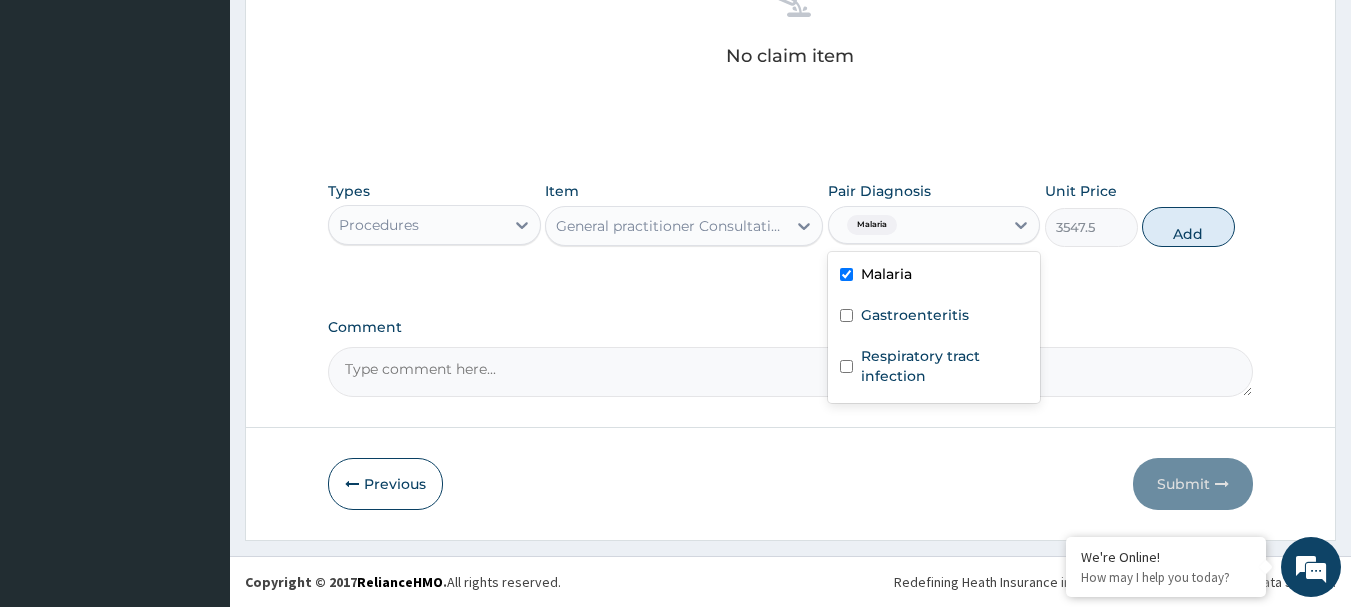 checkbox on "true" 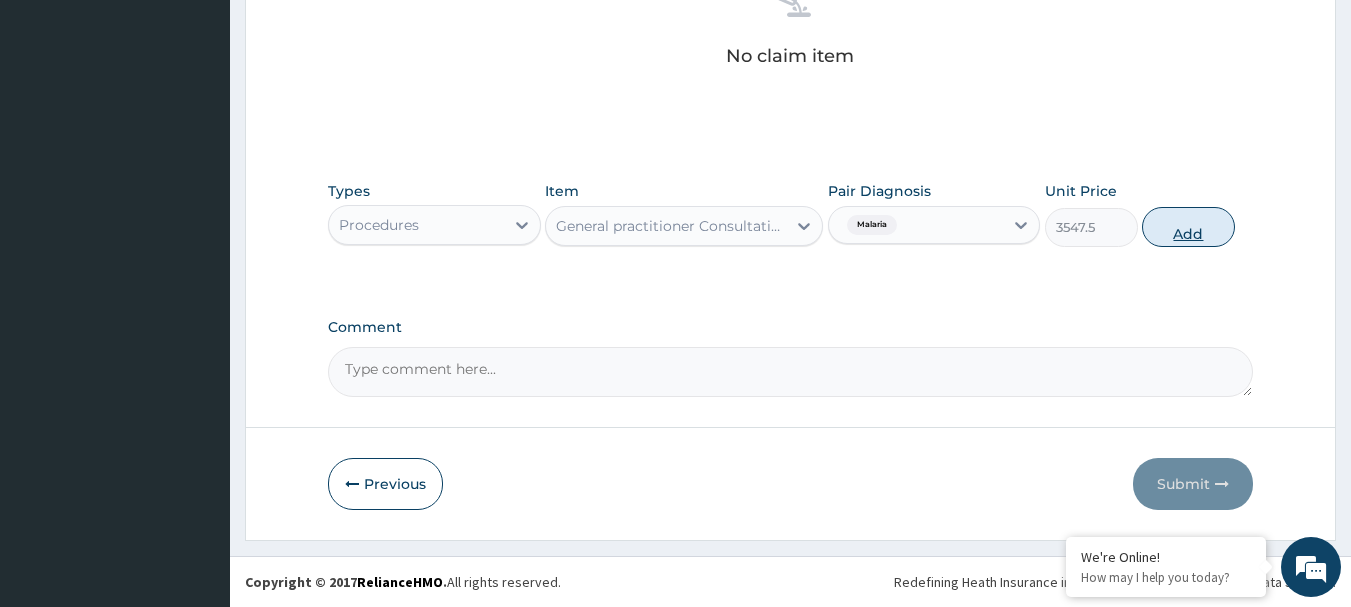 click on "Add" at bounding box center [1188, 227] 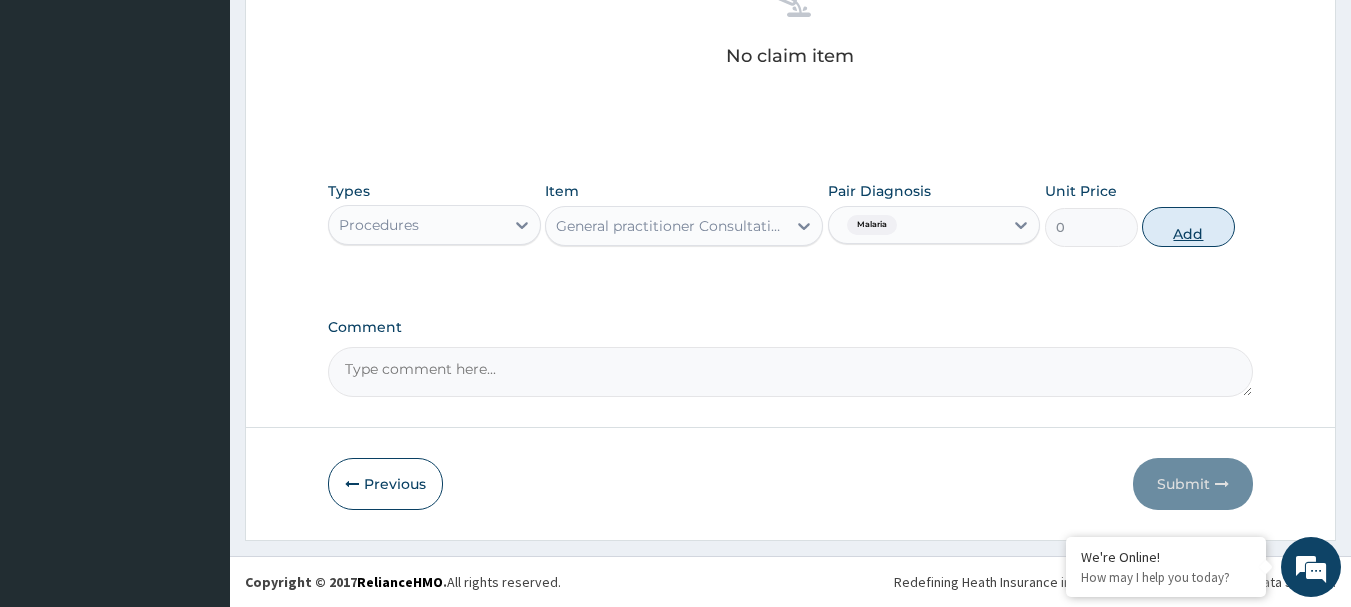 scroll, scrollTop: 766, scrollLeft: 0, axis: vertical 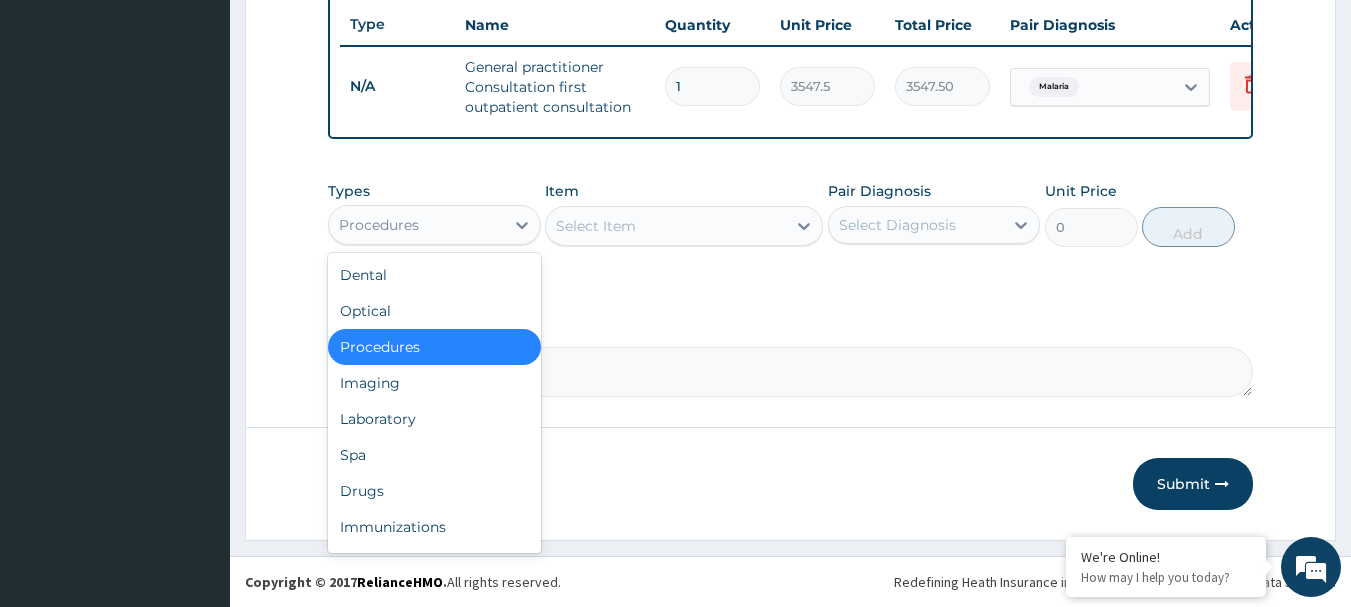 click on "Procedures" at bounding box center (416, 225) 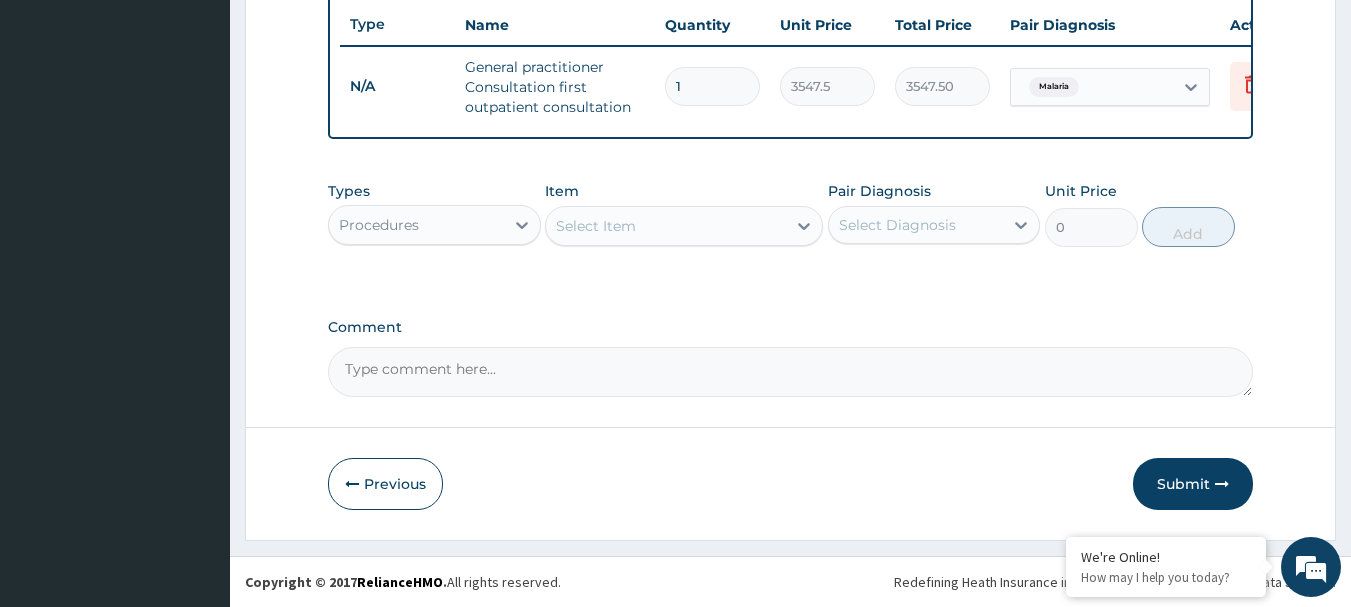 click on "Procedures" at bounding box center (434, 225) 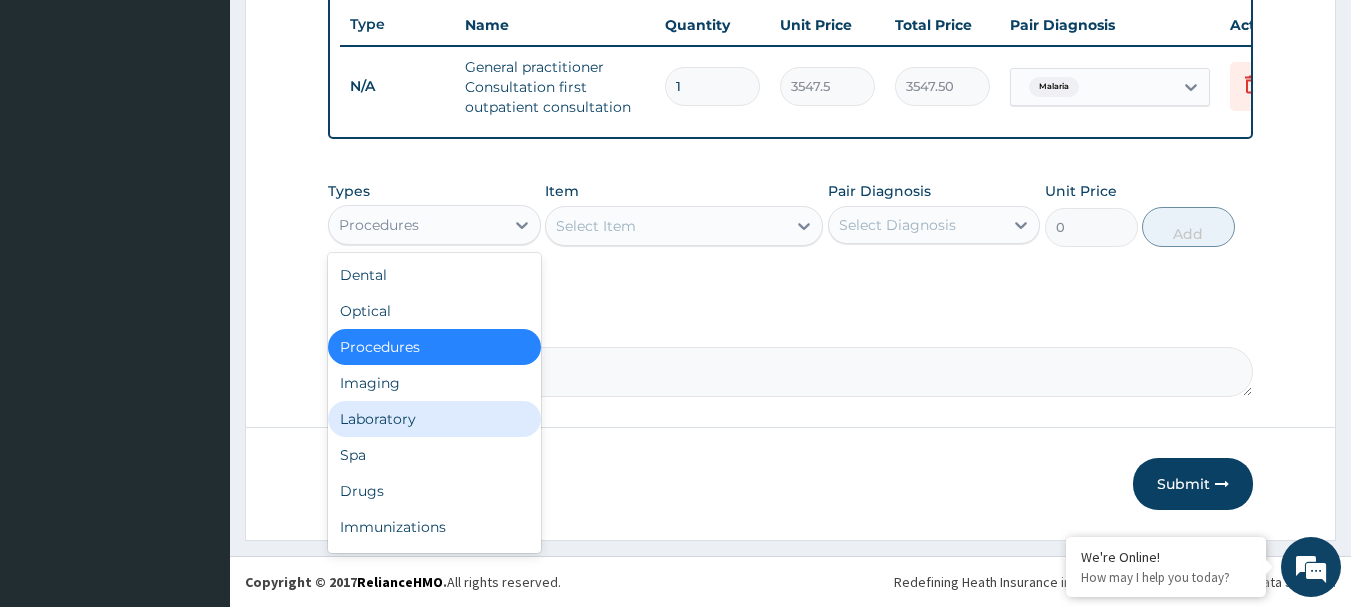 click on "Laboratory" at bounding box center (434, 419) 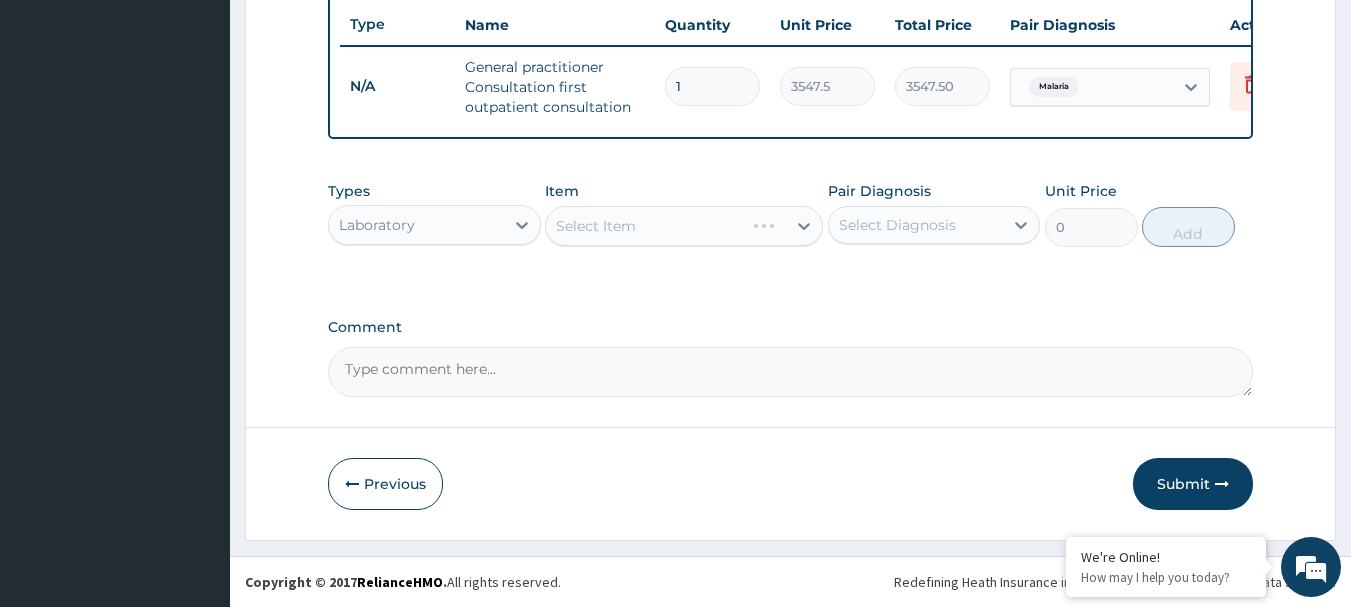 click on "Select Item" at bounding box center (684, 226) 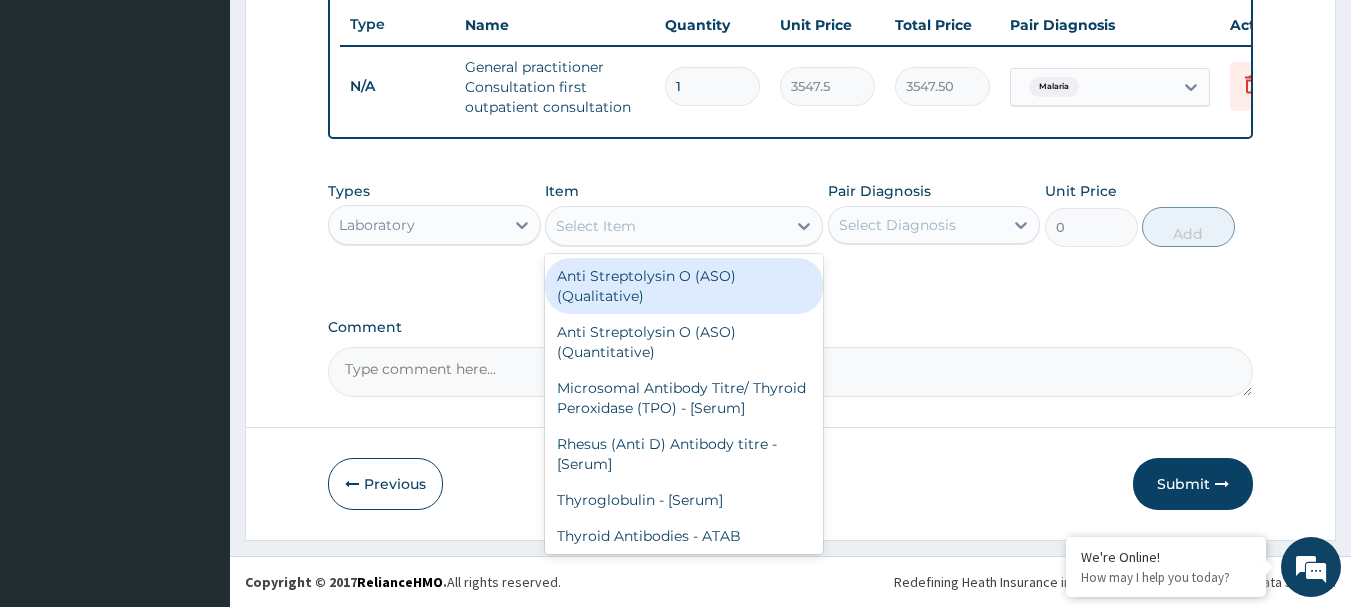 click on "Select Item" at bounding box center [596, 226] 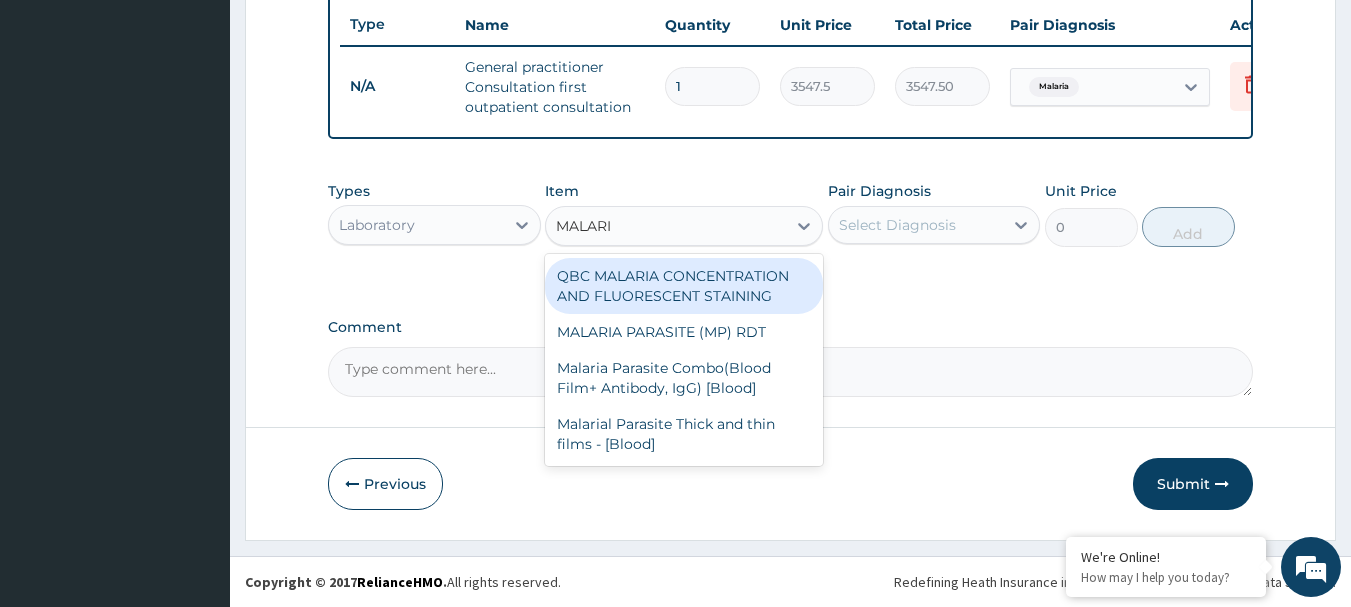 type on "MALARIA" 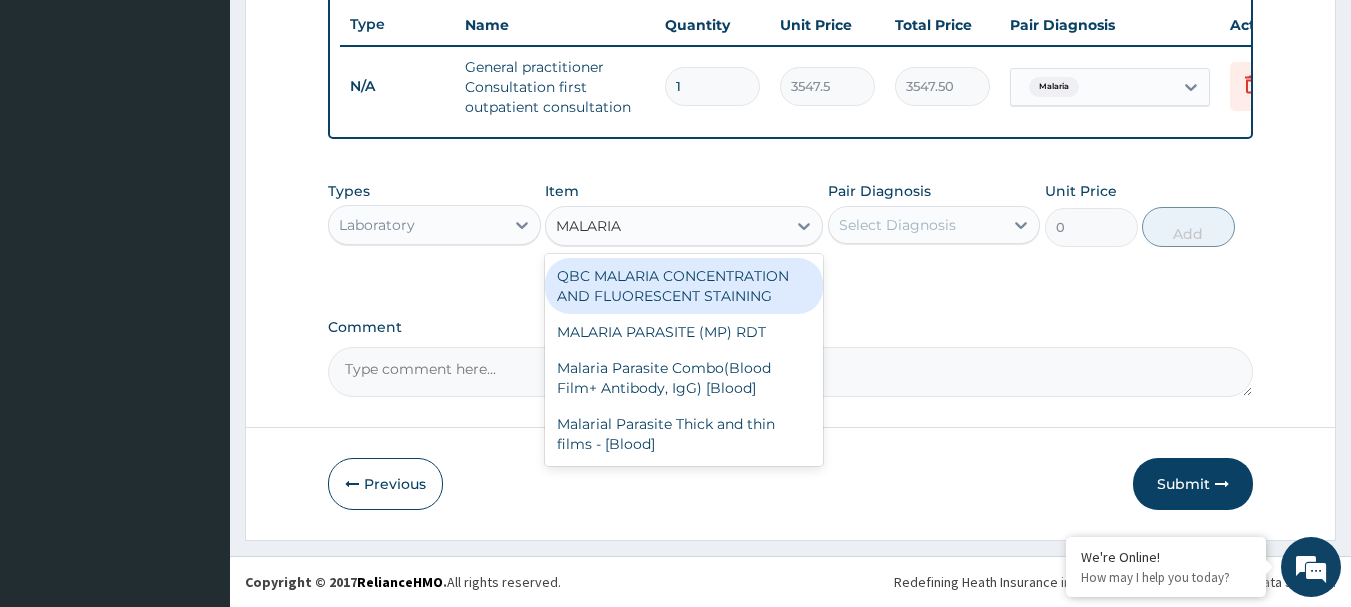 click on "QBC MALARIA CONCENTRATION AND FLUORESCENT STAINING" at bounding box center (684, 286) 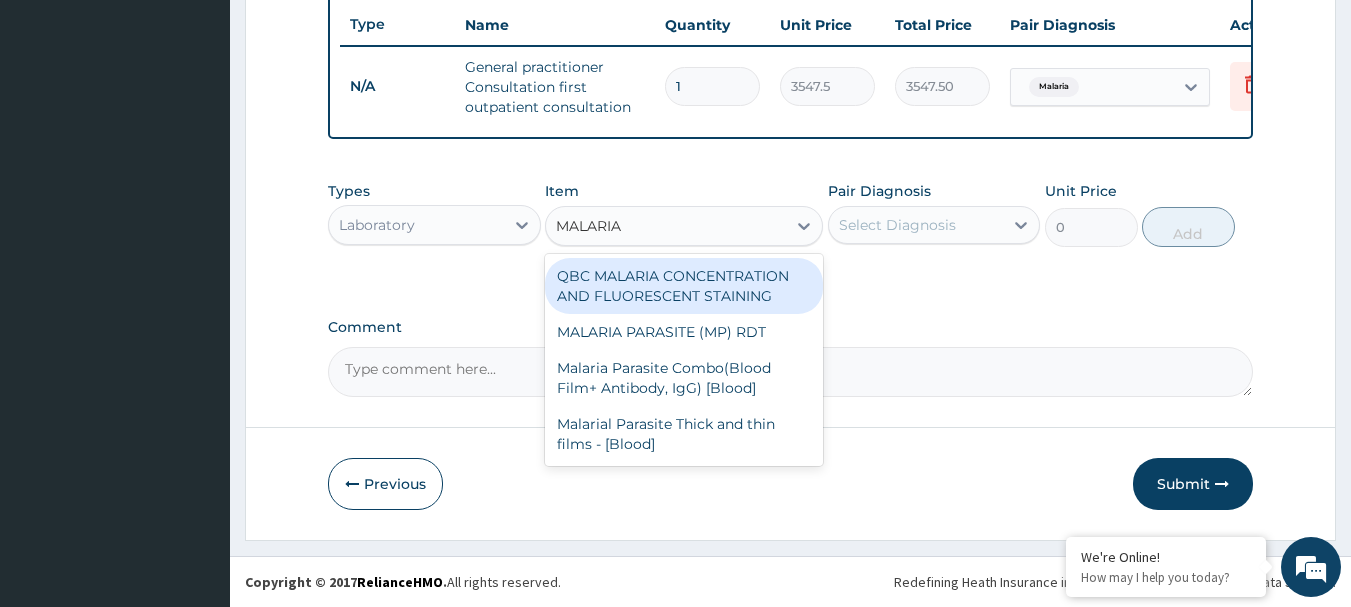 type 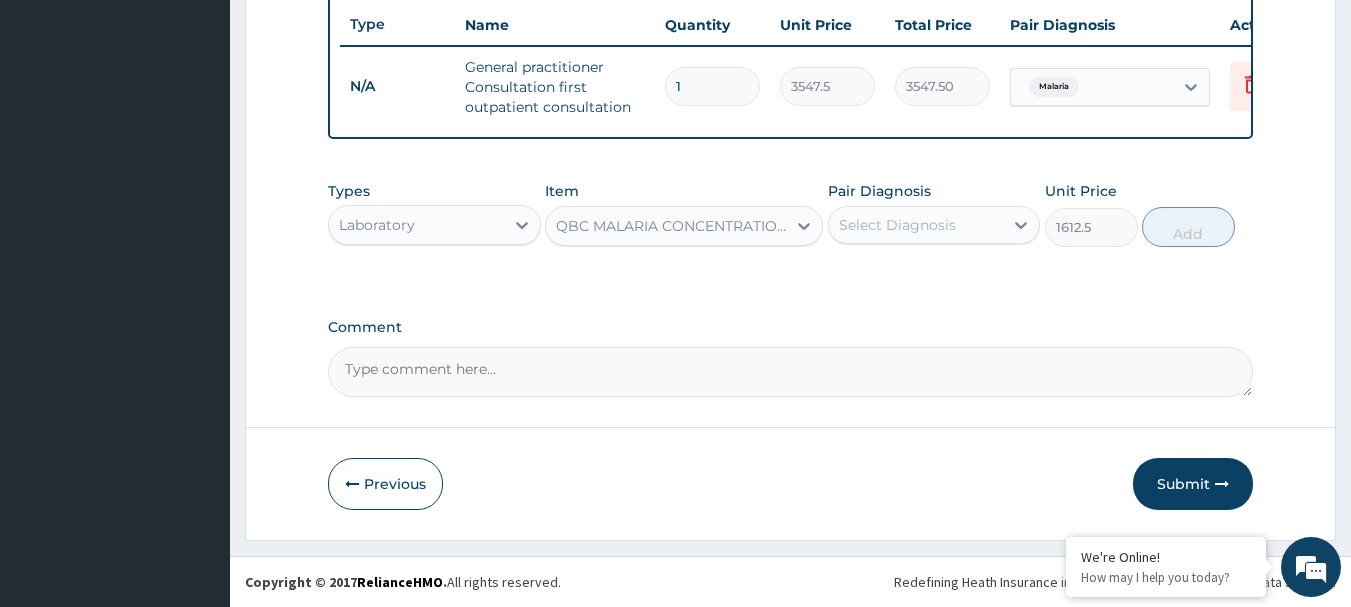 click on "Select Diagnosis" at bounding box center [897, 225] 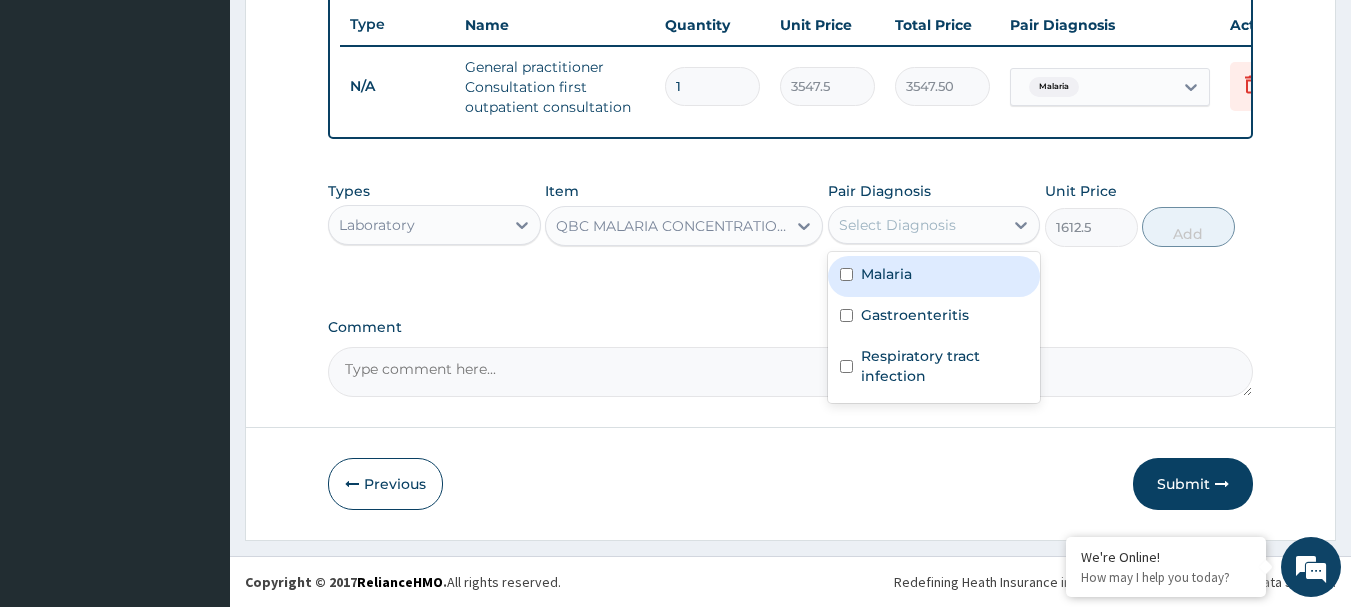 click on "Malaria" at bounding box center (886, 274) 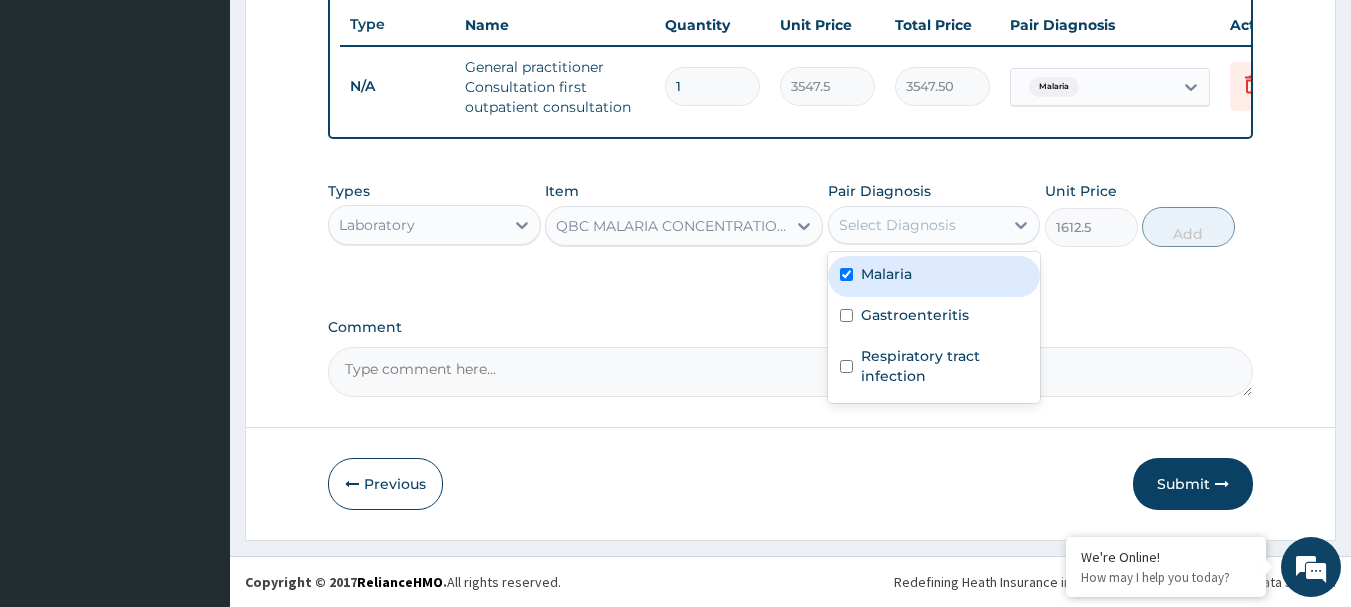 checkbox on "true" 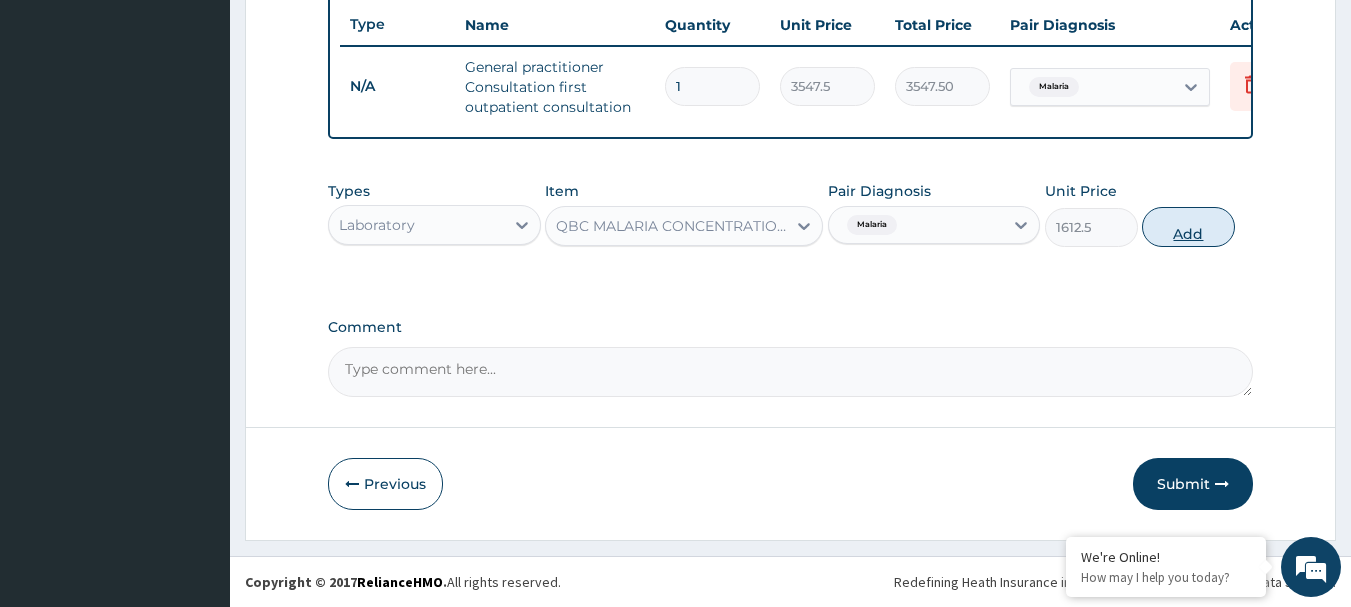click on "Add" at bounding box center [1188, 227] 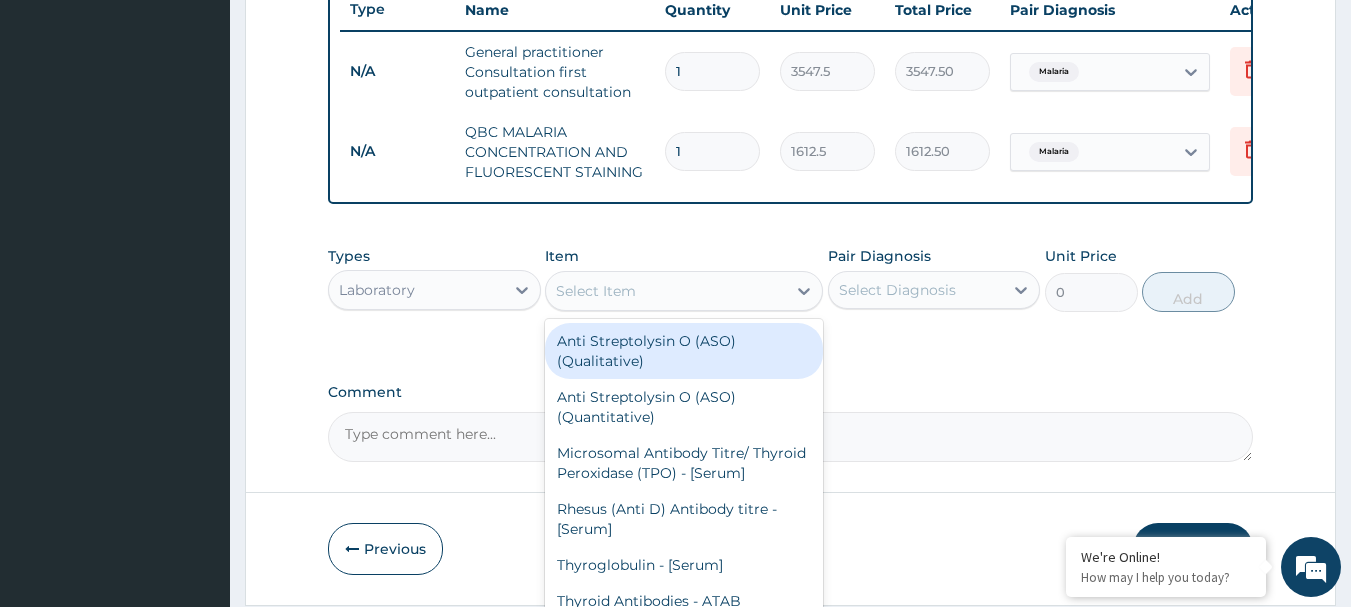 click on "Select Item" at bounding box center (666, 291) 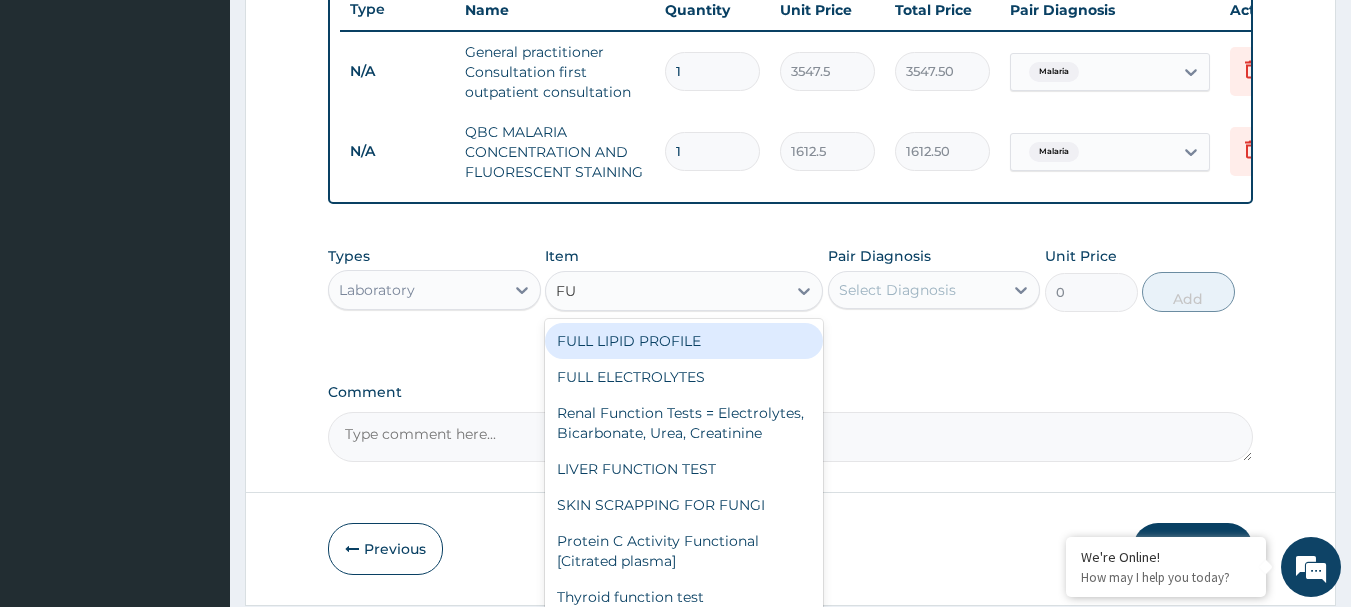 type on "F" 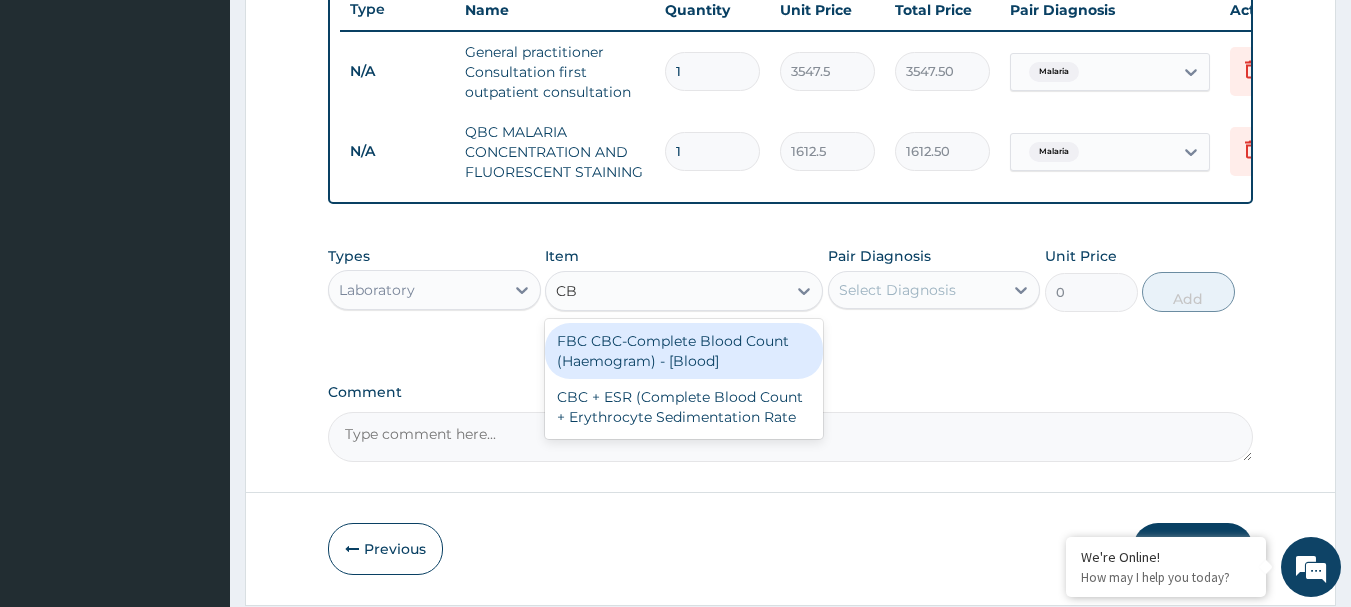 type on "CBC" 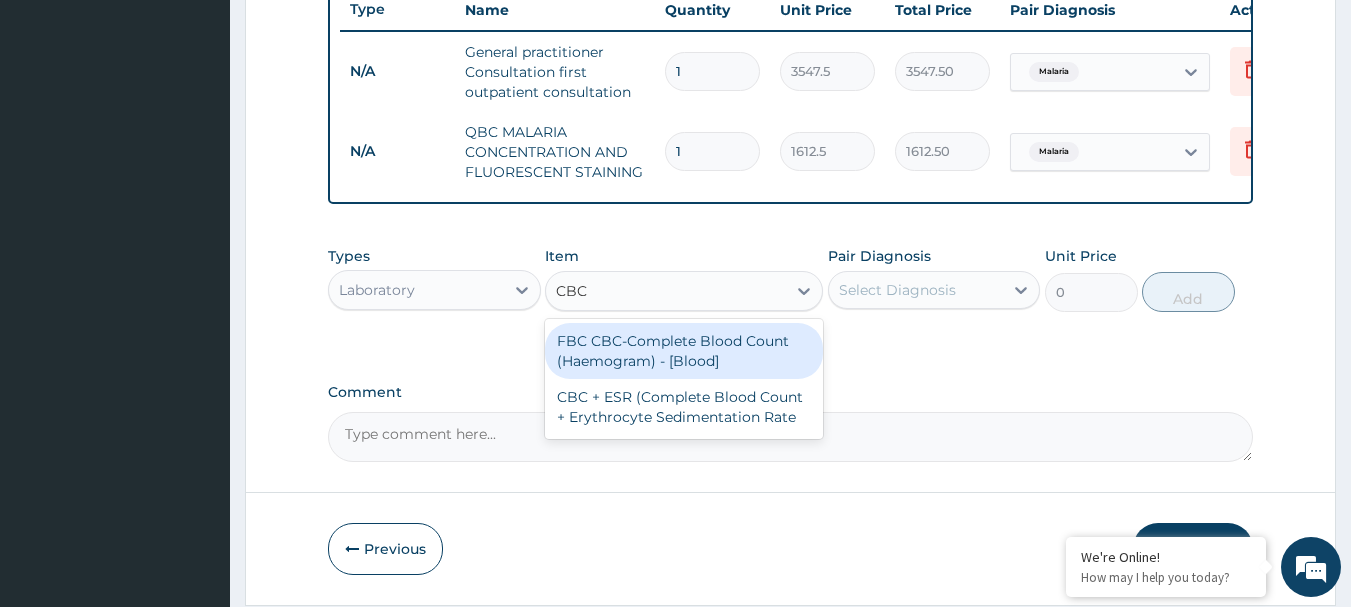 click on "FBC CBC-Complete Blood Count (Haemogram) - [Blood]" at bounding box center [684, 351] 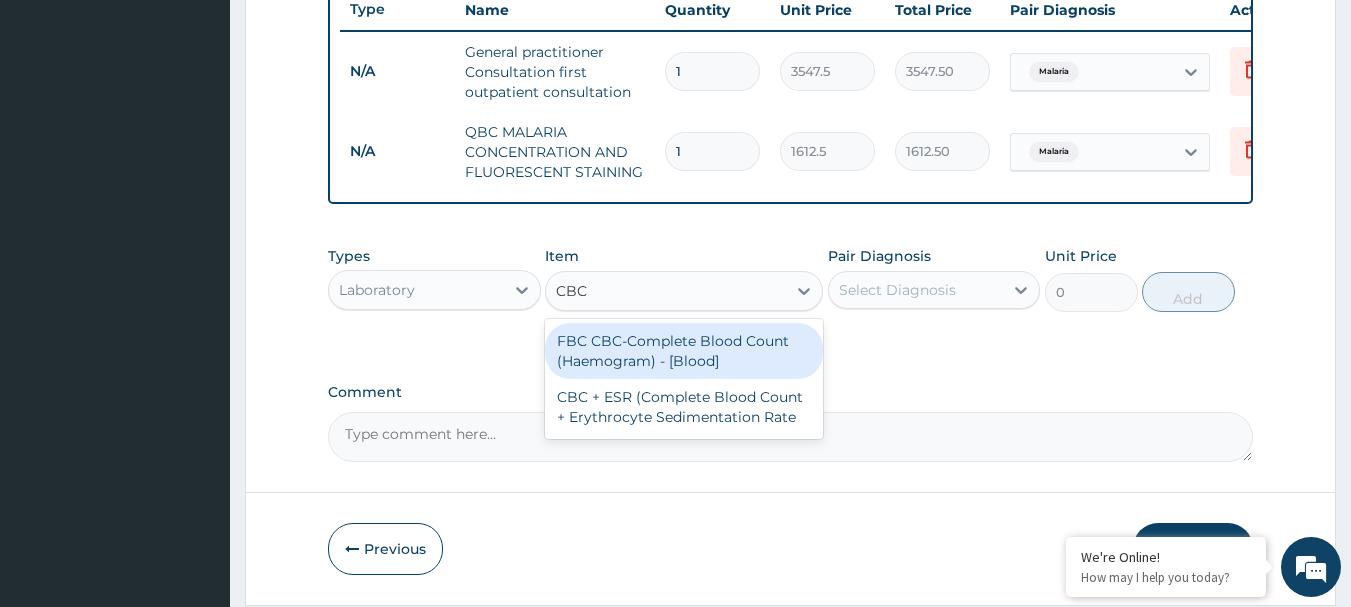 type 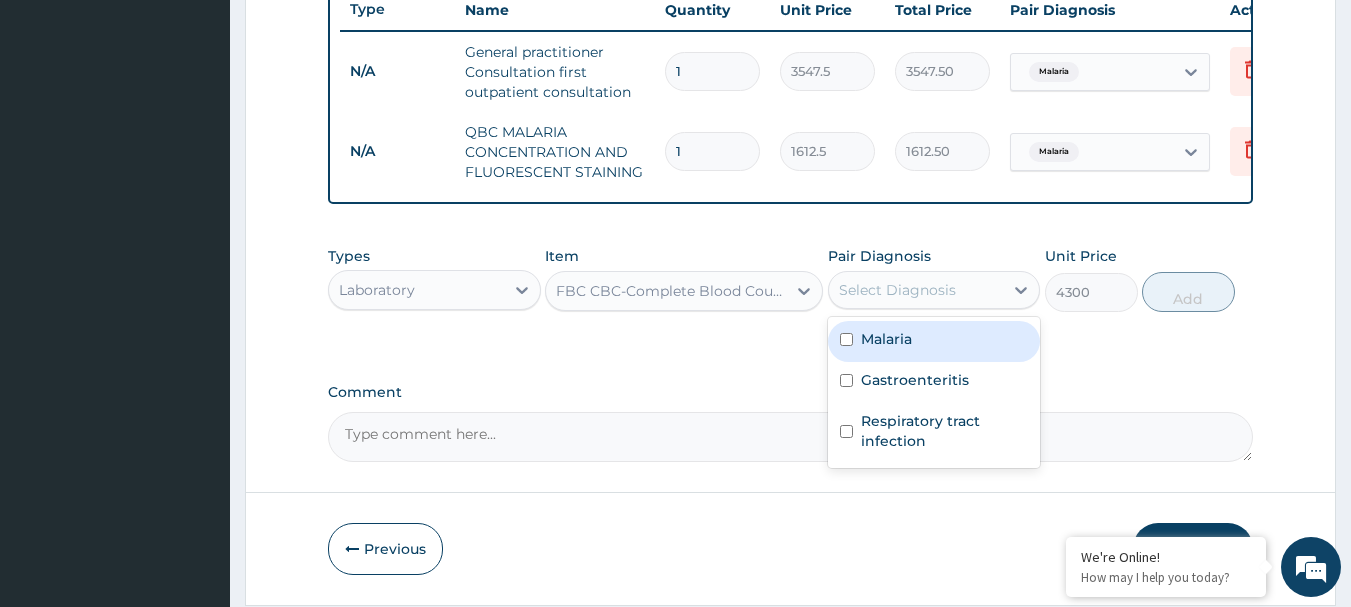 click on "Select Diagnosis" at bounding box center [897, 290] 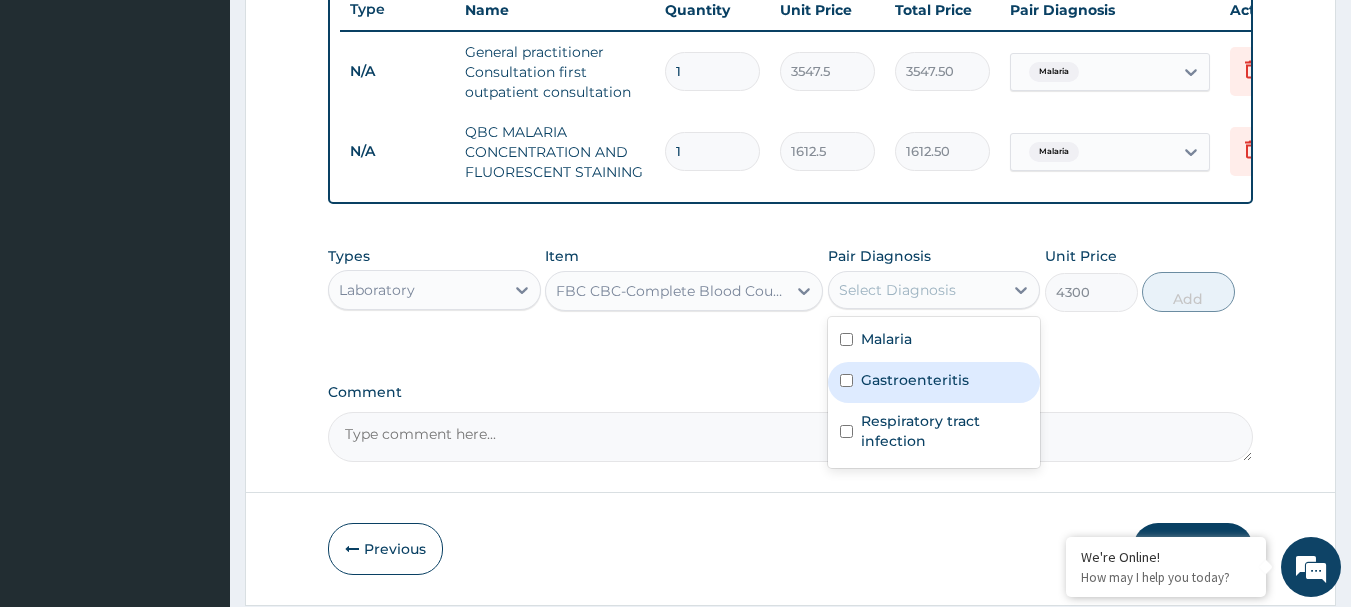 click on "Gastroenteritis" at bounding box center (915, 380) 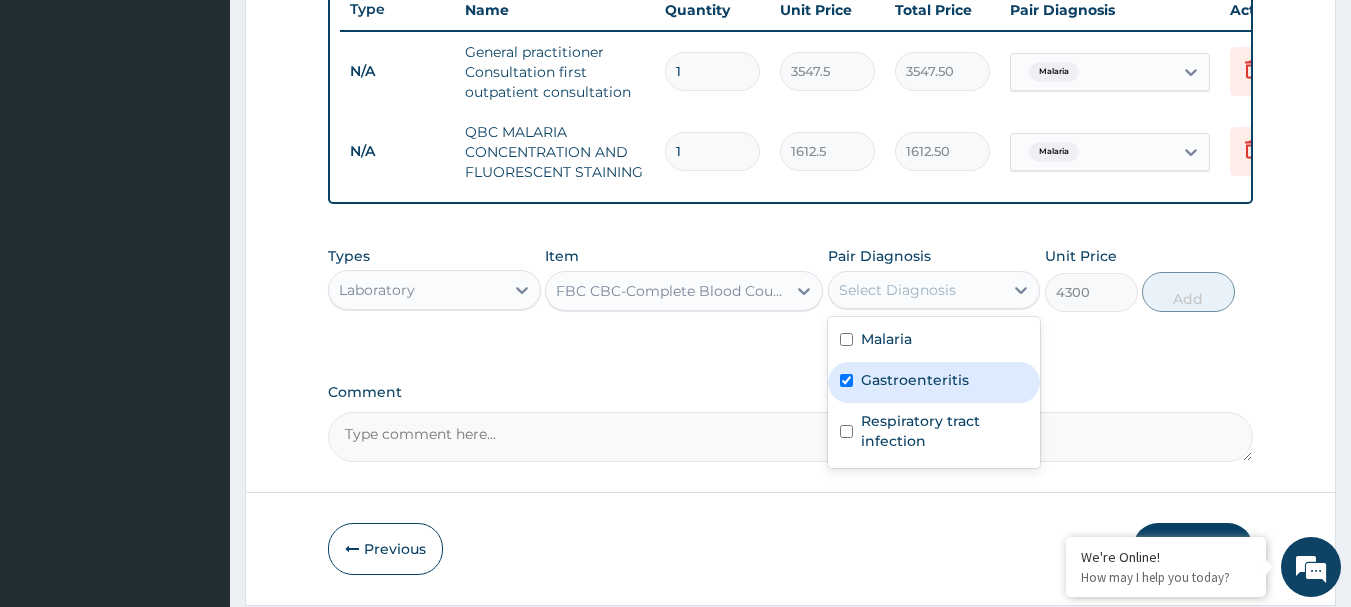 checkbox on "true" 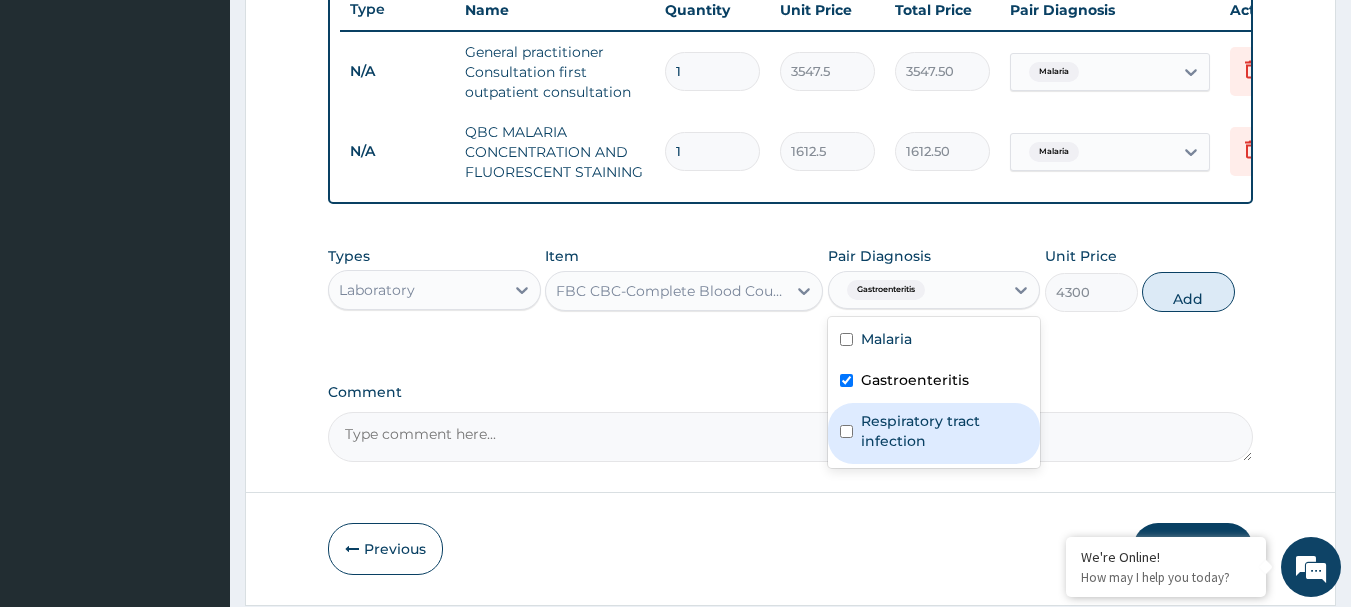 click on "Respiratory tract infection" at bounding box center [945, 431] 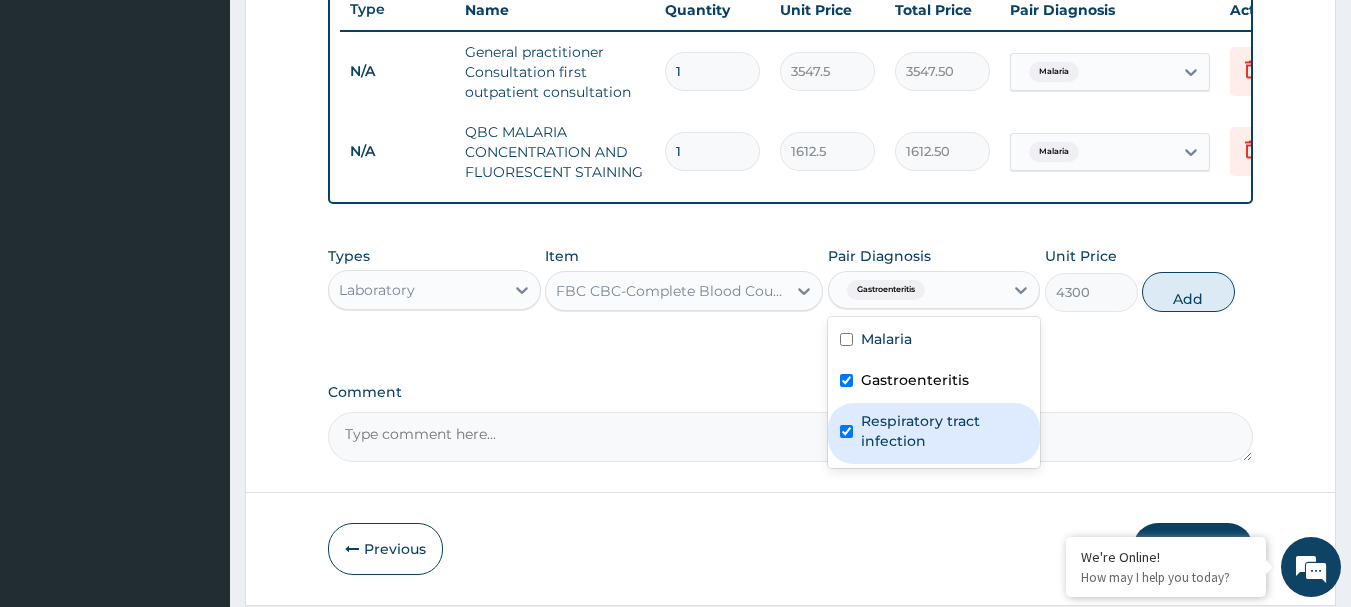 checkbox on "true" 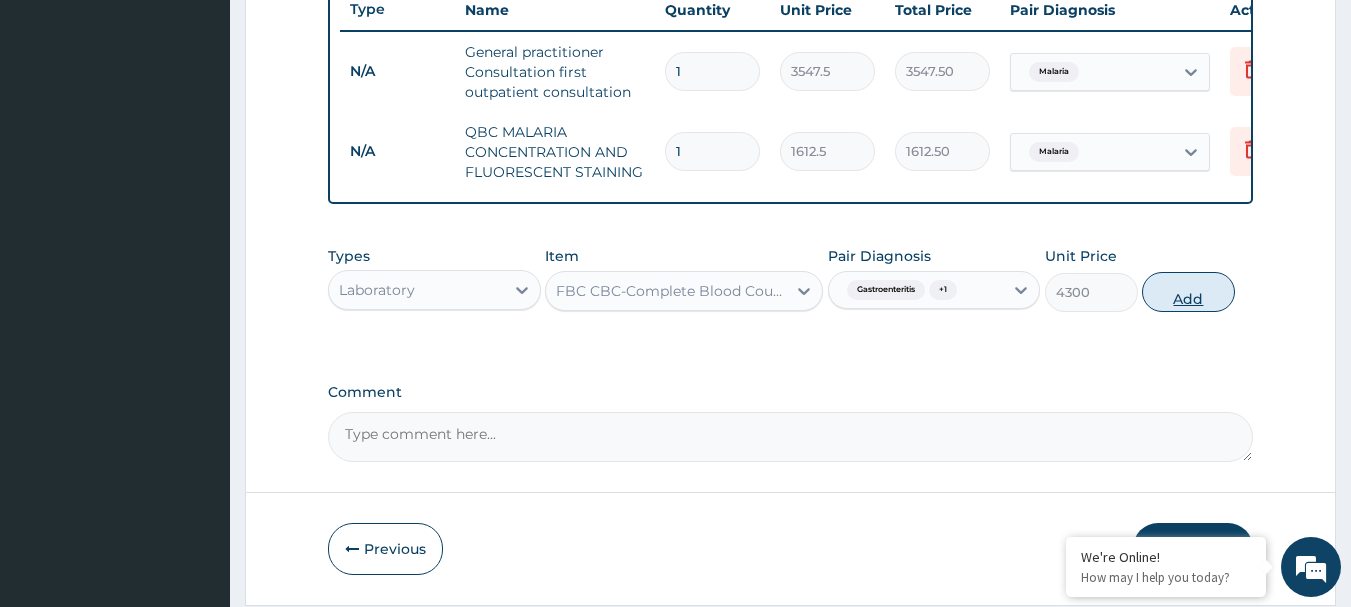 click on "Add" at bounding box center [1188, 292] 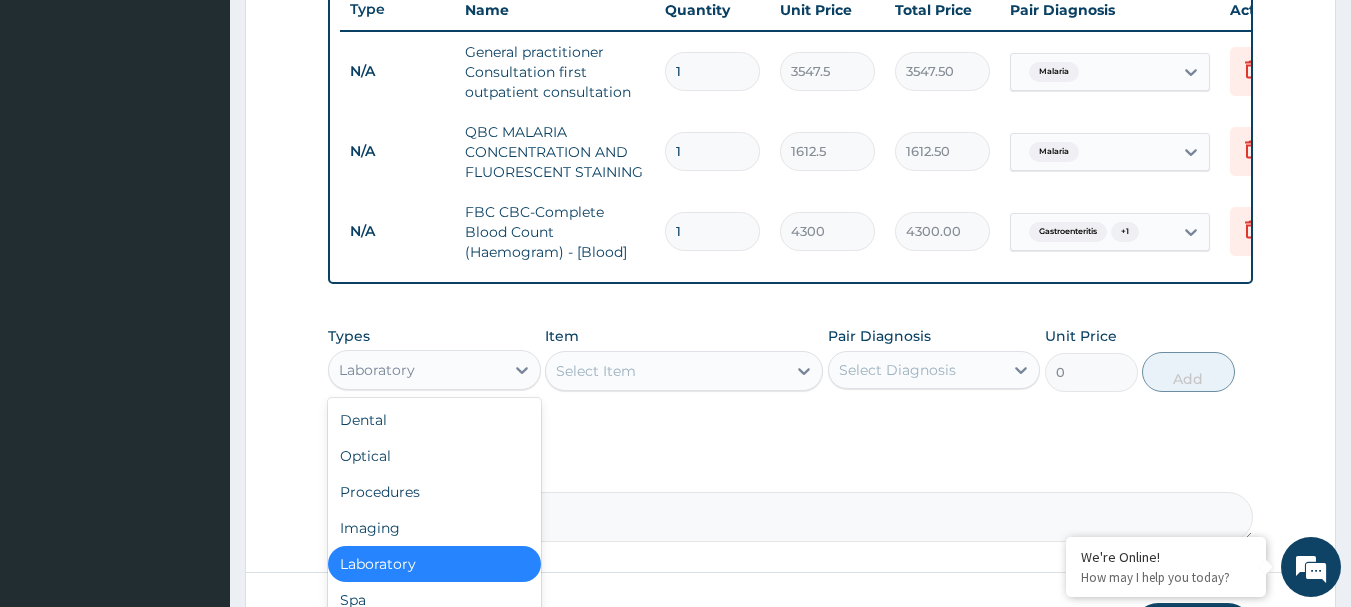 click on "Laboratory" at bounding box center (377, 370) 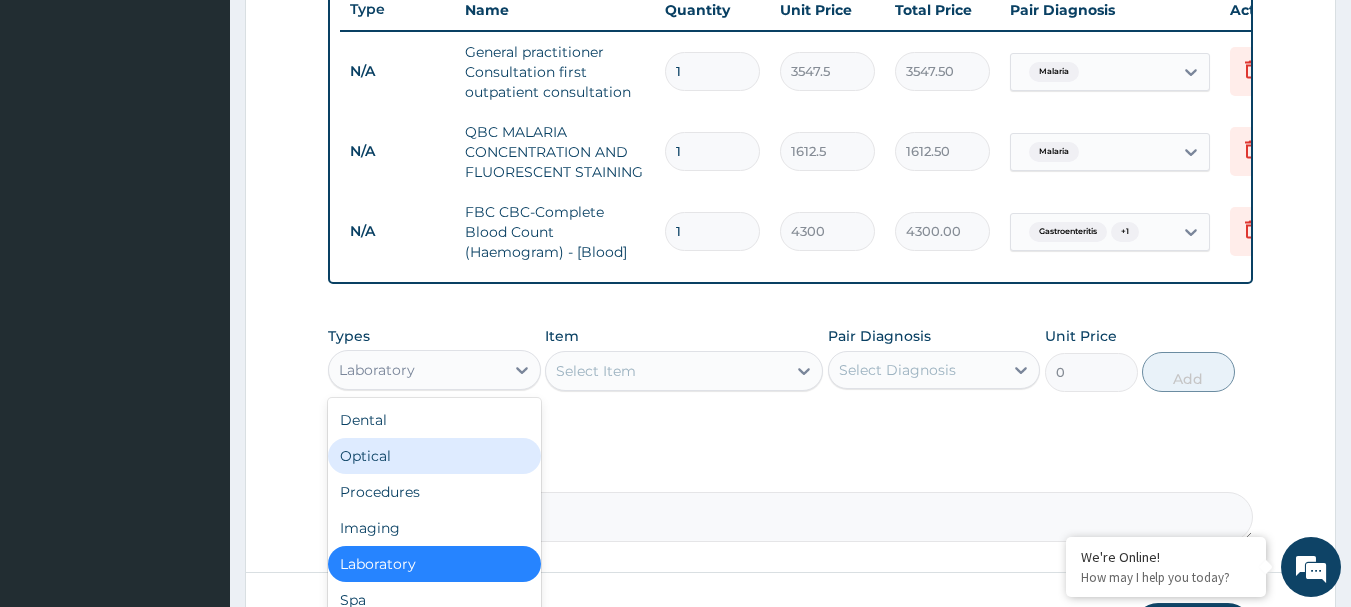 scroll, scrollTop: 68, scrollLeft: 0, axis: vertical 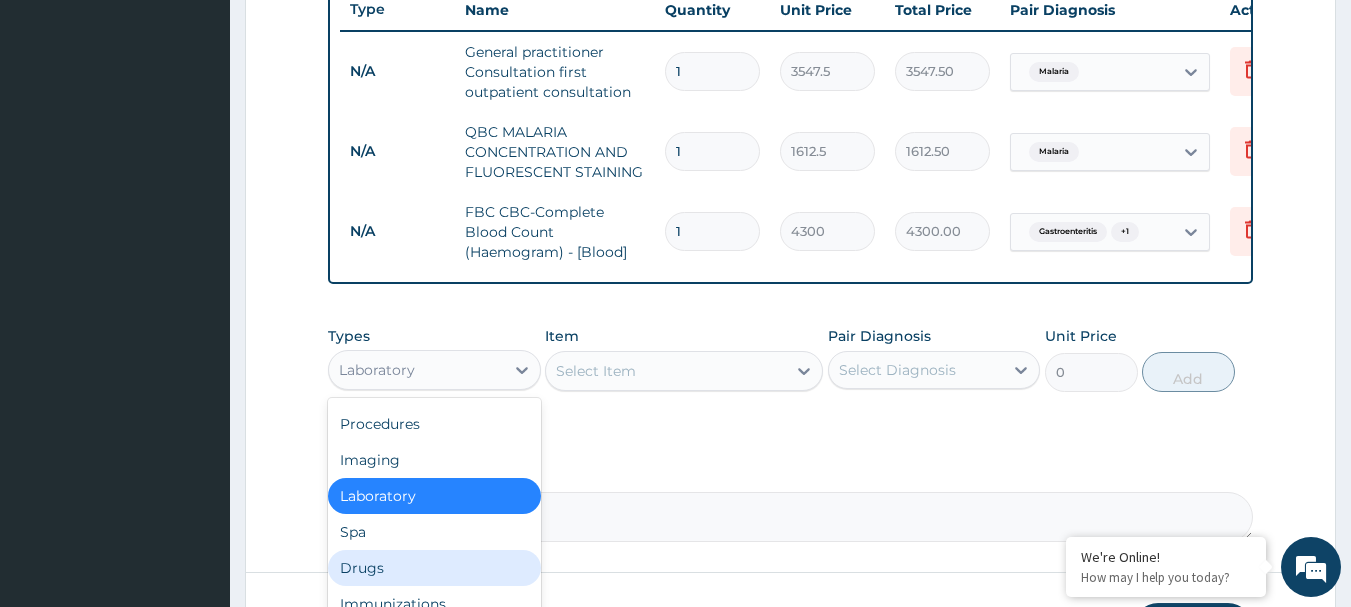 click on "Drugs" at bounding box center [434, 568] 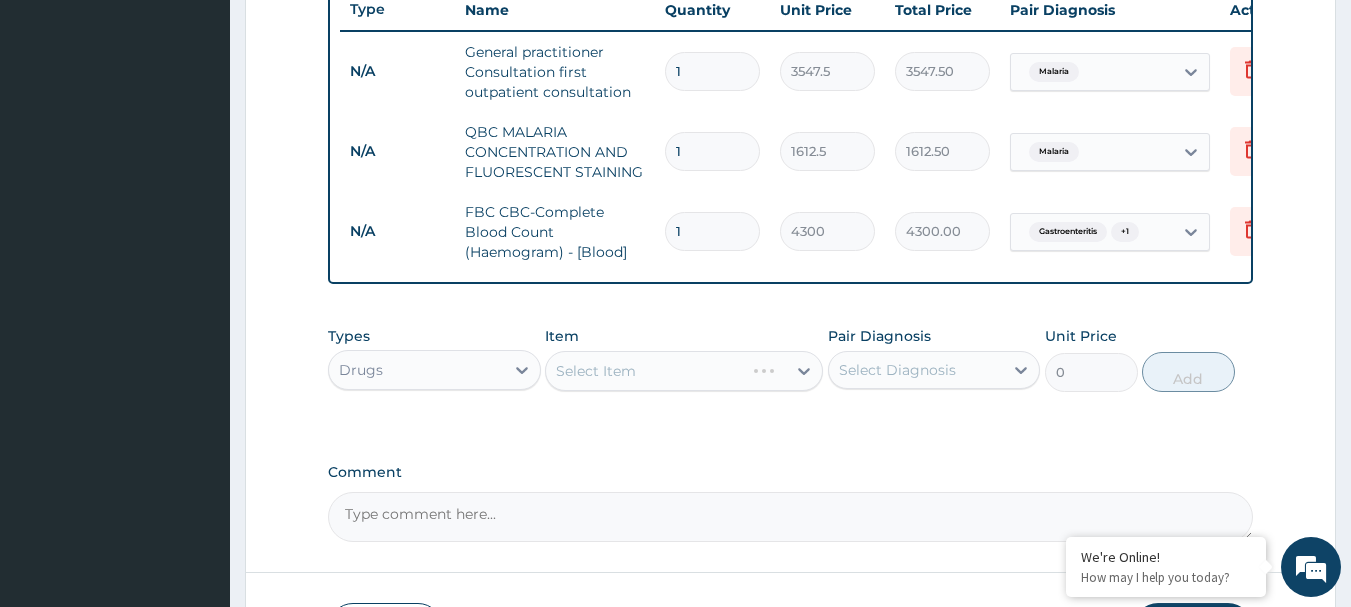 click on "Select Item" at bounding box center (684, 371) 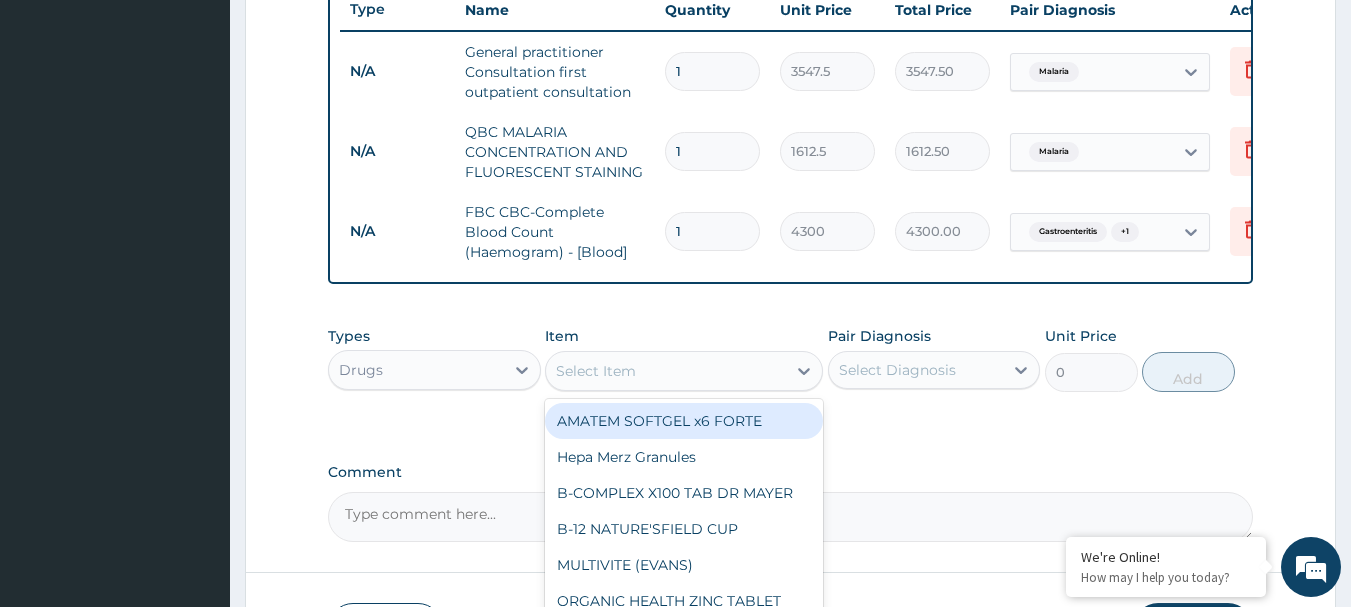 click on "Select Item" at bounding box center [666, 371] 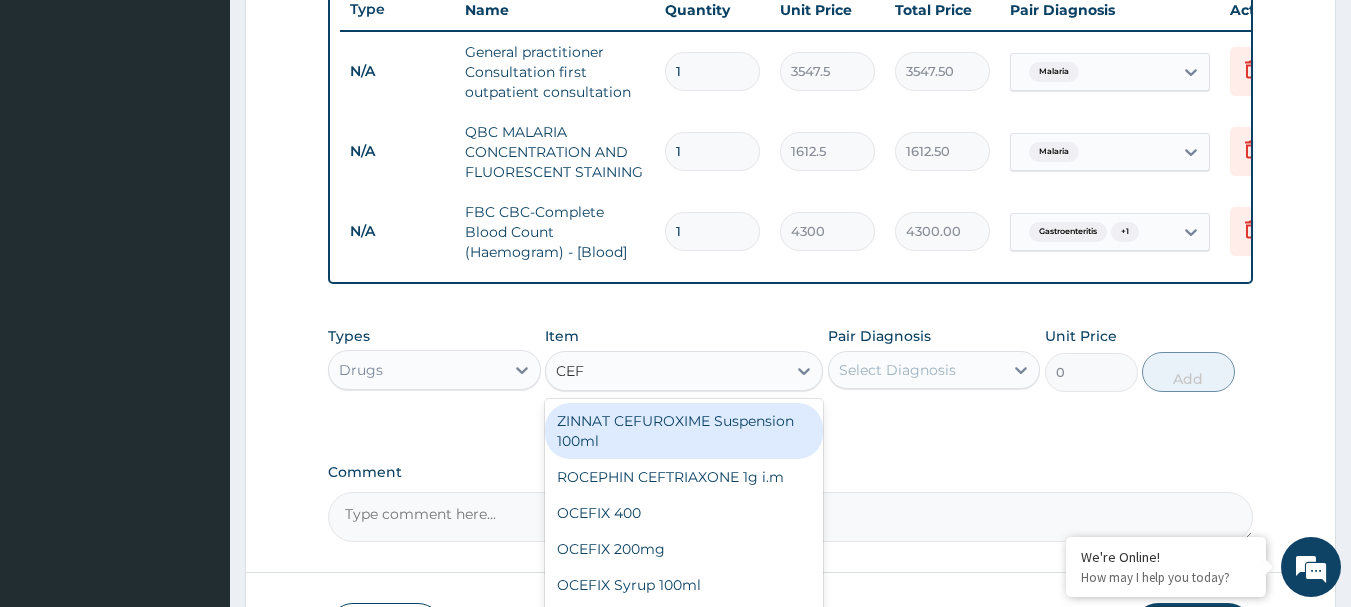 type on "CEFU" 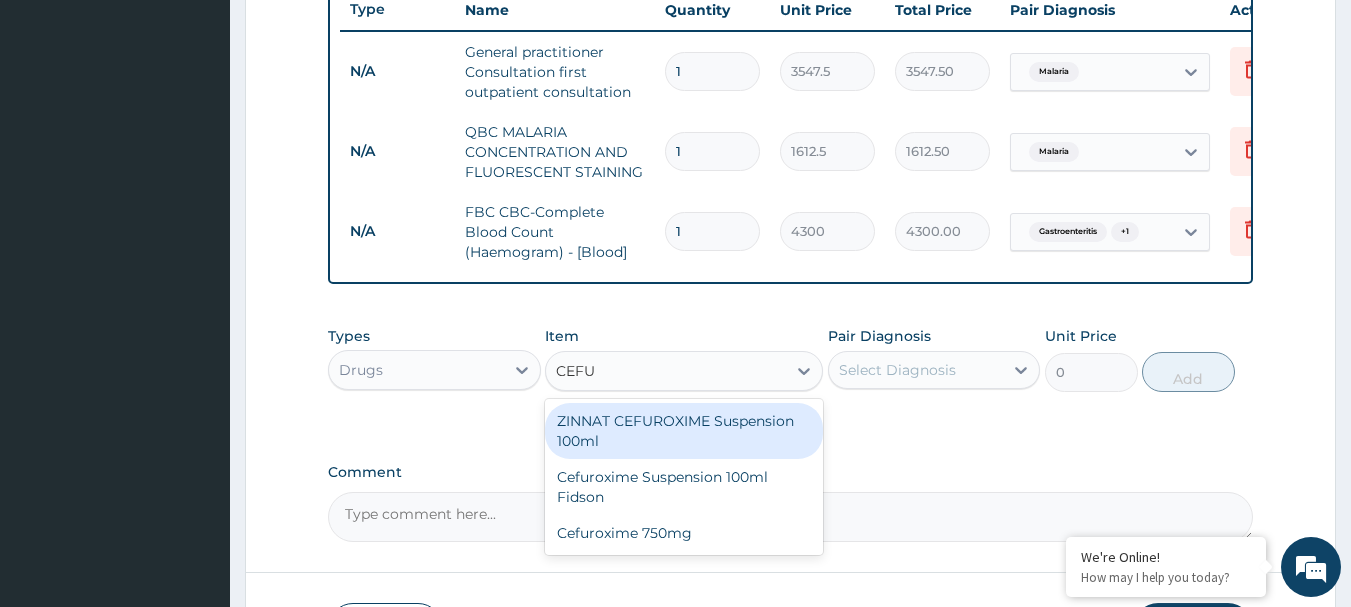 click on "ZINNAT CEFUROXIME Suspension 100ml" at bounding box center (684, 431) 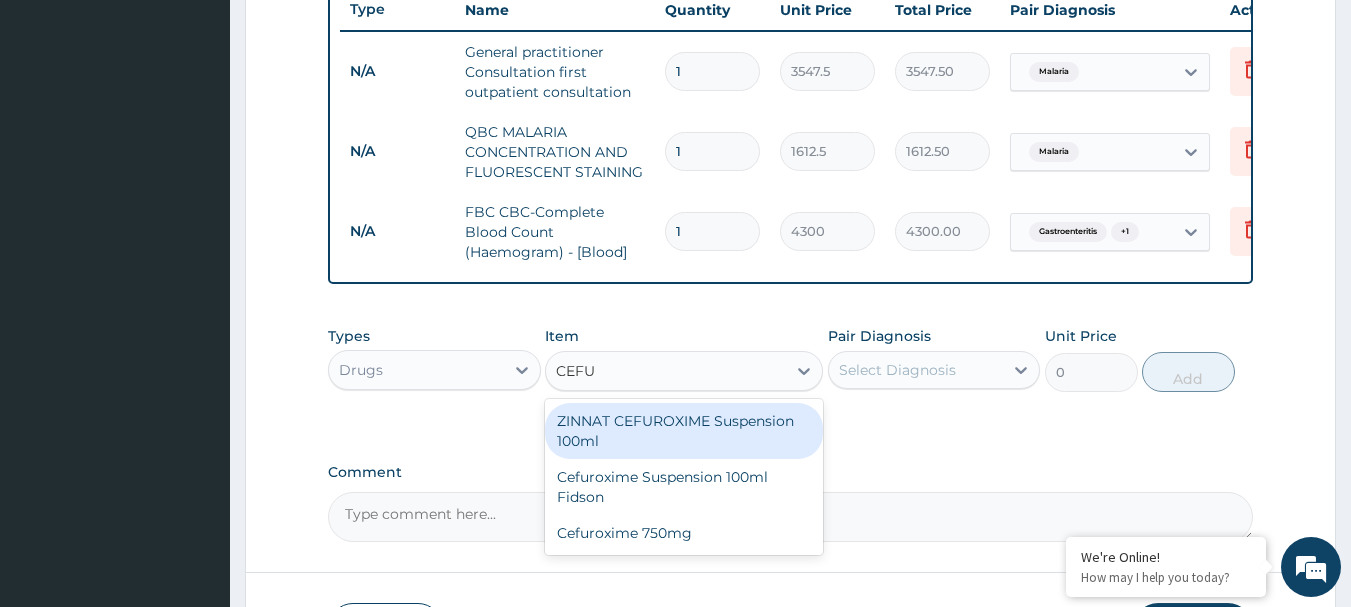 type 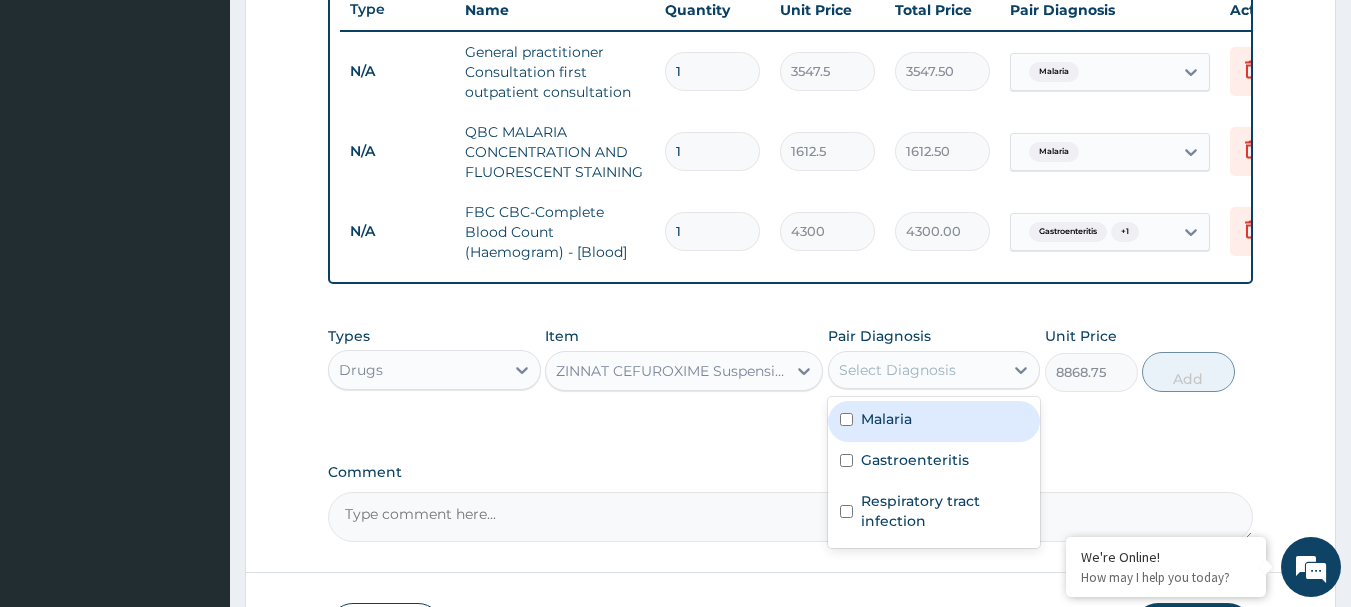 click on "Select Diagnosis" at bounding box center (916, 370) 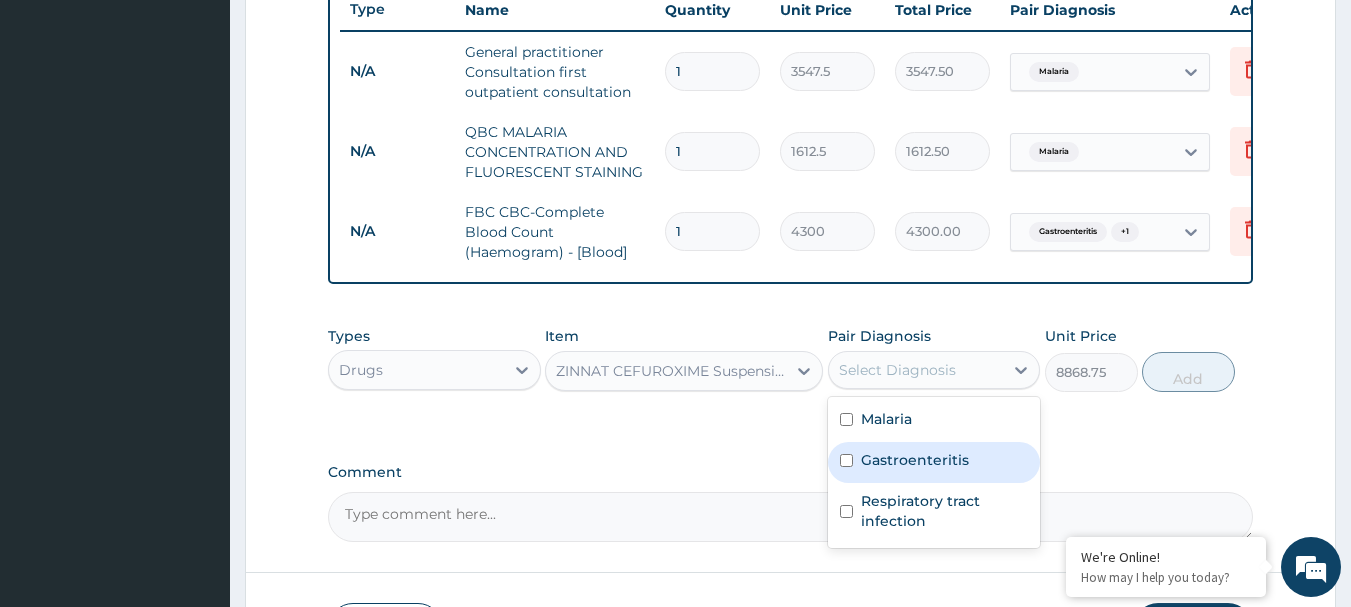click on "Gastroenteritis" at bounding box center [915, 460] 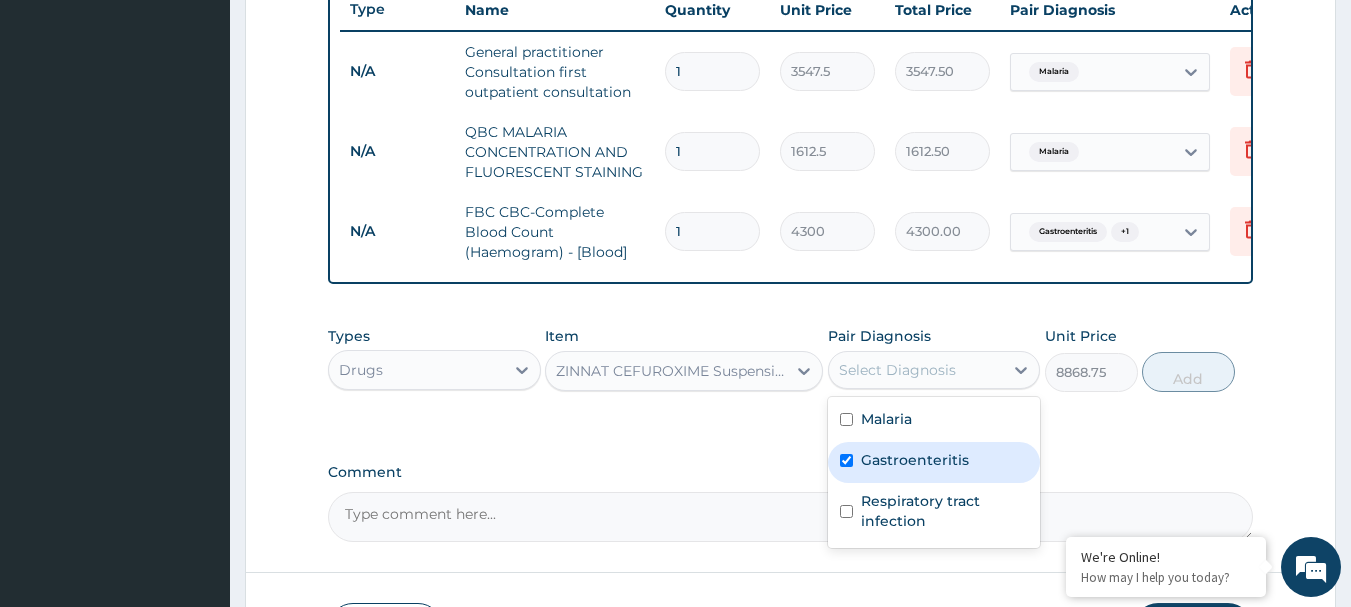 checkbox on "true" 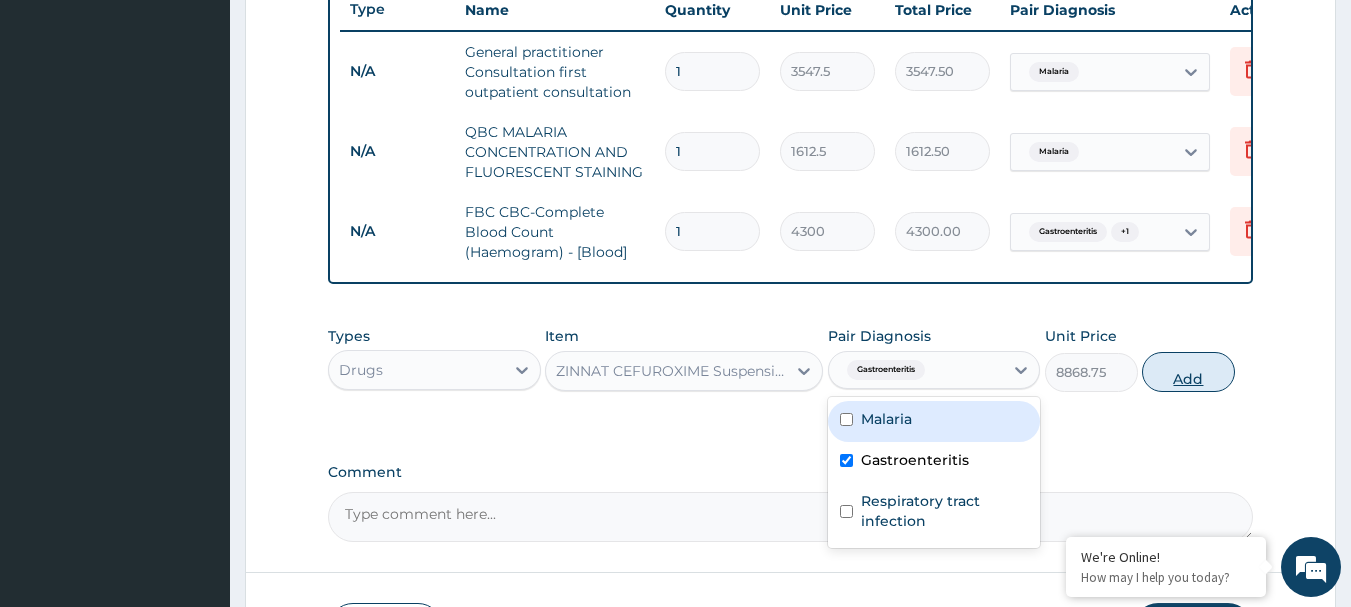 click on "Add" at bounding box center [1188, 372] 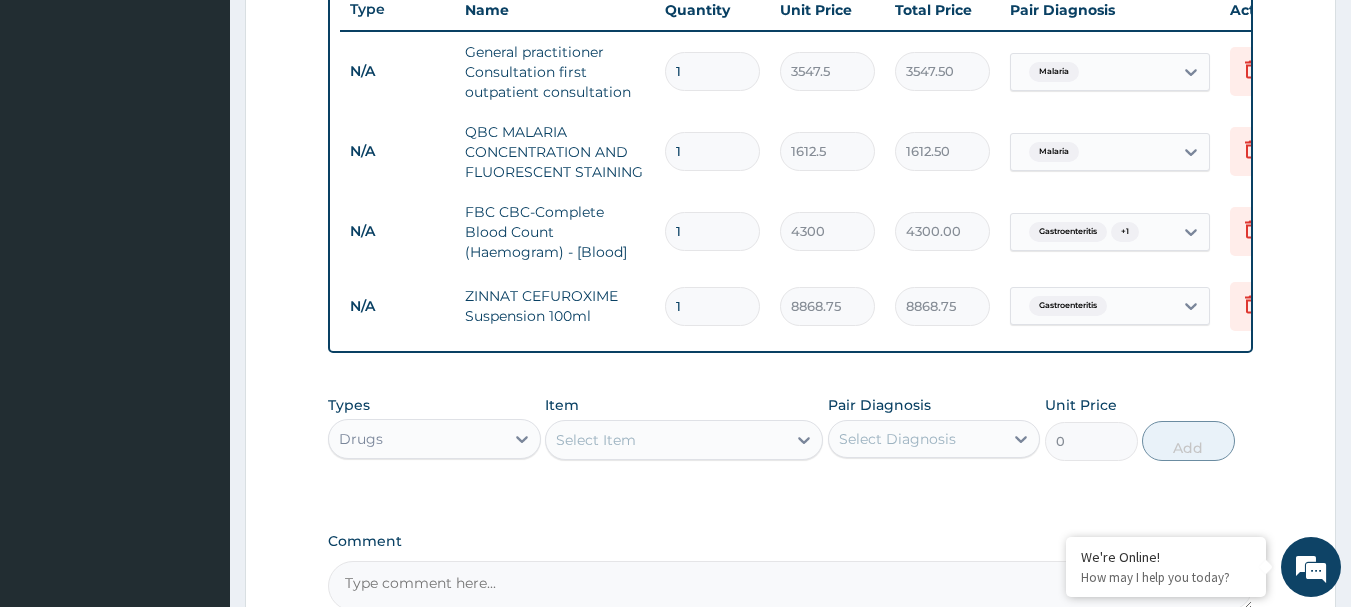 scroll, scrollTop: 995, scrollLeft: 0, axis: vertical 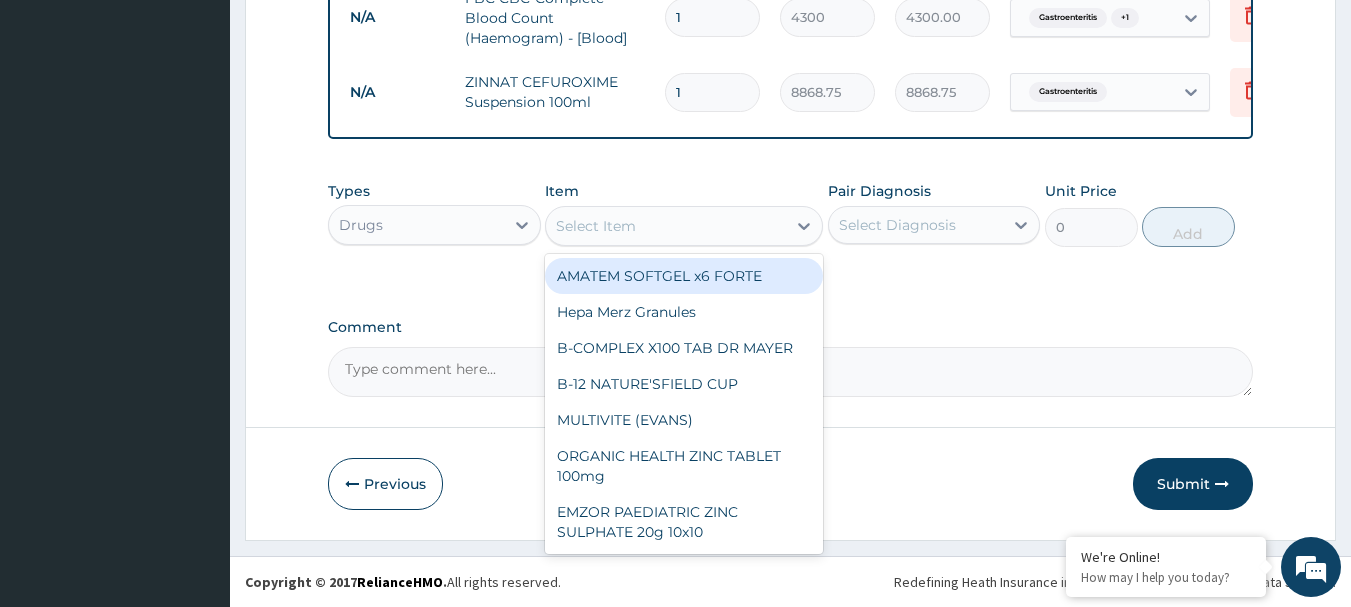 click on "Select Item" at bounding box center [666, 226] 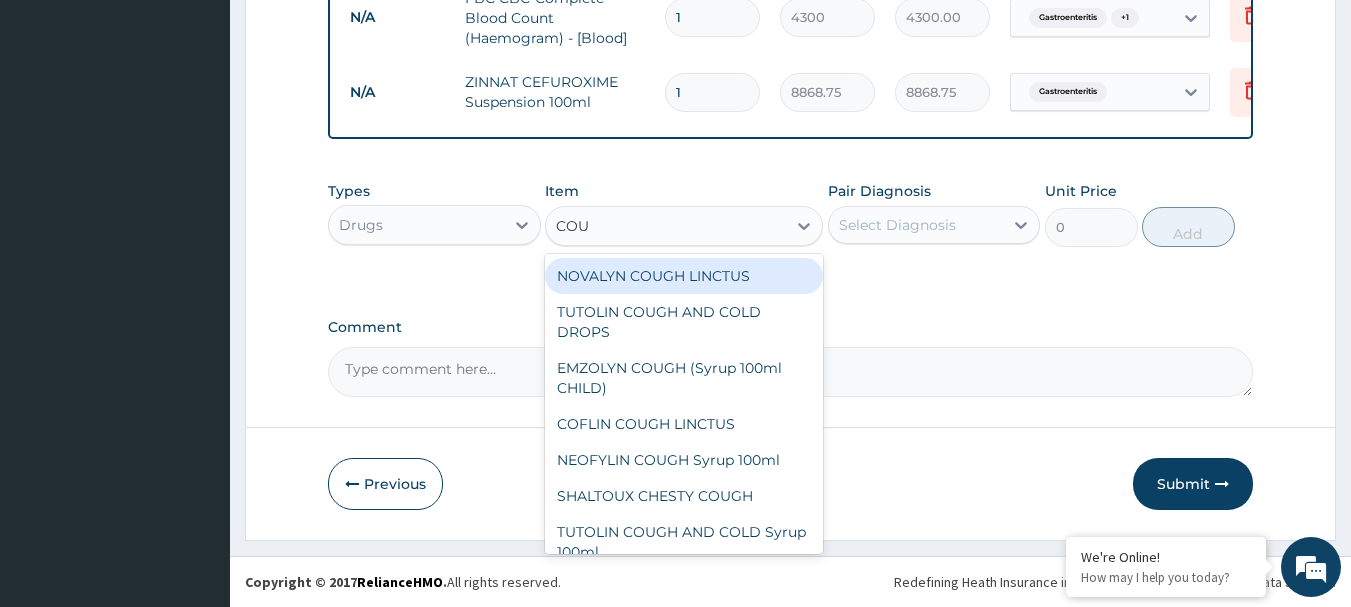 type on "COUG" 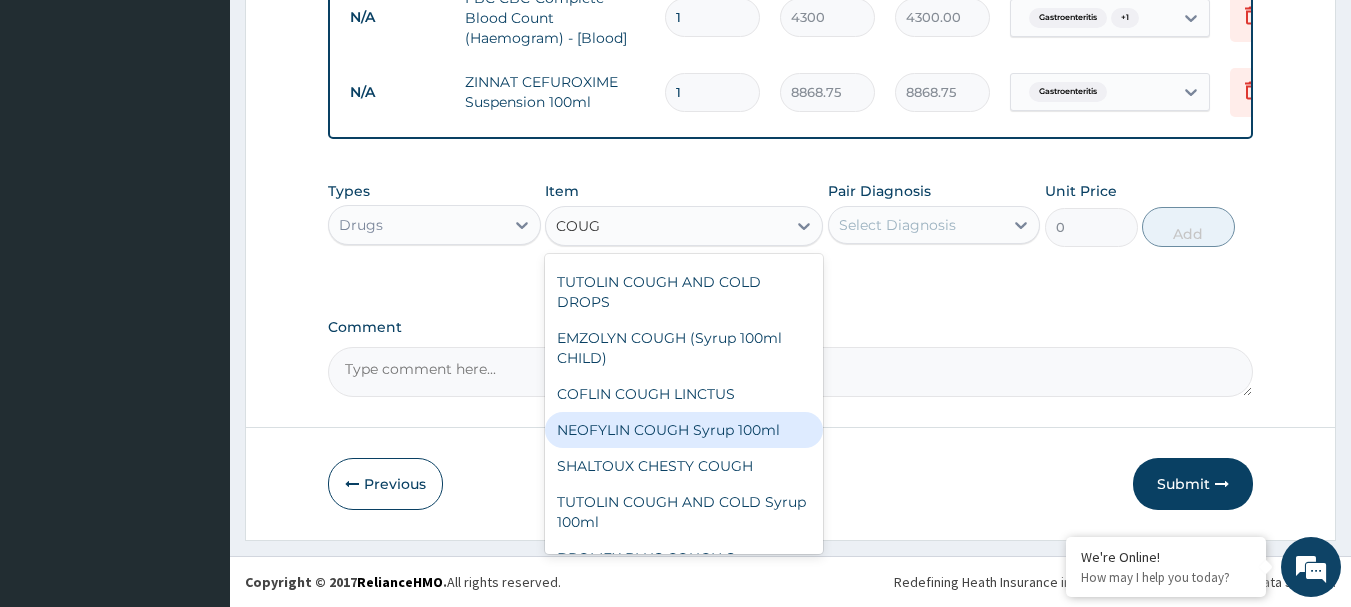 scroll, scrollTop: 33, scrollLeft: 0, axis: vertical 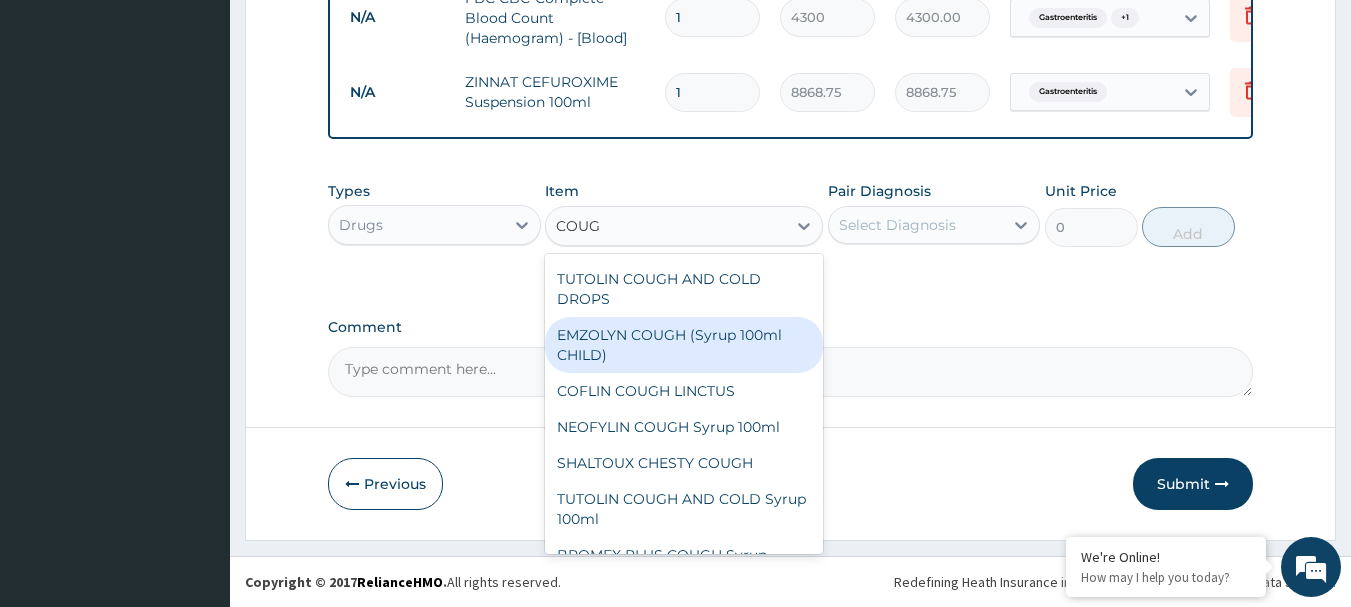 click on "EMZOLYN COUGH (Syrup 100ml CHILD)" at bounding box center [684, 345] 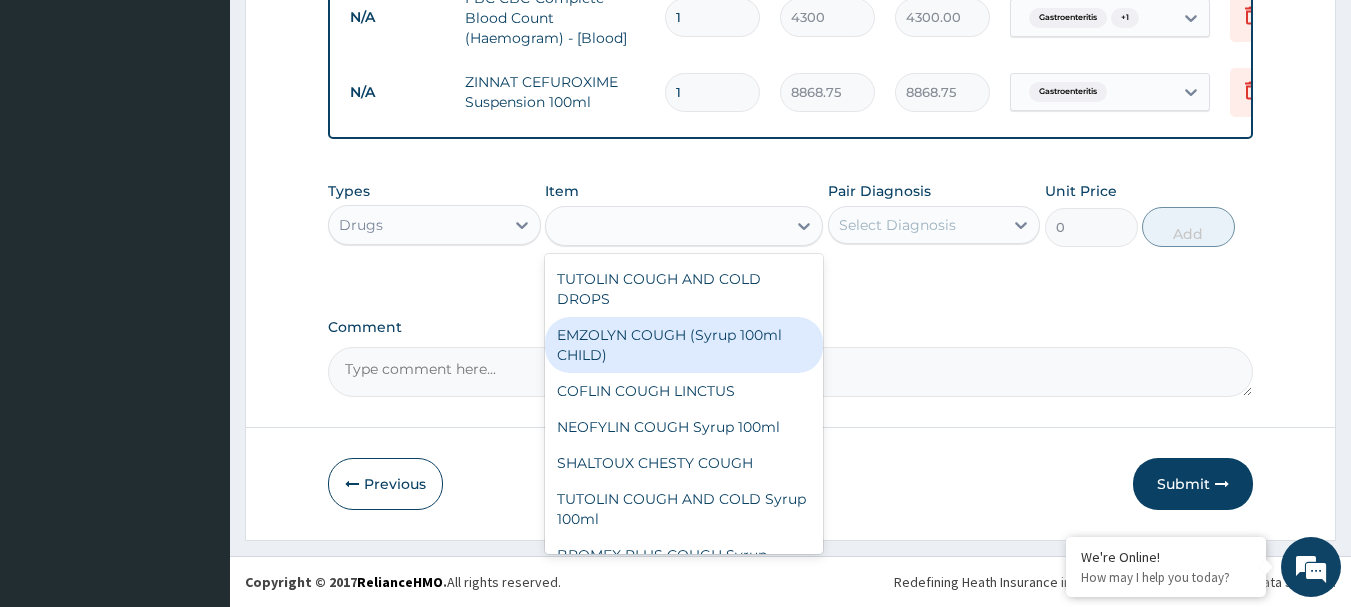 type on "1478.125" 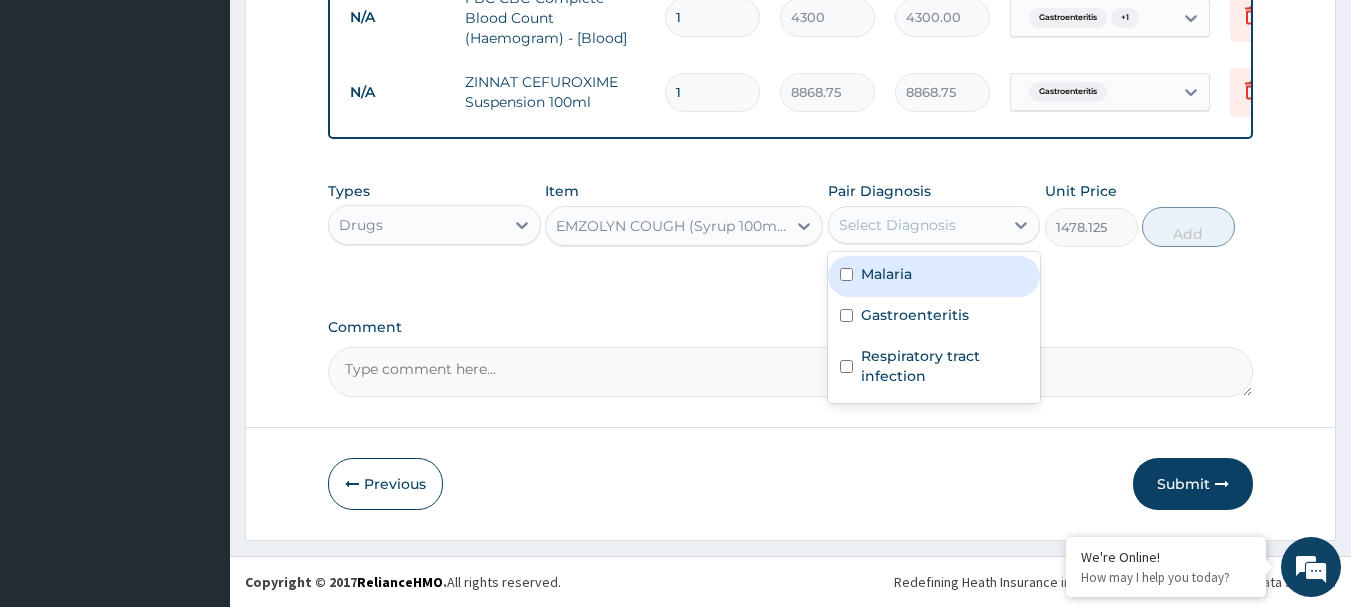 click on "Select Diagnosis" at bounding box center (934, 225) 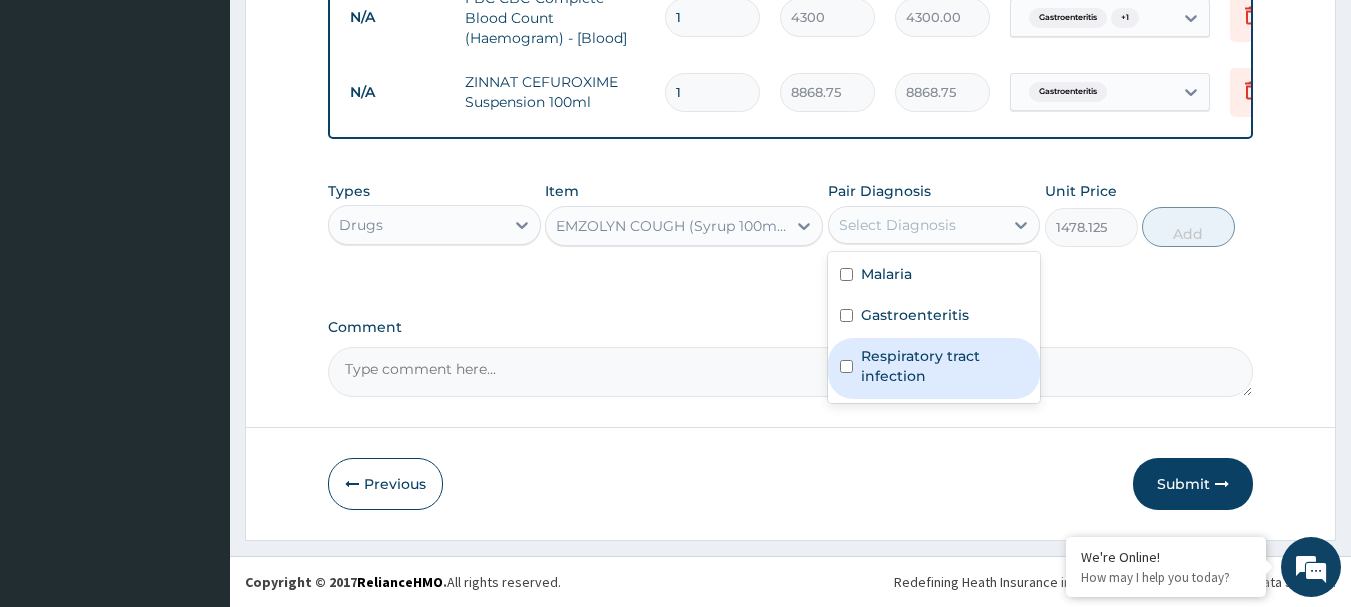 click on "Respiratory tract infection" at bounding box center [945, 366] 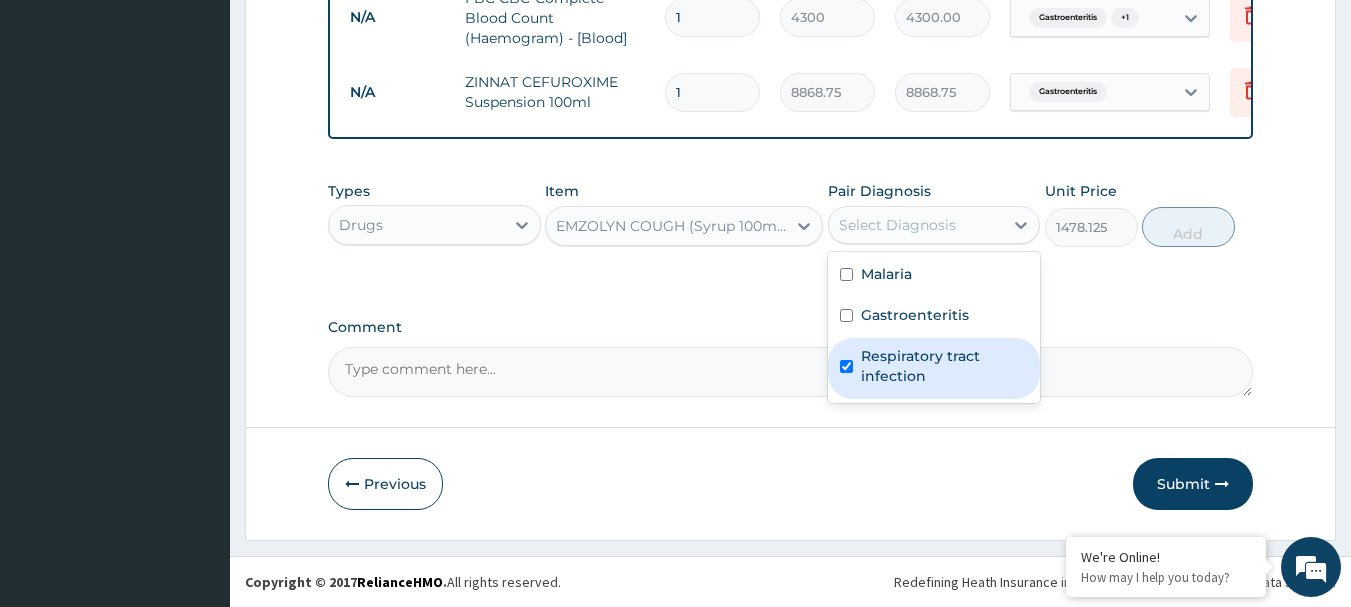 checkbox on "true" 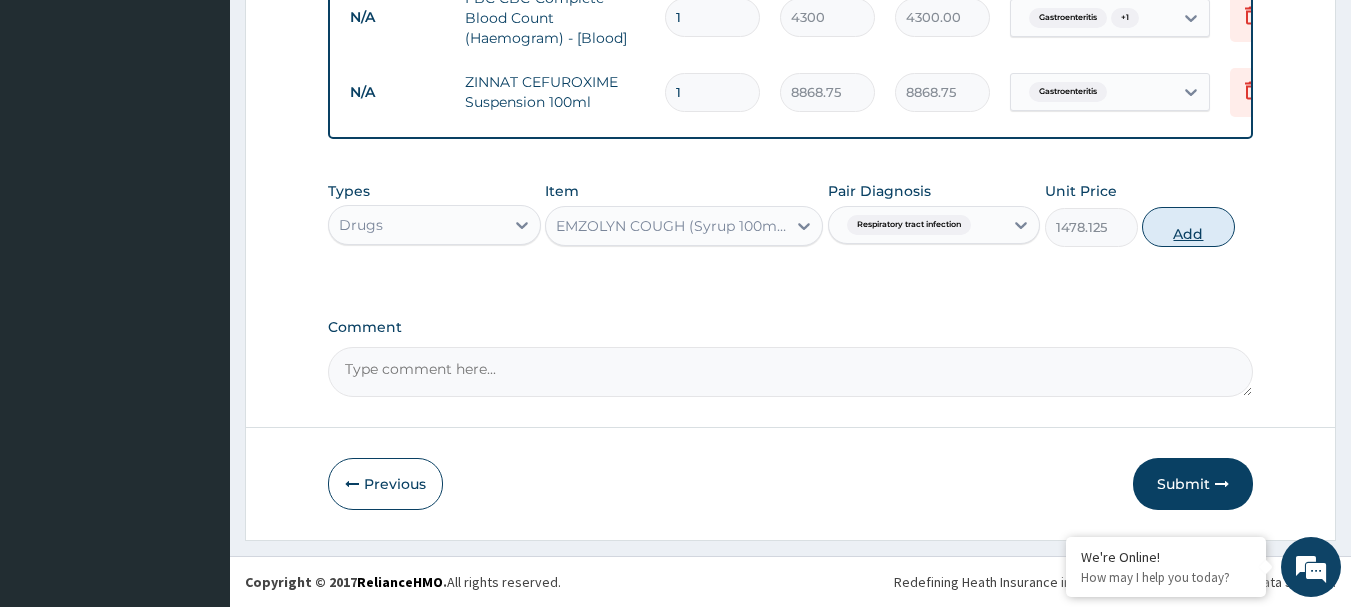 click on "Add" at bounding box center (1188, 227) 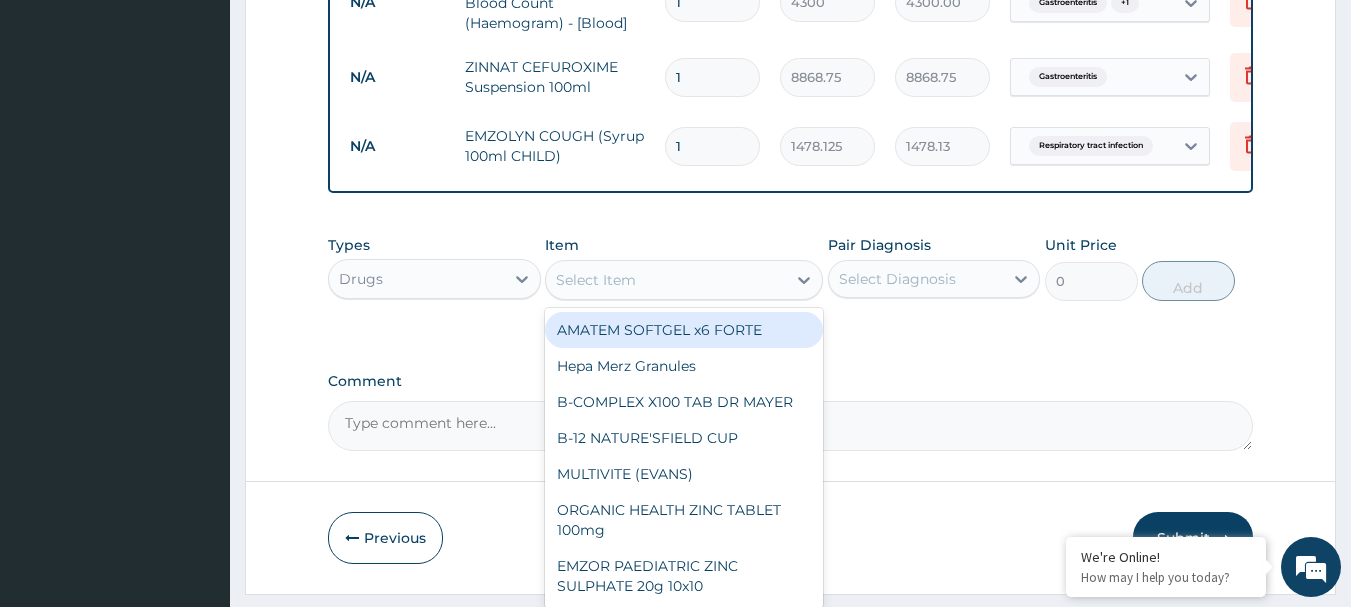 click on "Select Item" at bounding box center [666, 280] 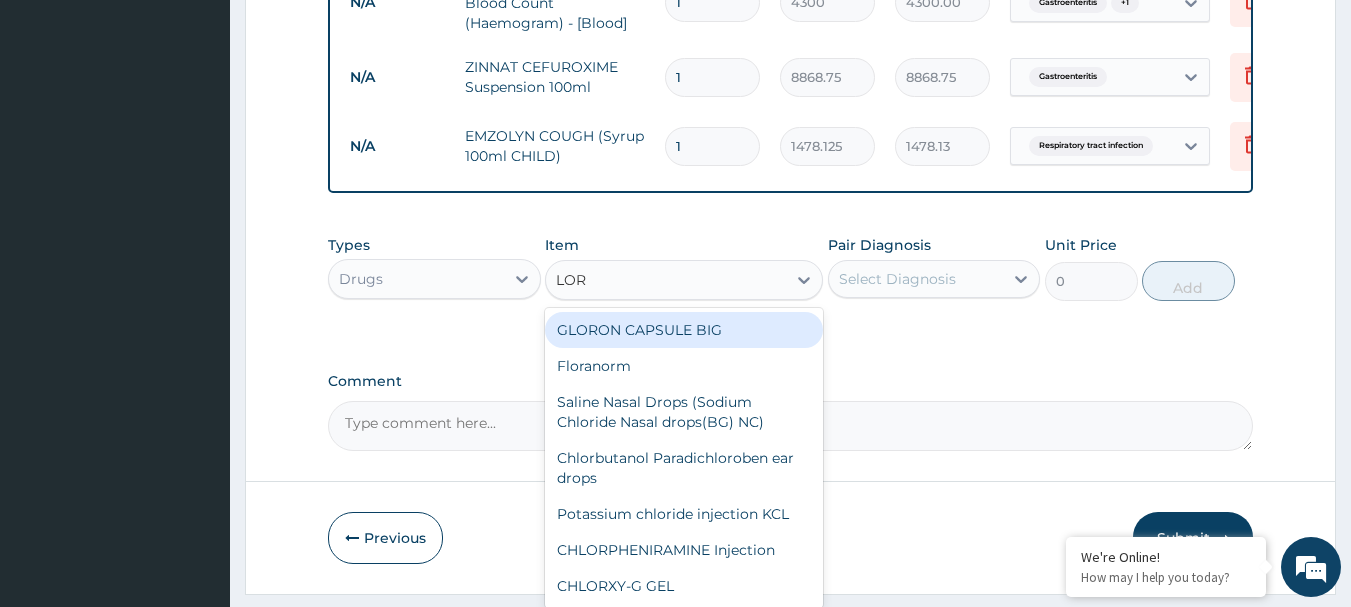 type on "LORA" 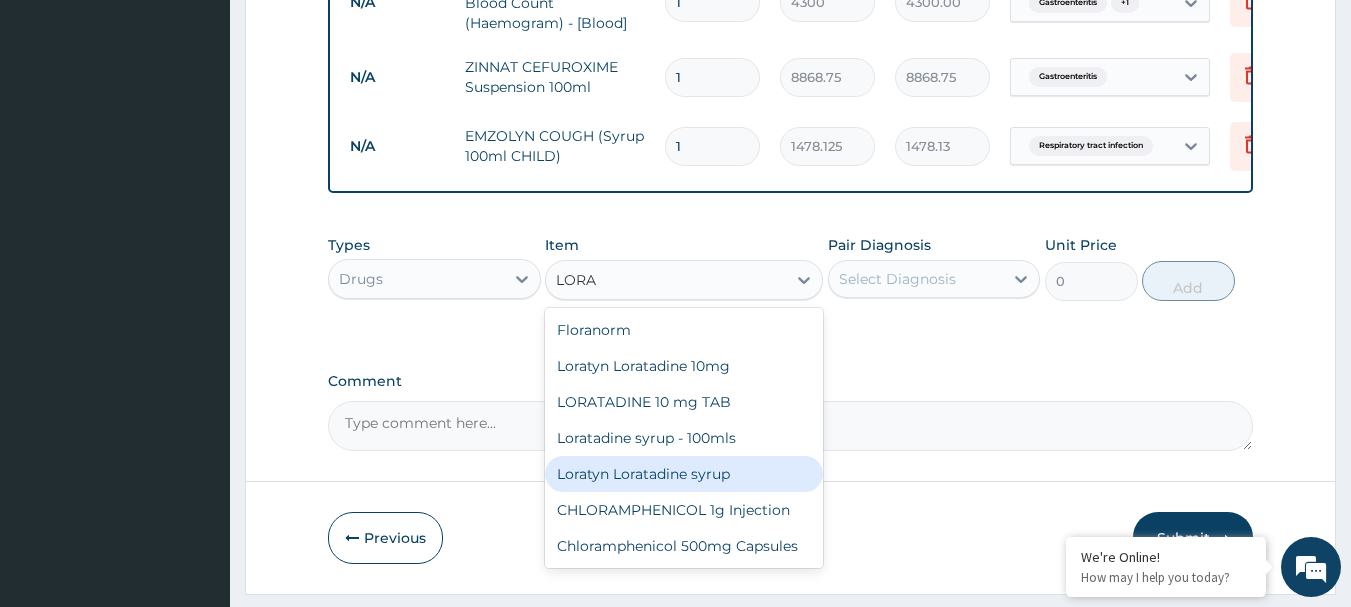 click on "Loratyn Loratadine syrup" at bounding box center [684, 474] 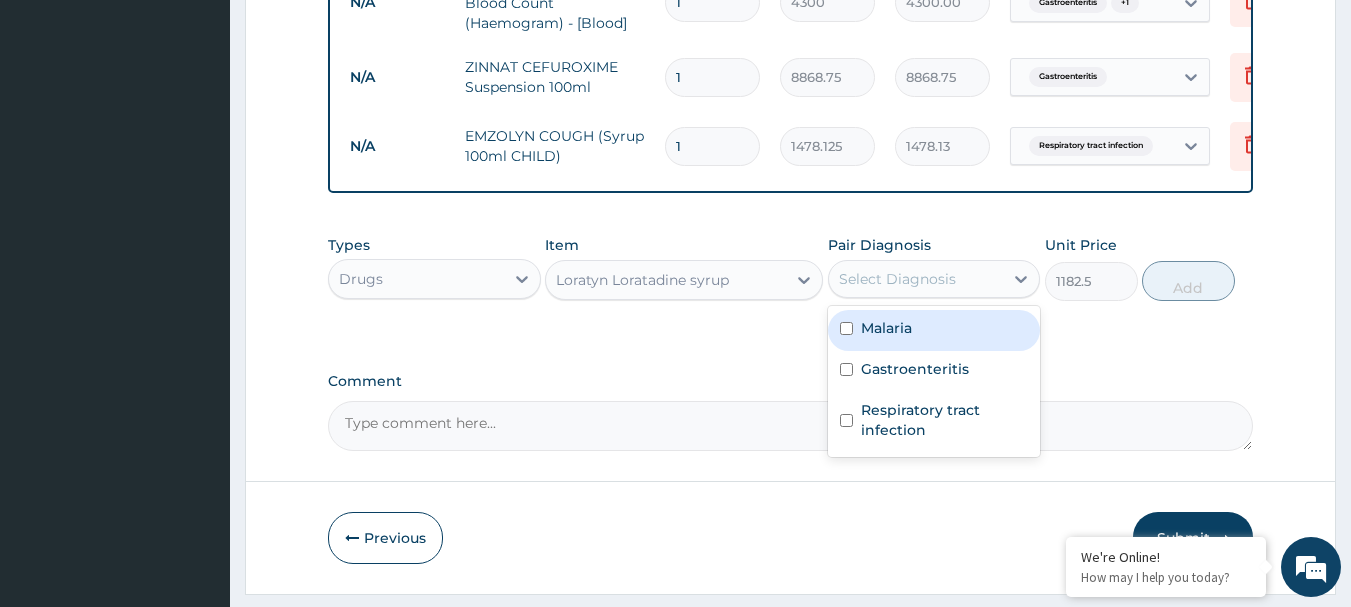 click on "Select Diagnosis" at bounding box center (897, 279) 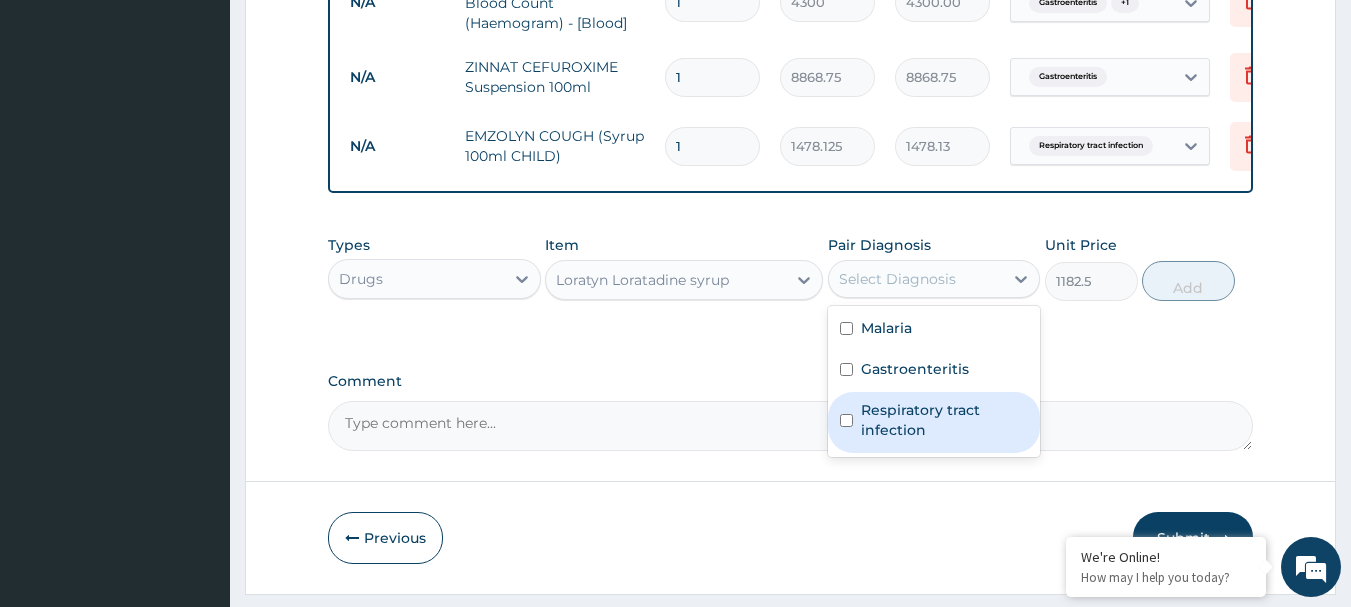 click on "Respiratory tract infection" at bounding box center [945, 420] 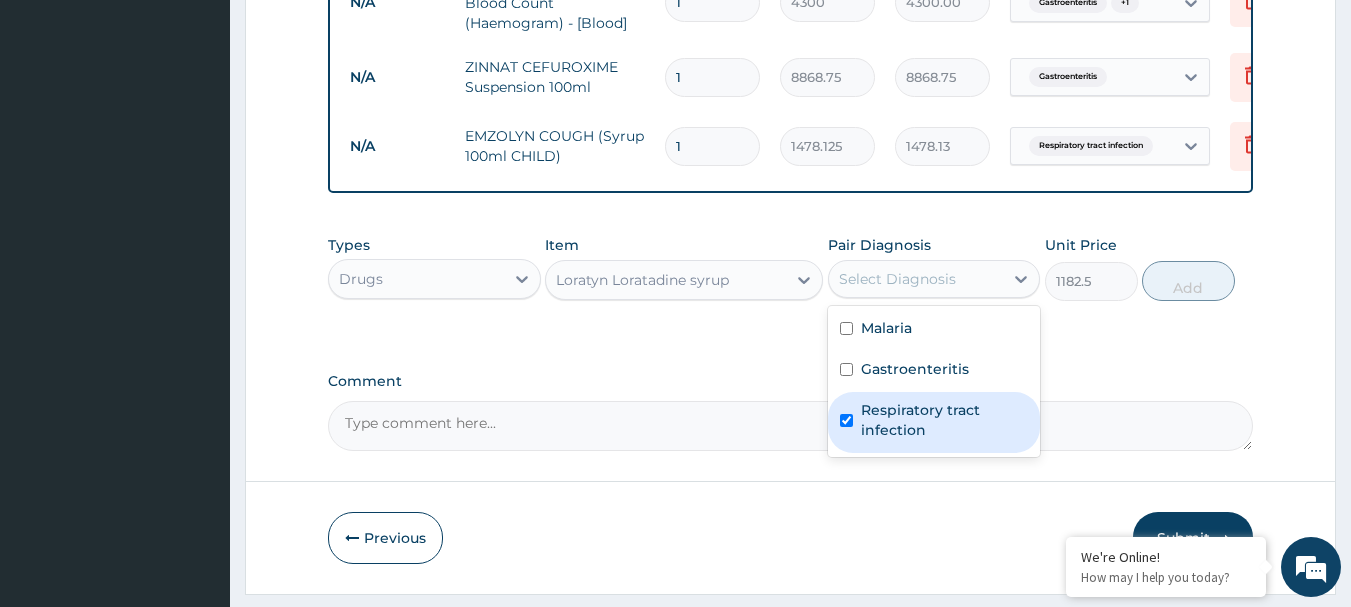 checkbox on "true" 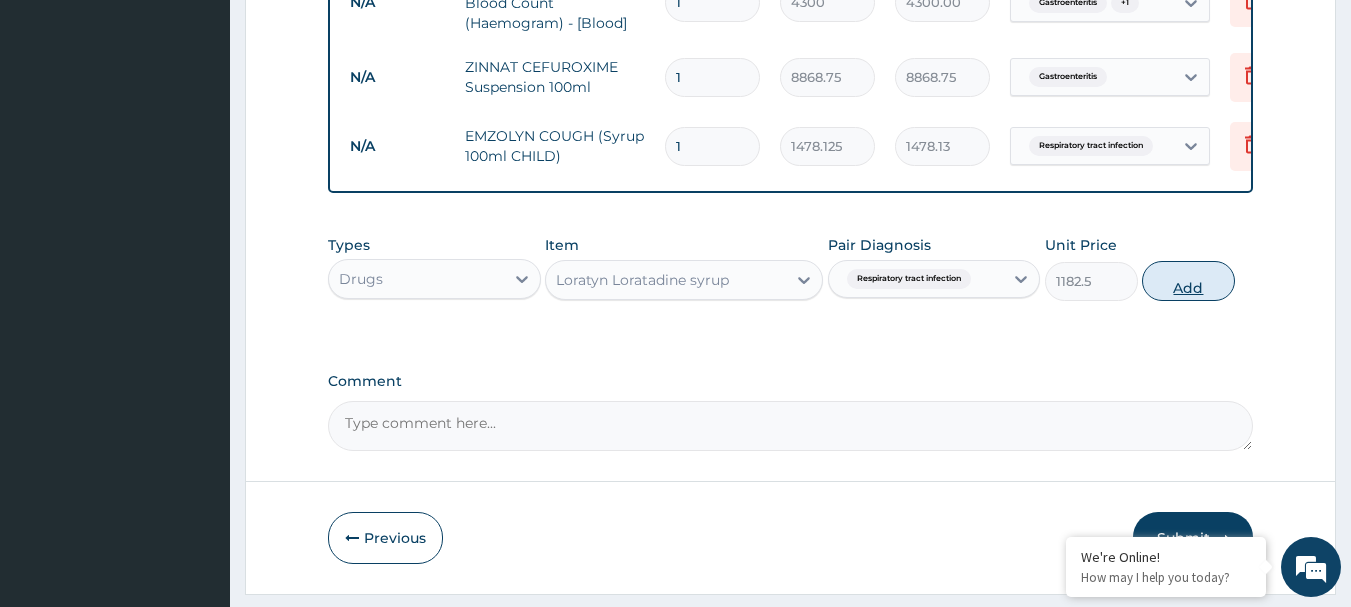 click on "Add" at bounding box center [1188, 281] 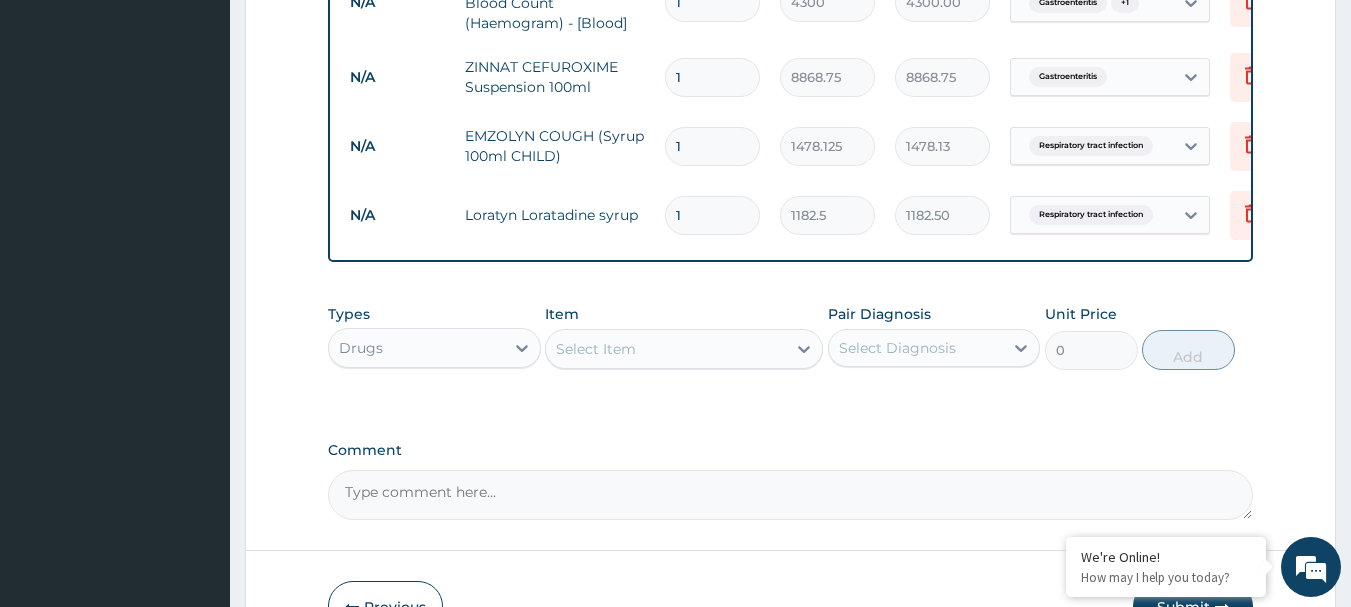 click on "Select Item" at bounding box center [596, 349] 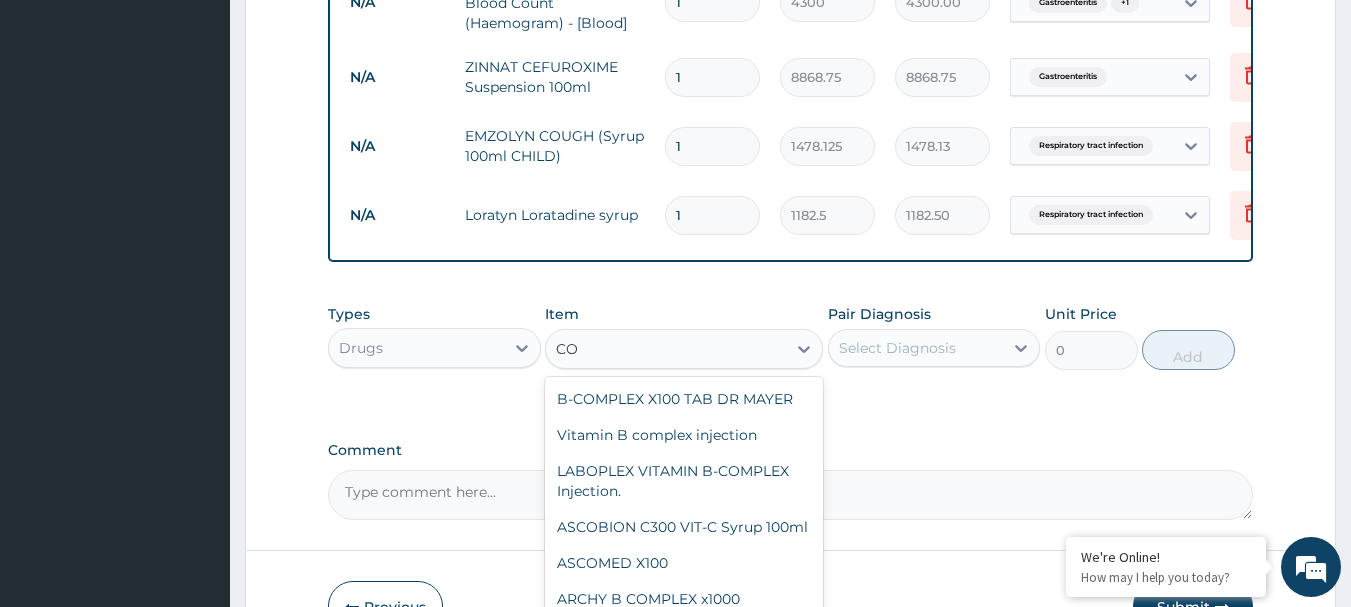 type on "C" 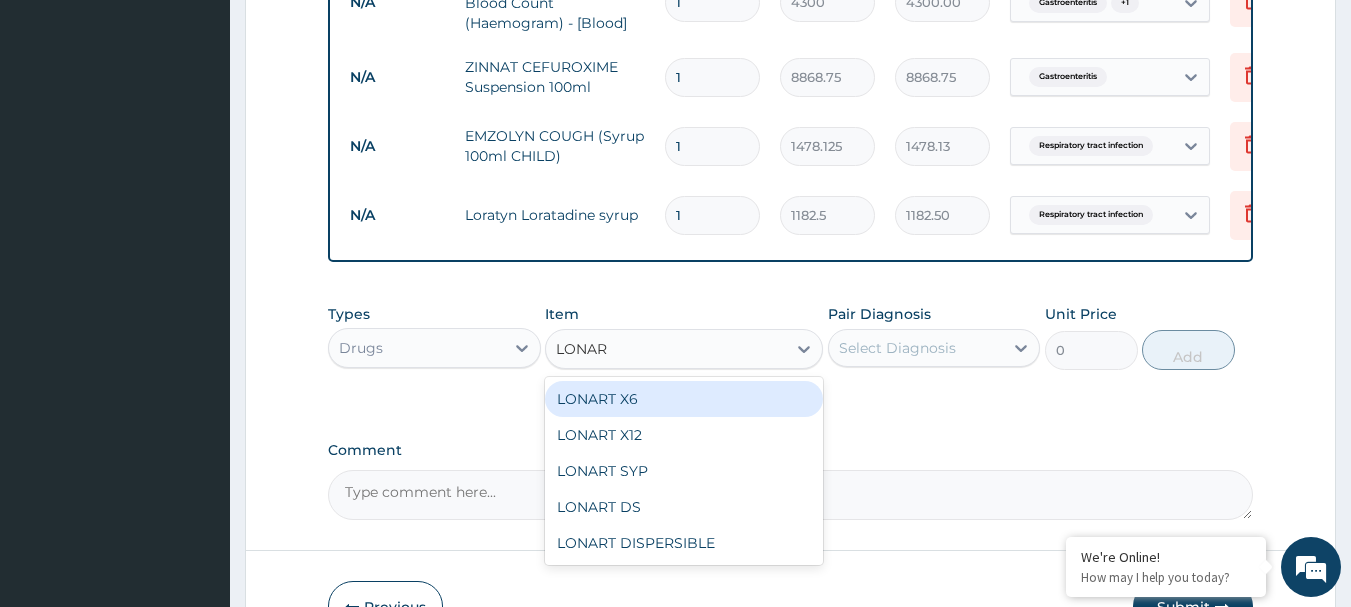 type on "LONART" 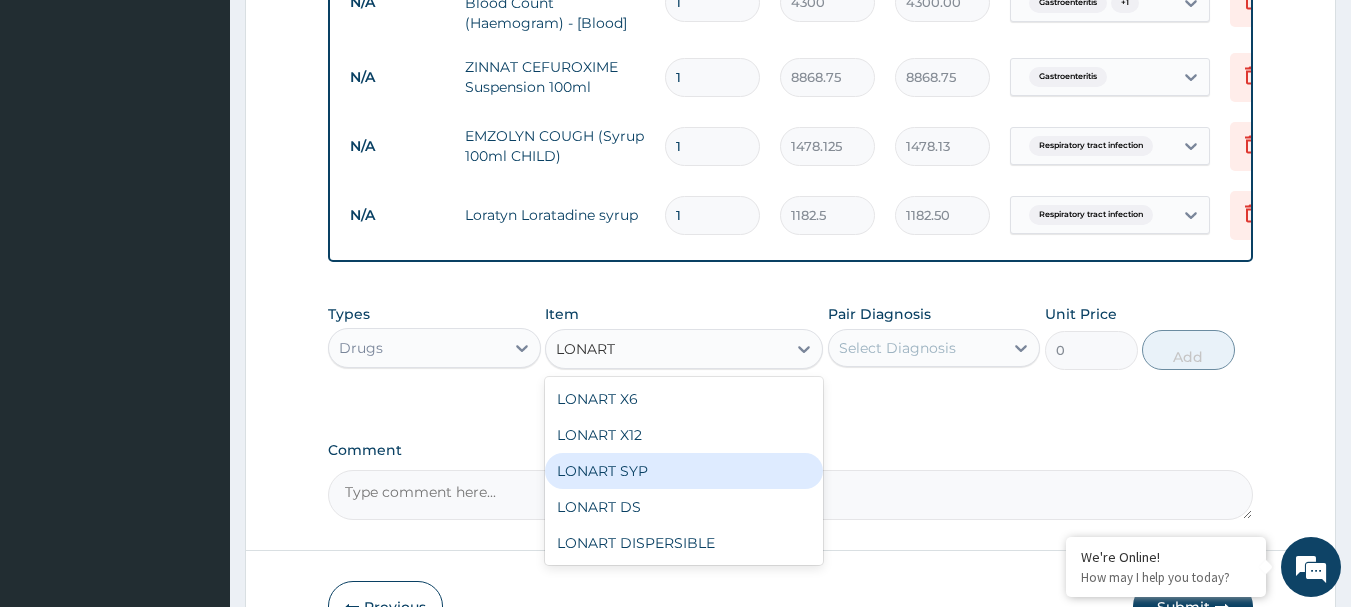 click on "LONART SYP" at bounding box center (684, 471) 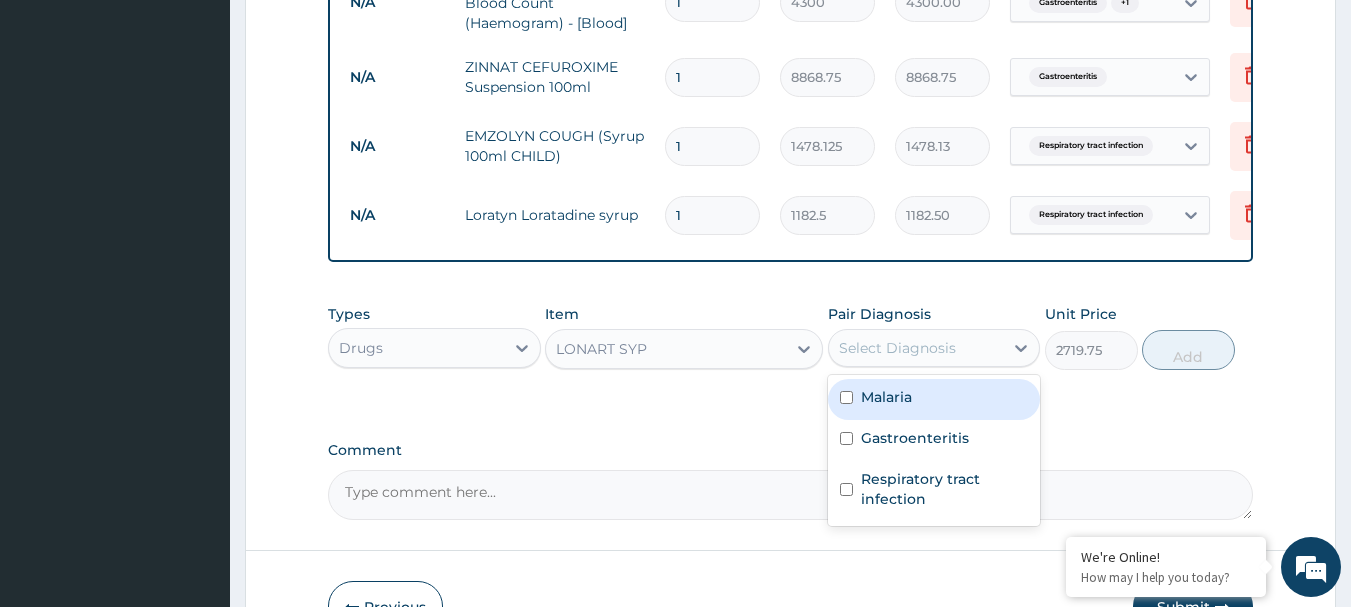 click on "Select Diagnosis" at bounding box center (897, 348) 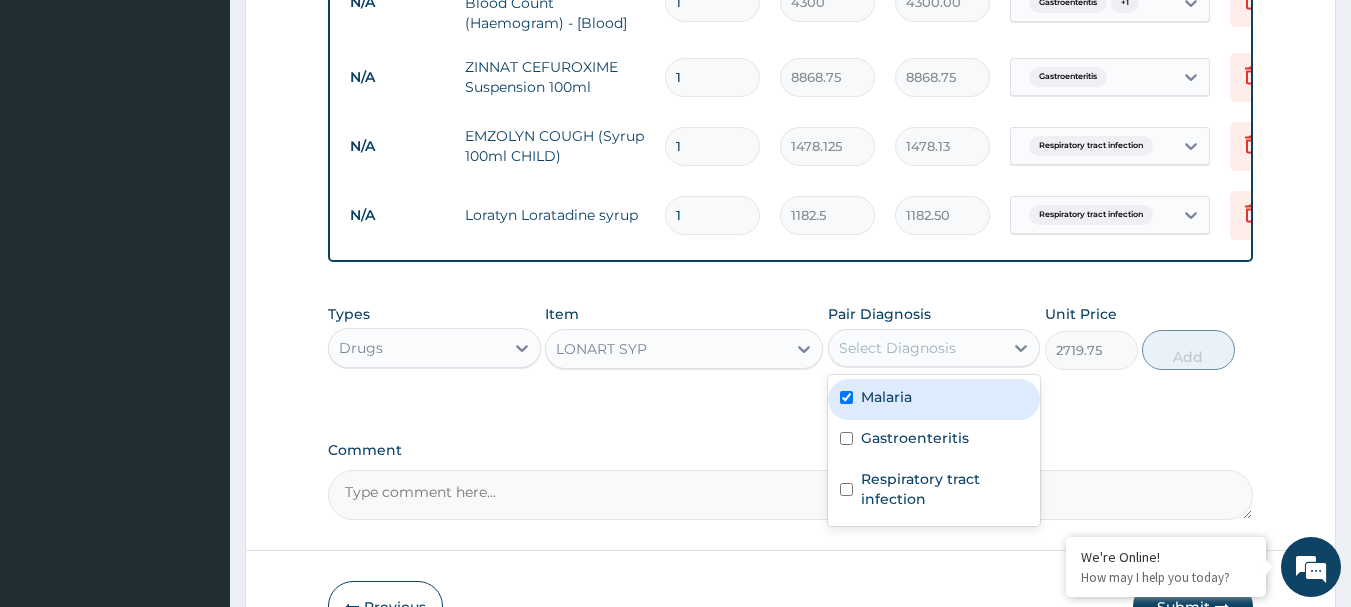 checkbox on "true" 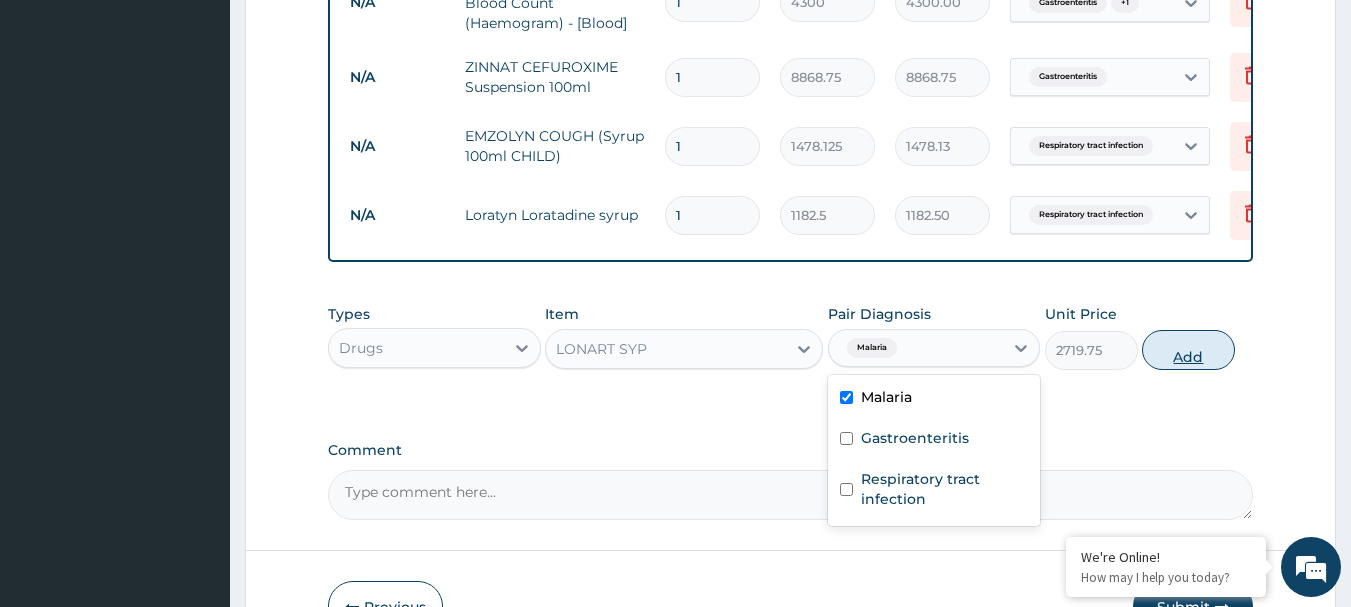 click on "Add" at bounding box center [1188, 350] 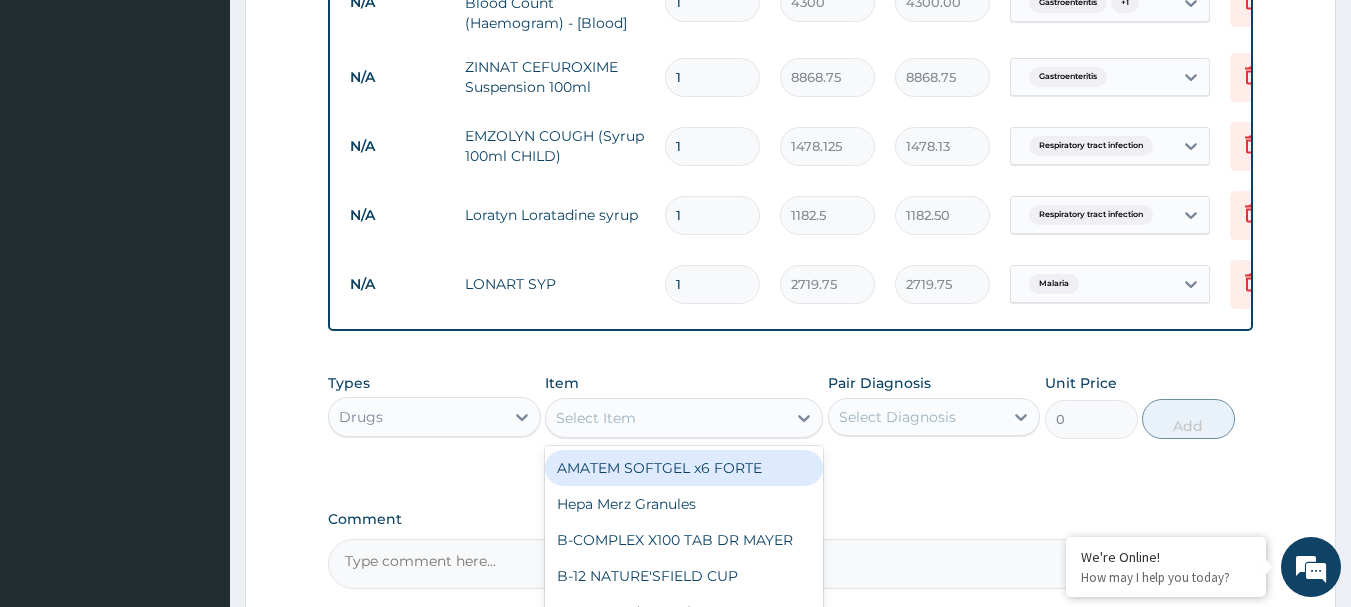 click on "Select Item" at bounding box center [596, 418] 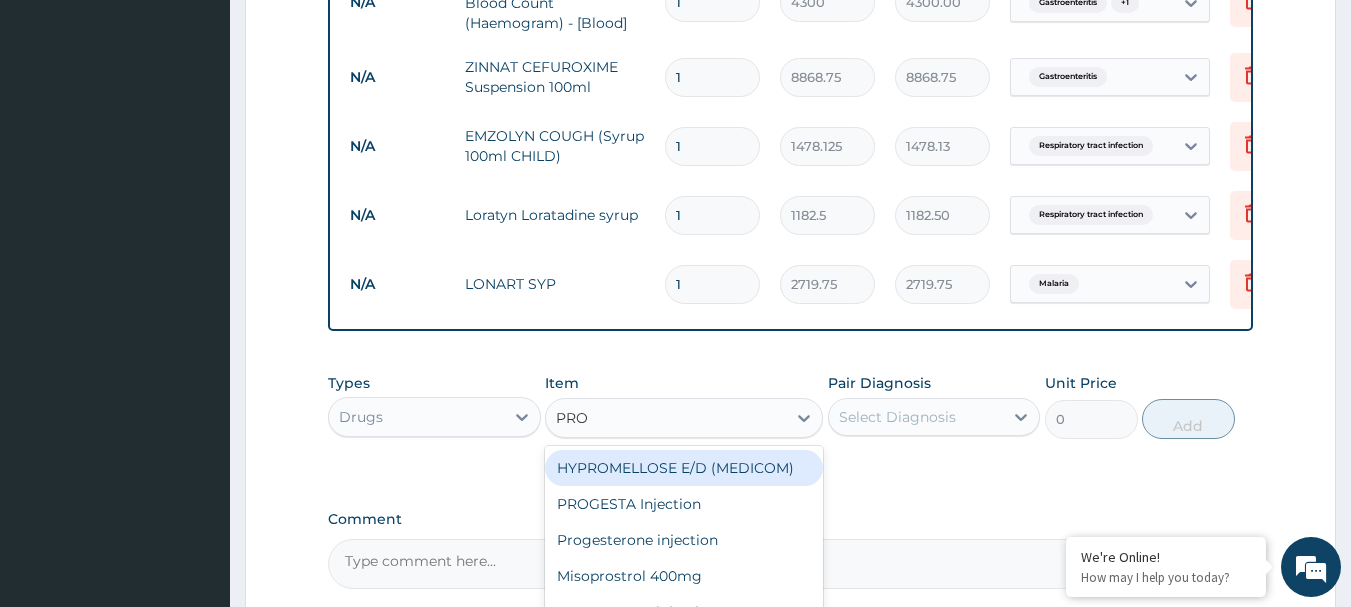 type on "PROF" 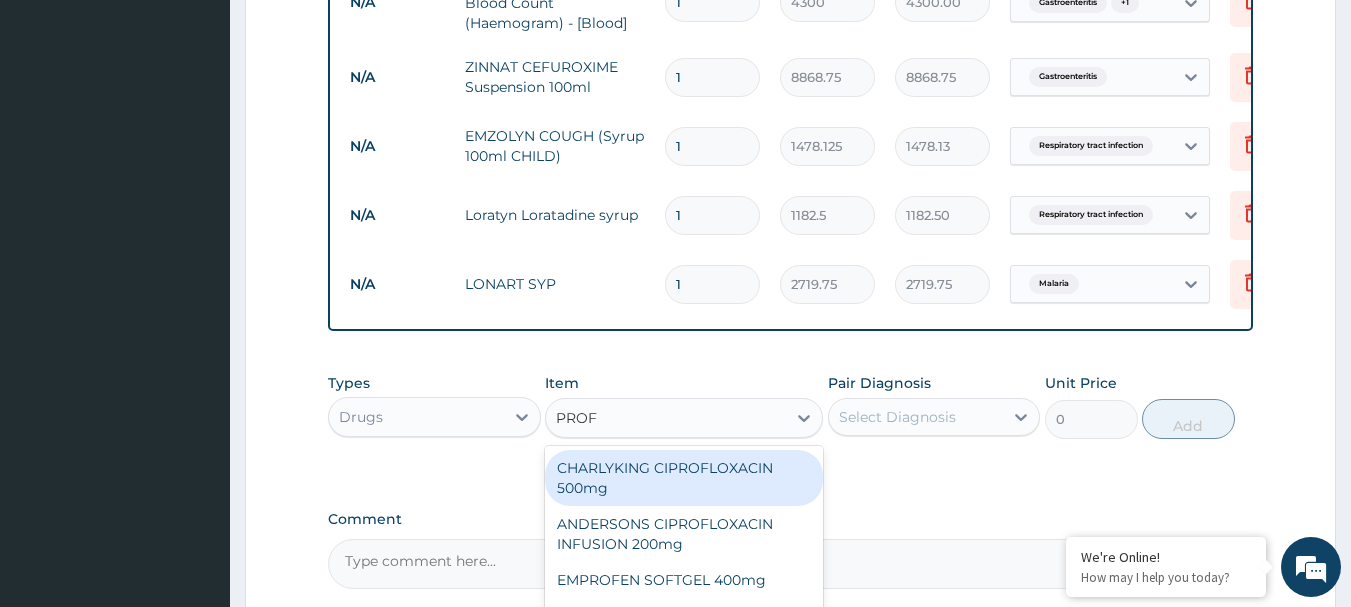 scroll, scrollTop: 1202, scrollLeft: 0, axis: vertical 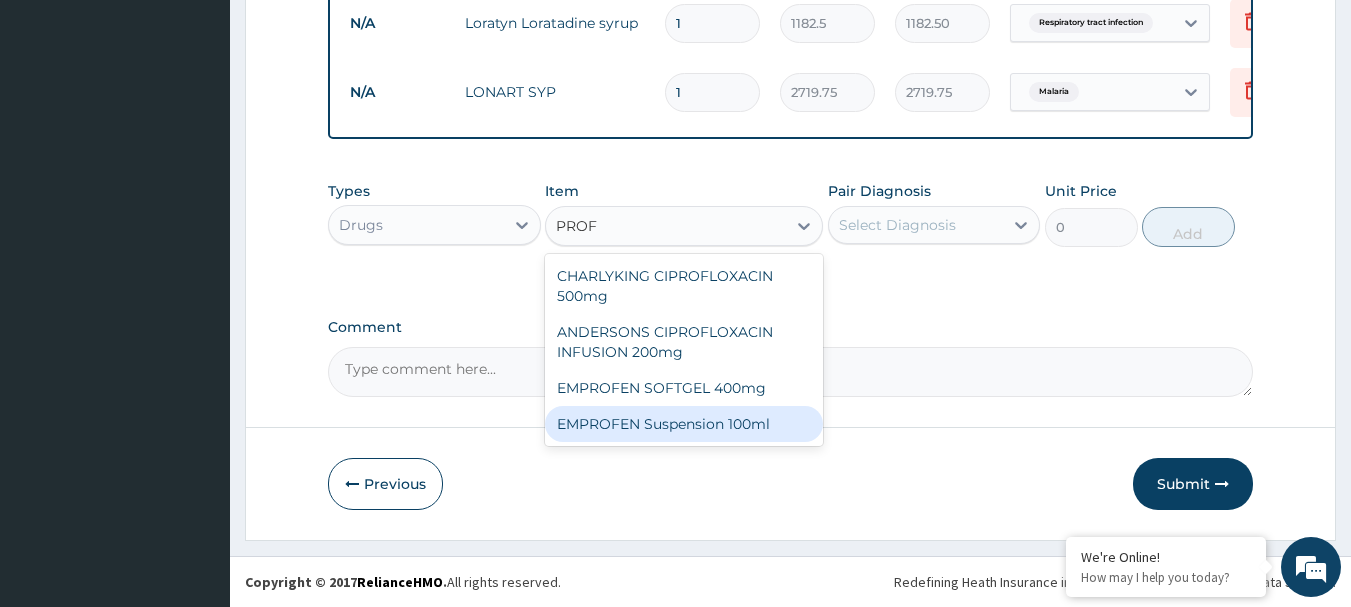 click on "EMPROFEN Suspension 100ml" at bounding box center [684, 424] 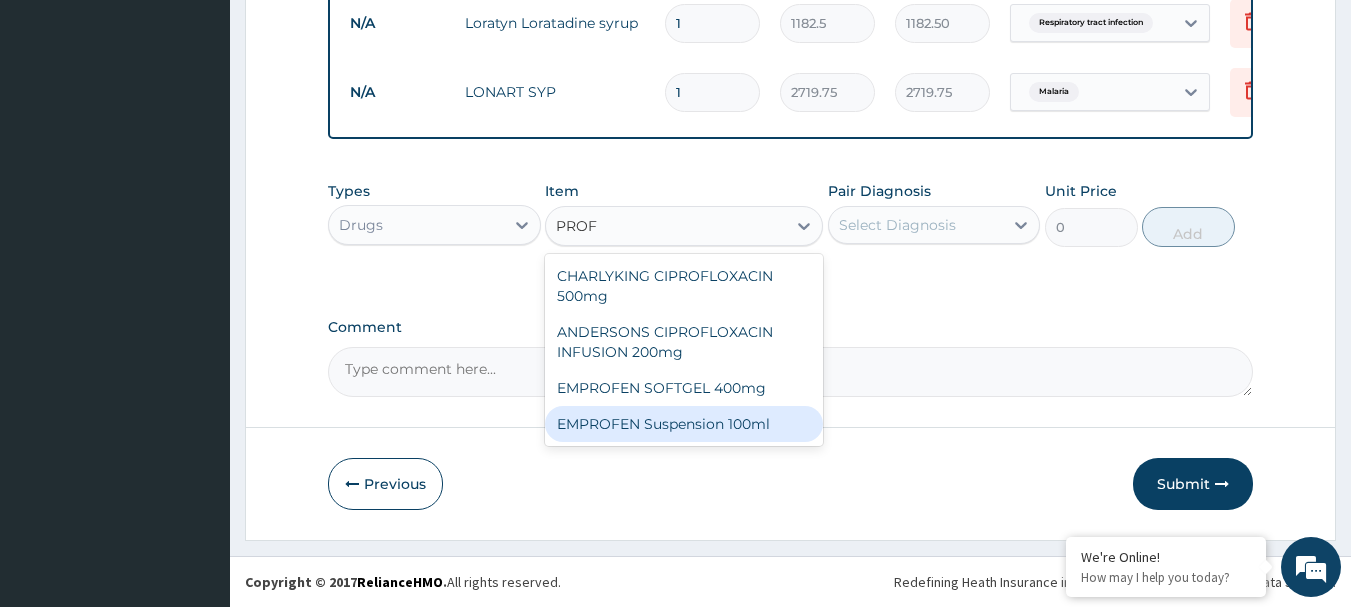 type 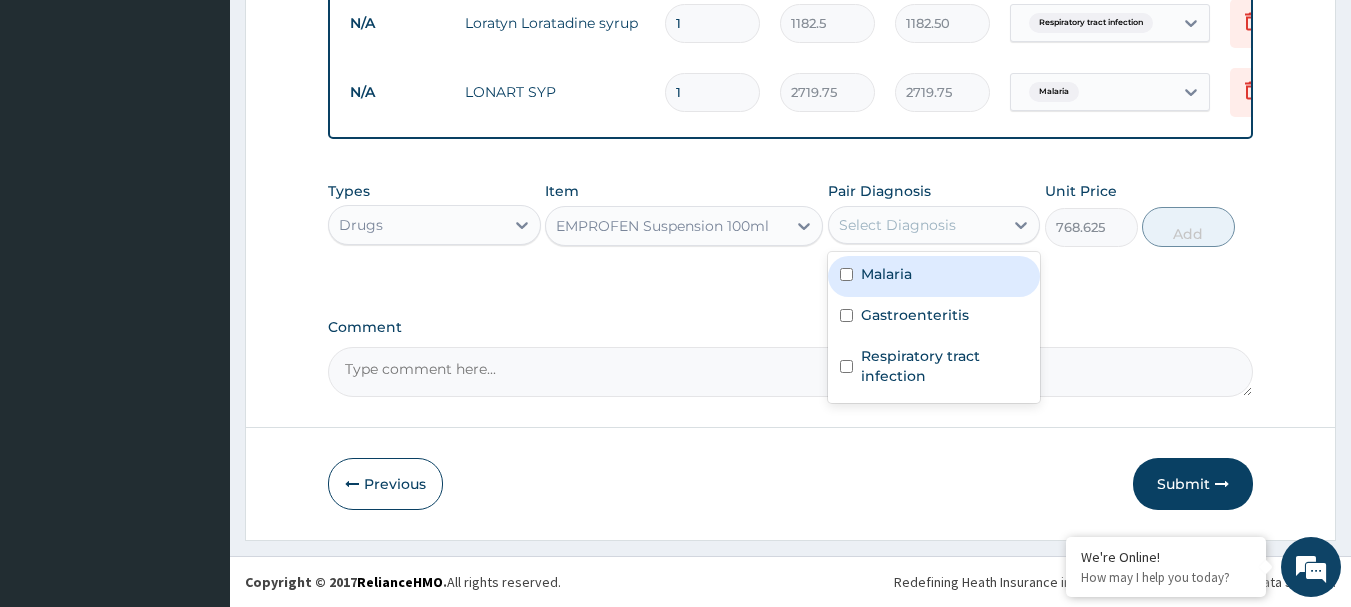 click on "Select Diagnosis" at bounding box center (897, 225) 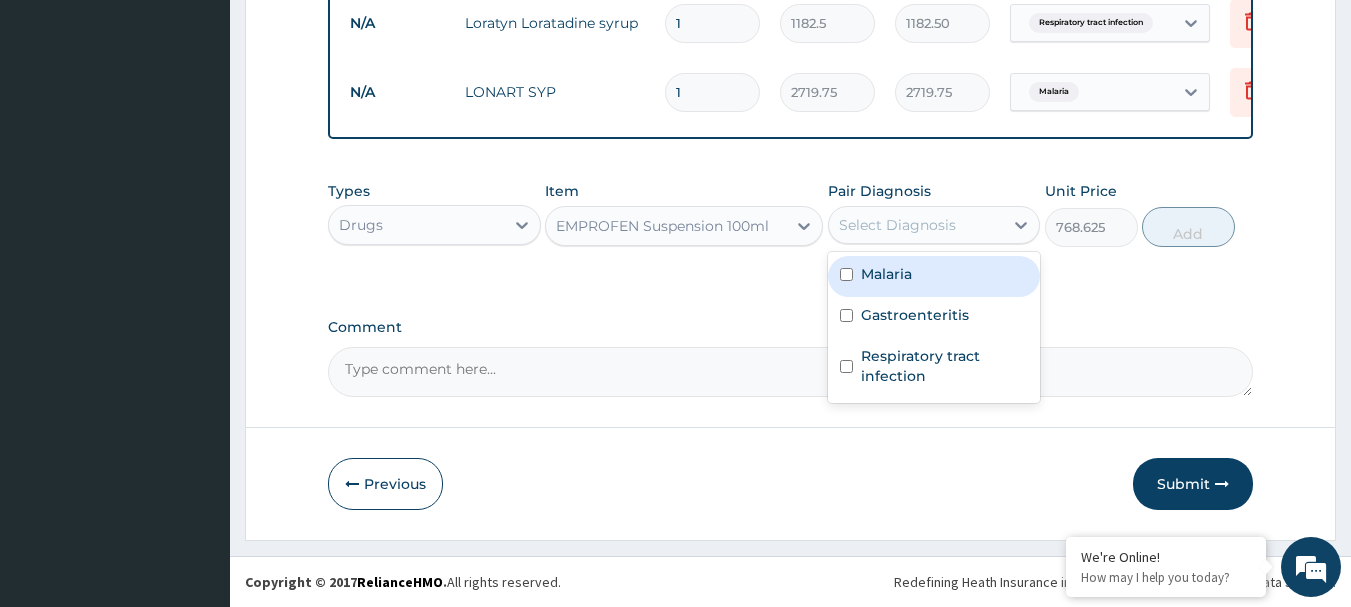click on "Malaria" at bounding box center (886, 274) 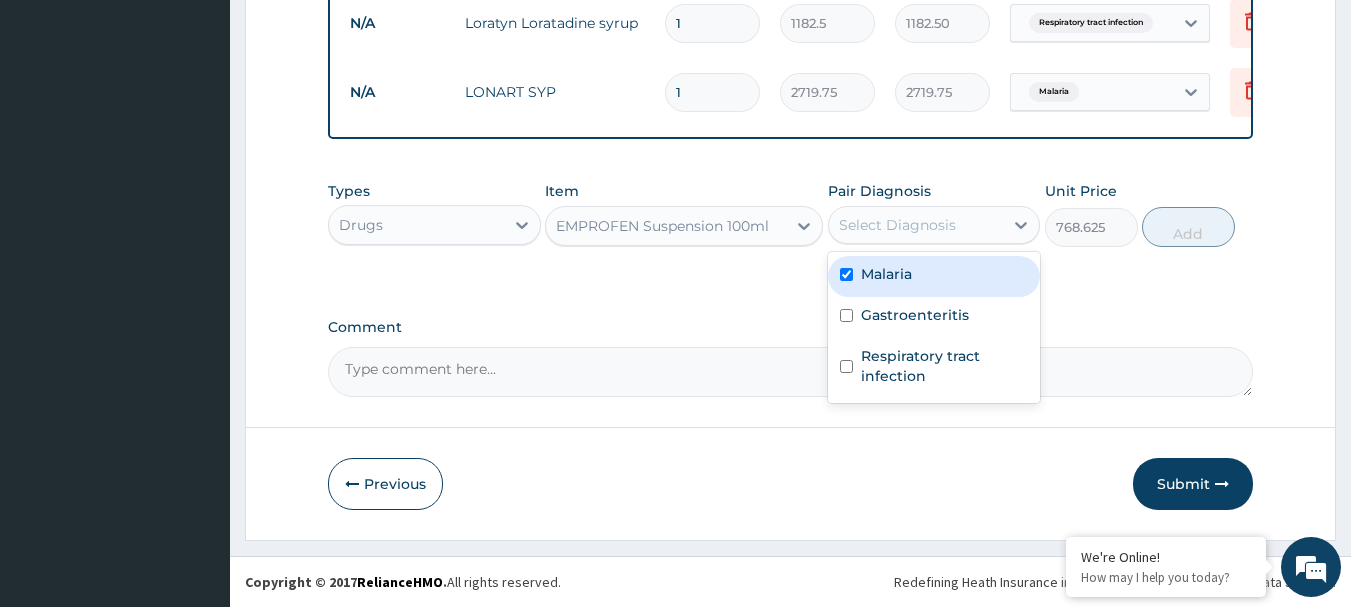 checkbox on "true" 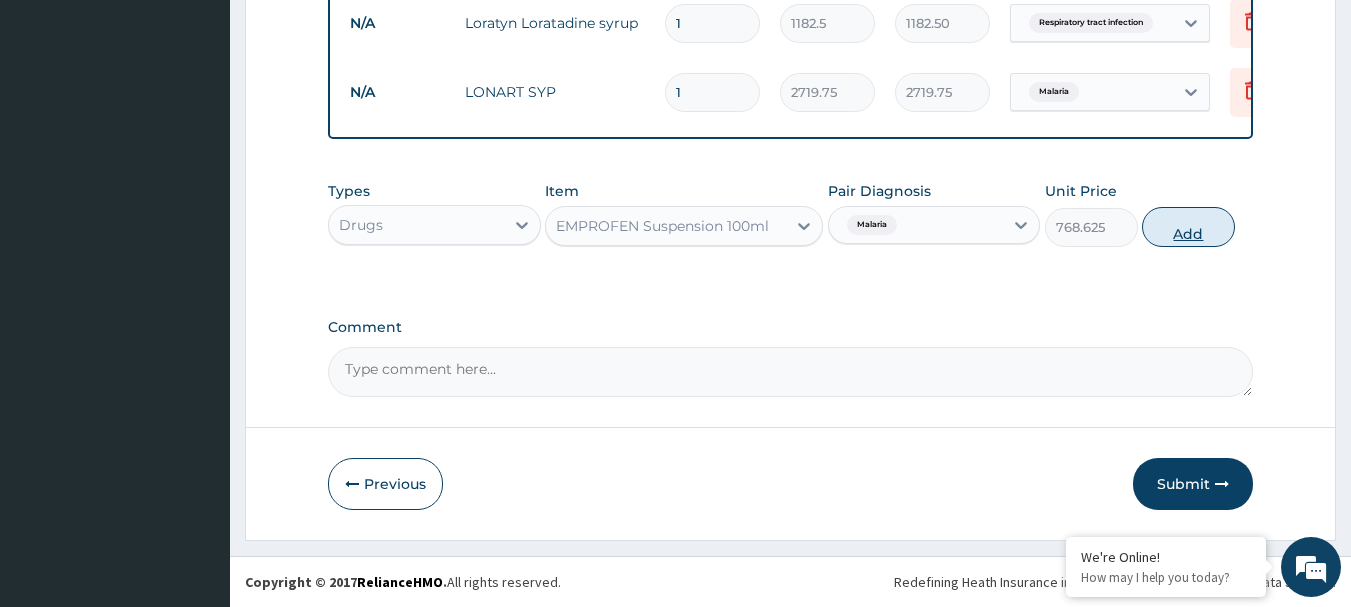 click on "Add" at bounding box center [1188, 227] 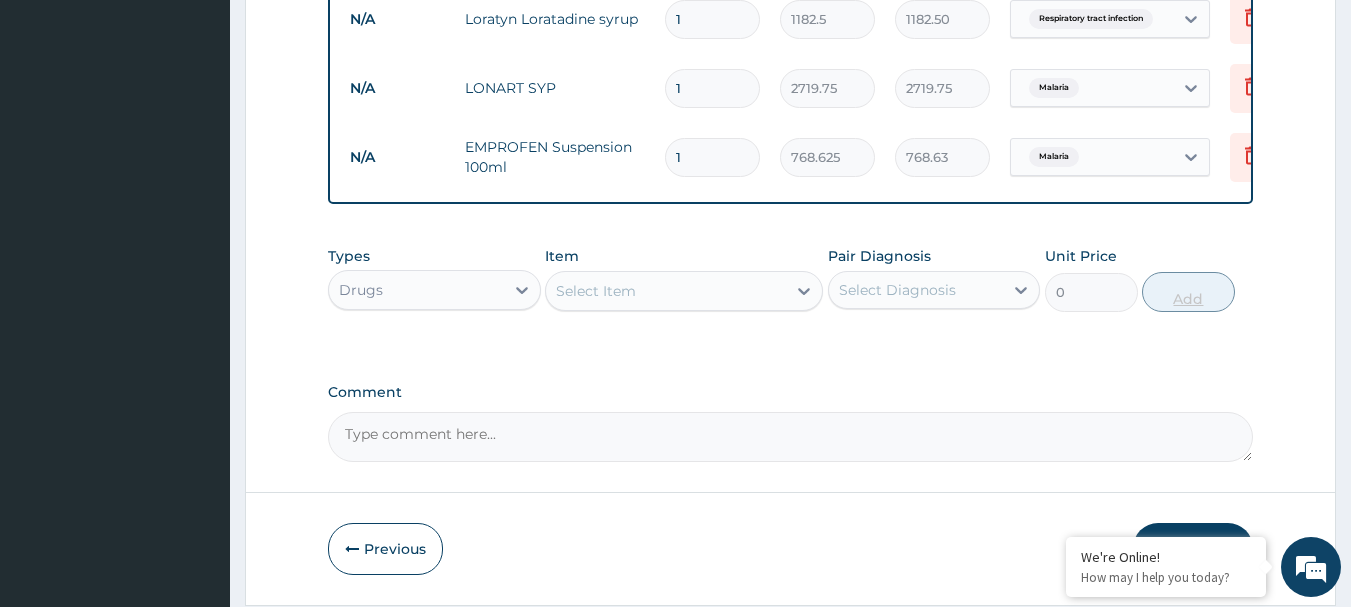 scroll, scrollTop: 1271, scrollLeft: 0, axis: vertical 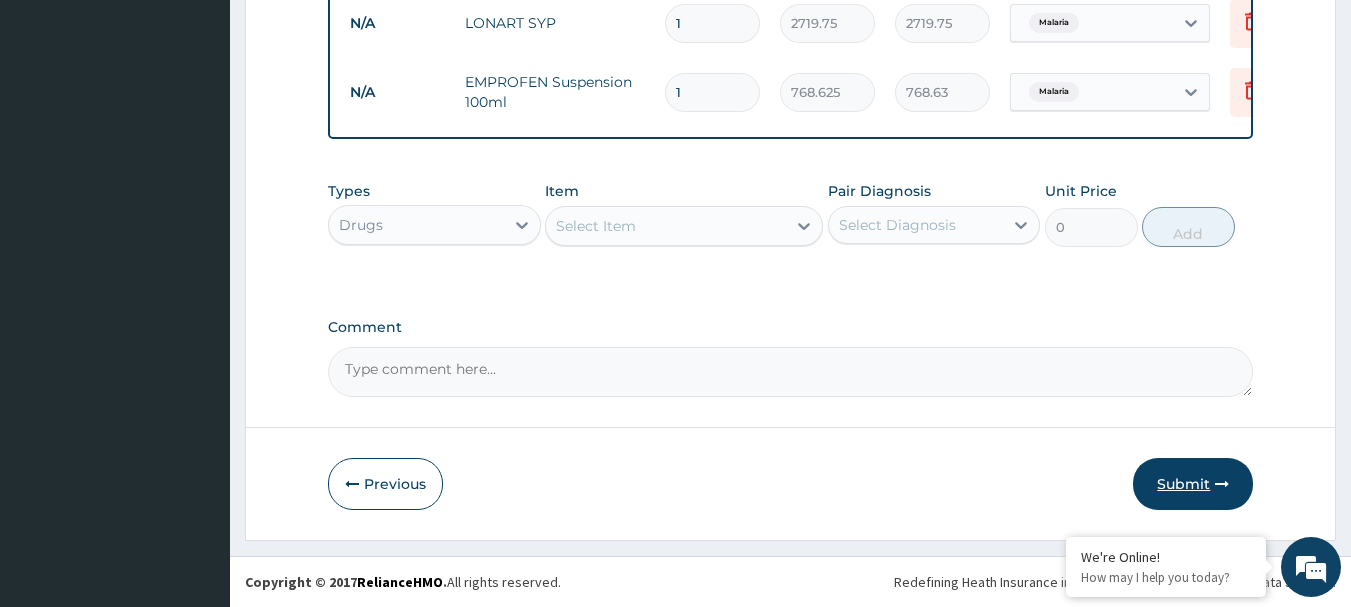 click on "Submit" at bounding box center [1193, 484] 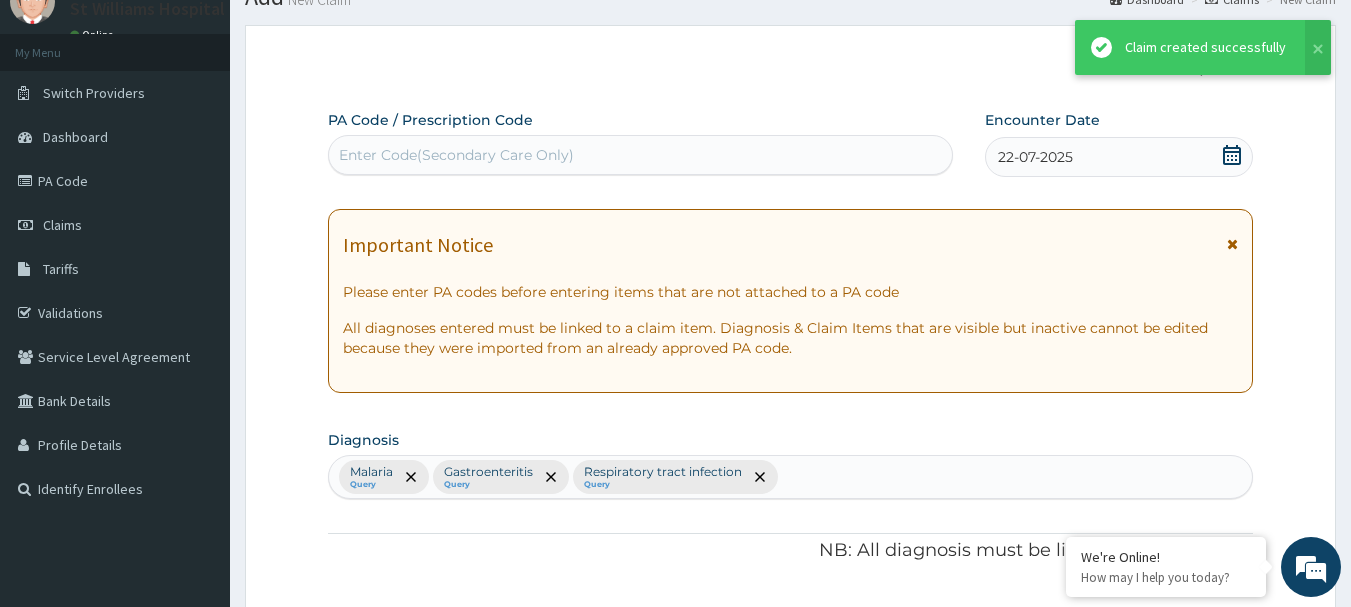 scroll, scrollTop: 1271, scrollLeft: 0, axis: vertical 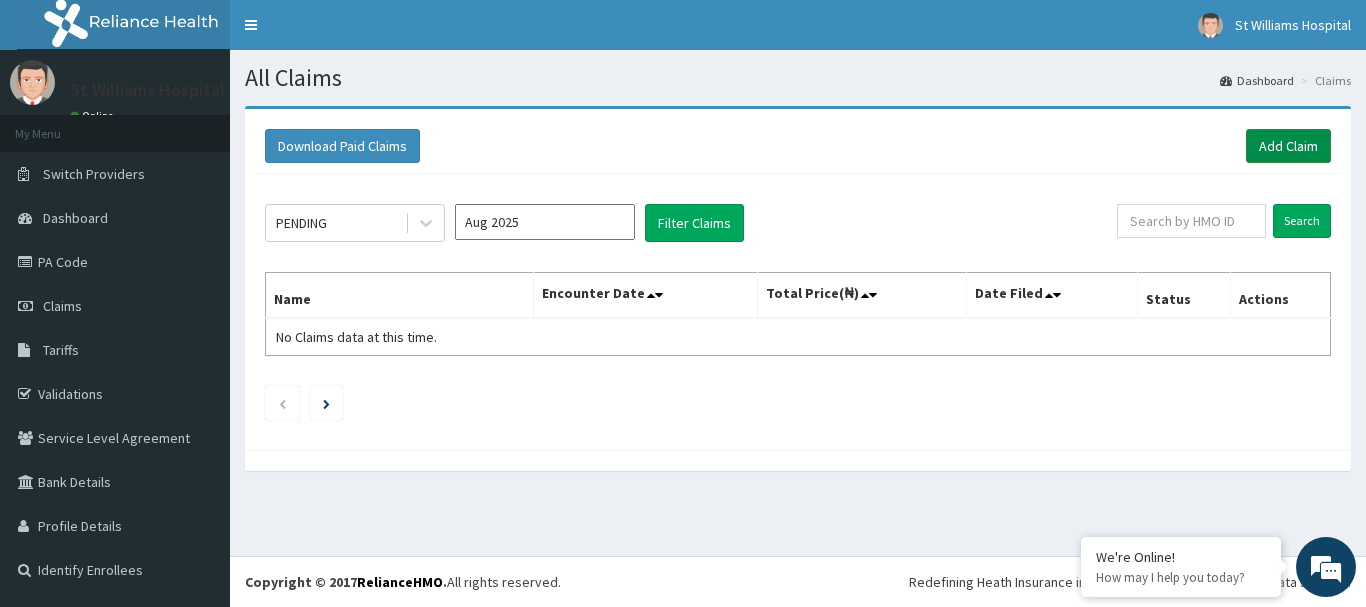 click on "Add Claim" at bounding box center [1288, 146] 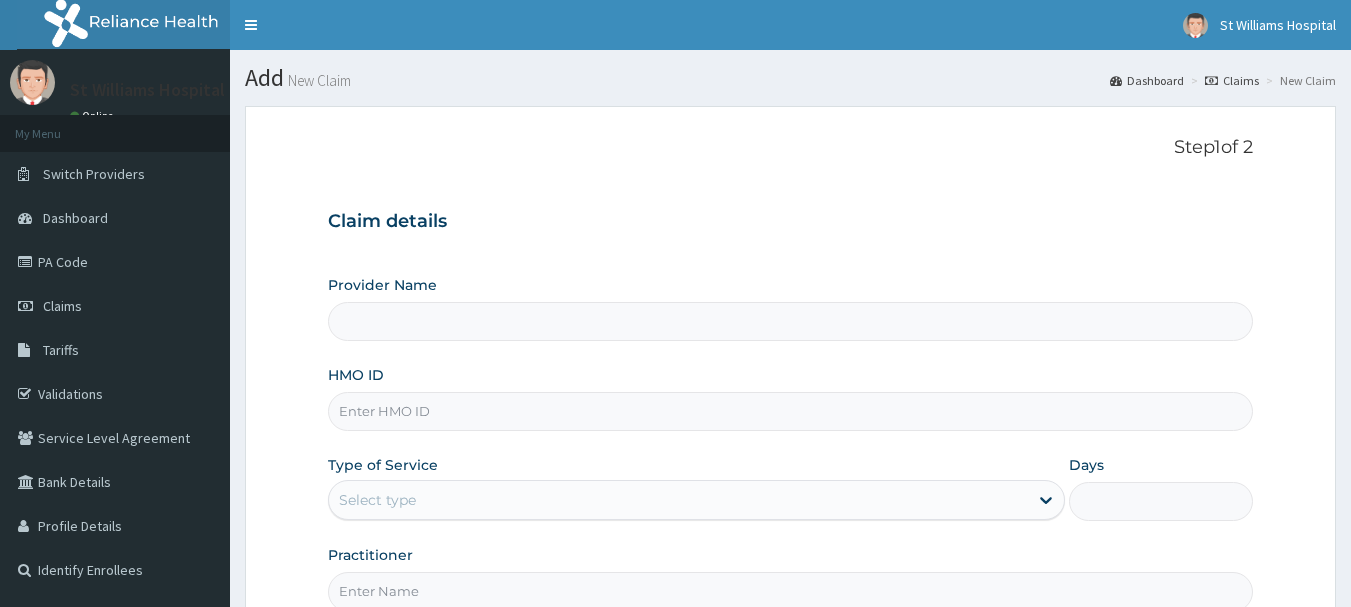 scroll, scrollTop: 0, scrollLeft: 0, axis: both 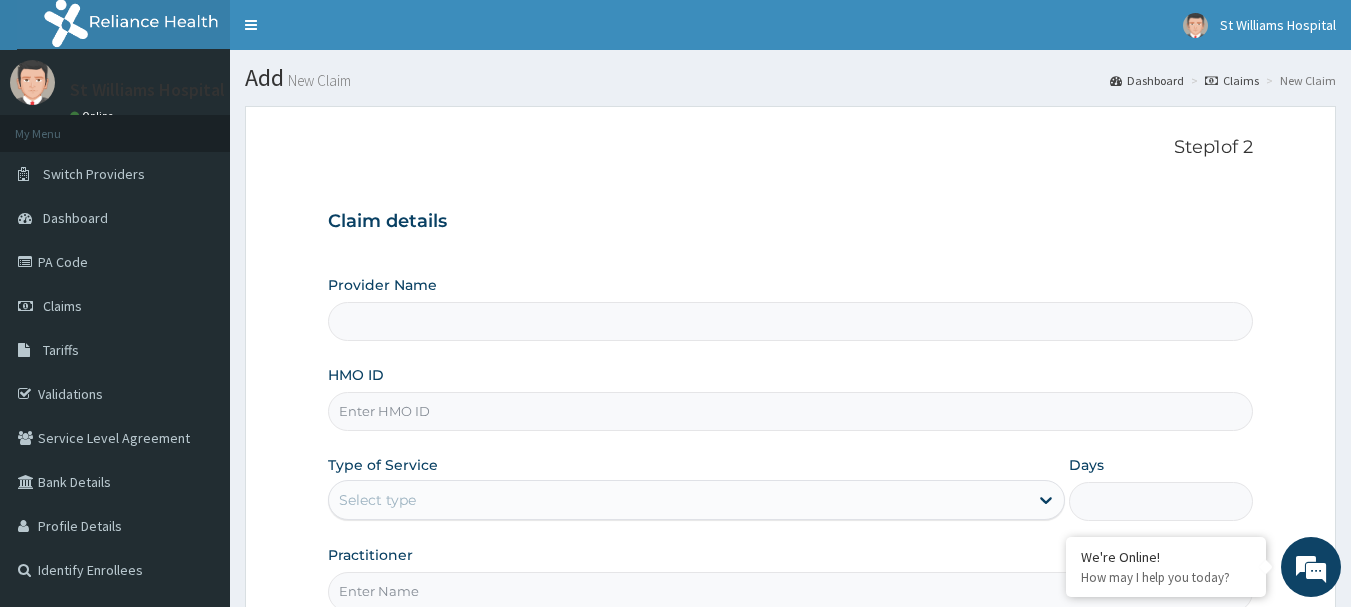 type on "St Williams Hospital" 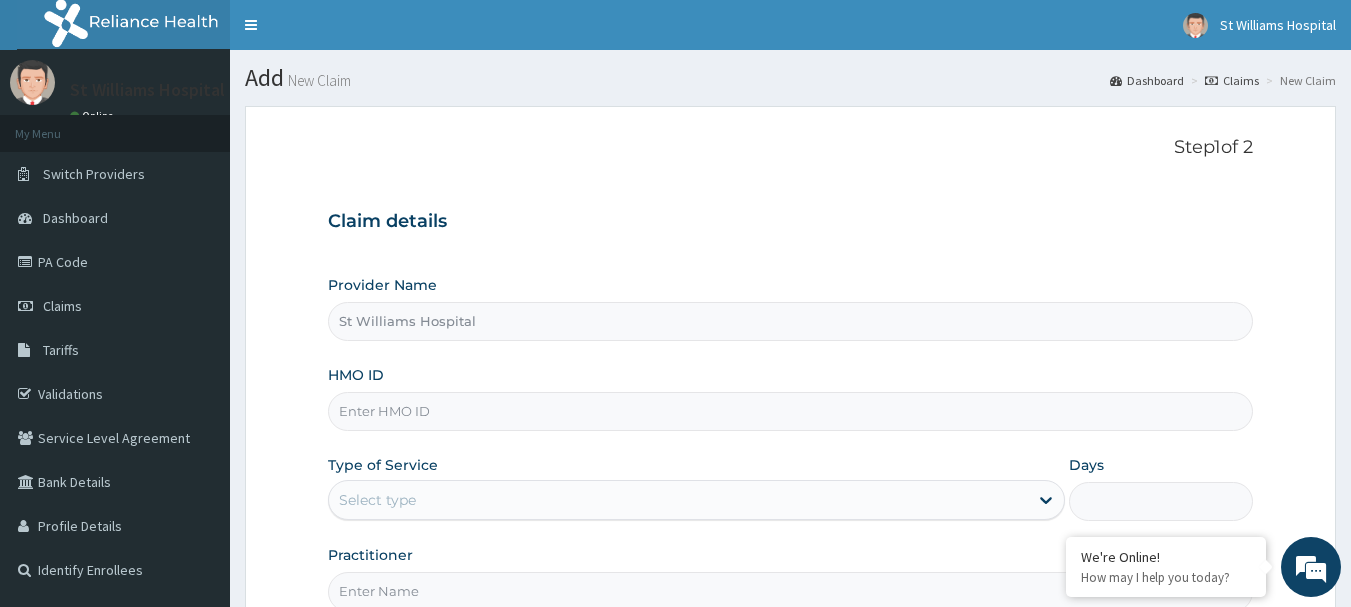 click on "HMO ID" at bounding box center [791, 411] 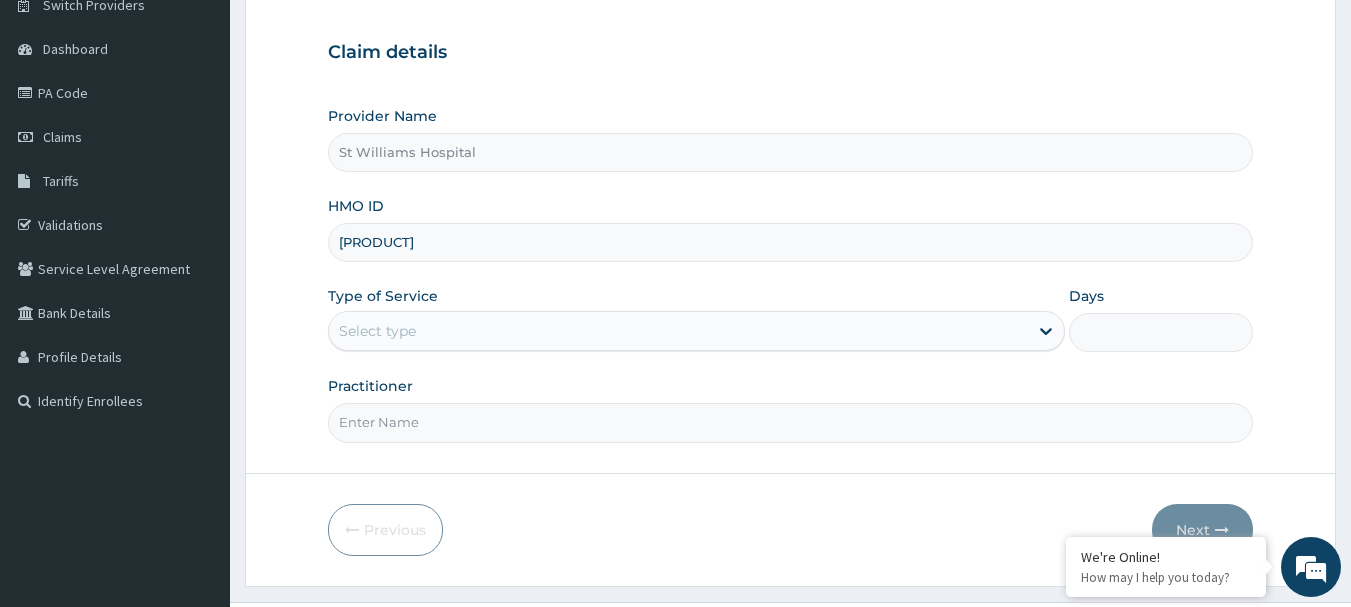 scroll, scrollTop: 215, scrollLeft: 0, axis: vertical 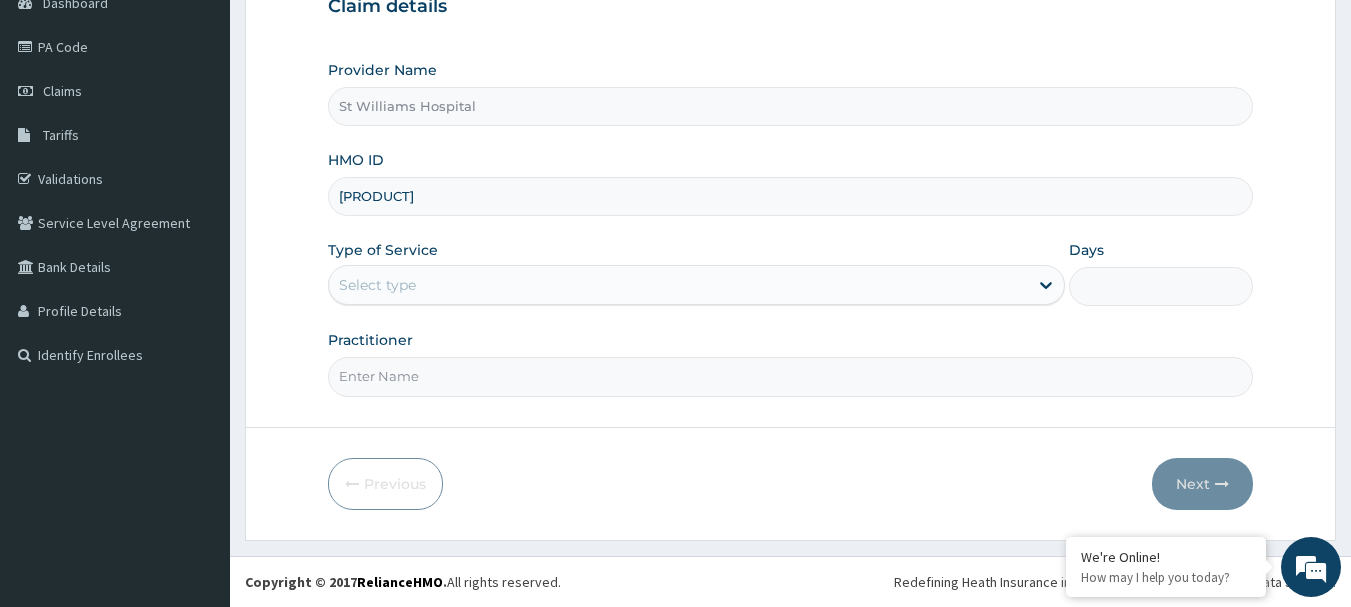 type on "PIT/10017/A" 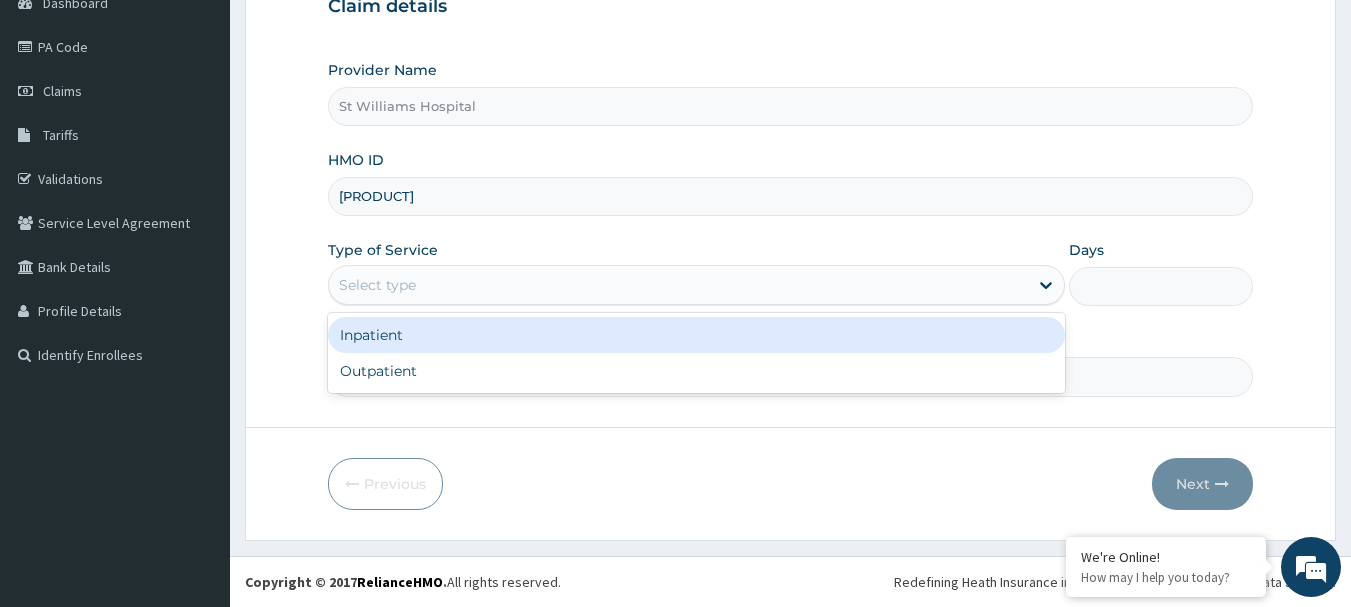 click on "Select type" at bounding box center [377, 285] 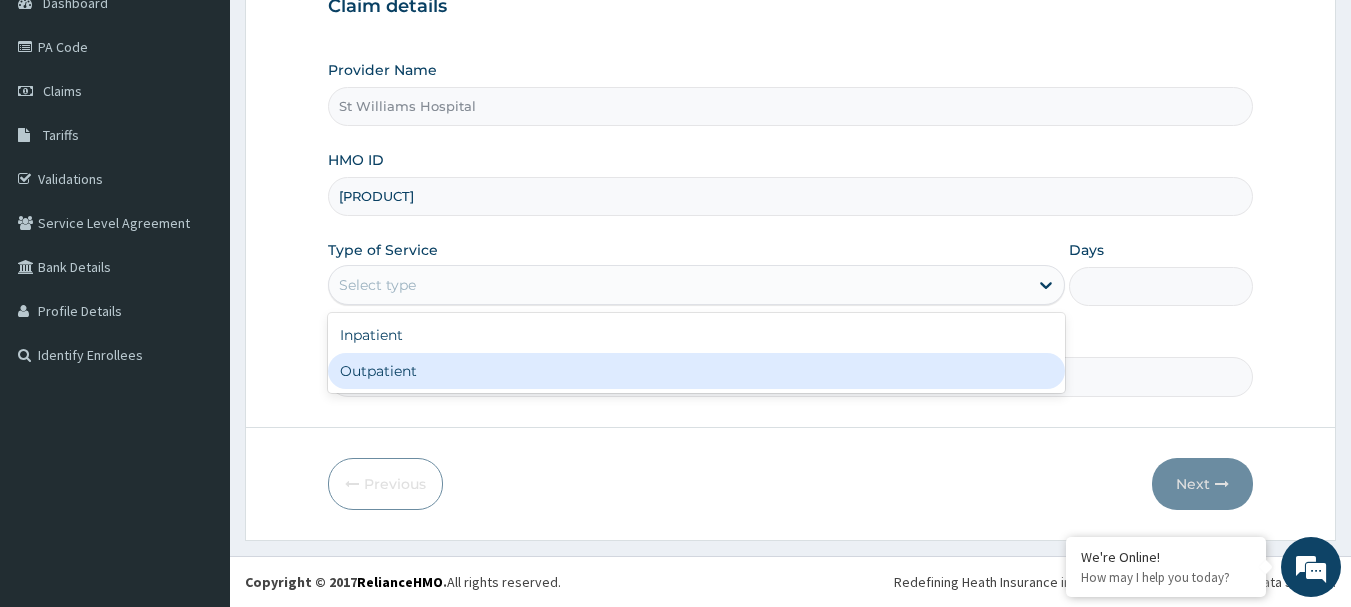 scroll, scrollTop: 0, scrollLeft: 0, axis: both 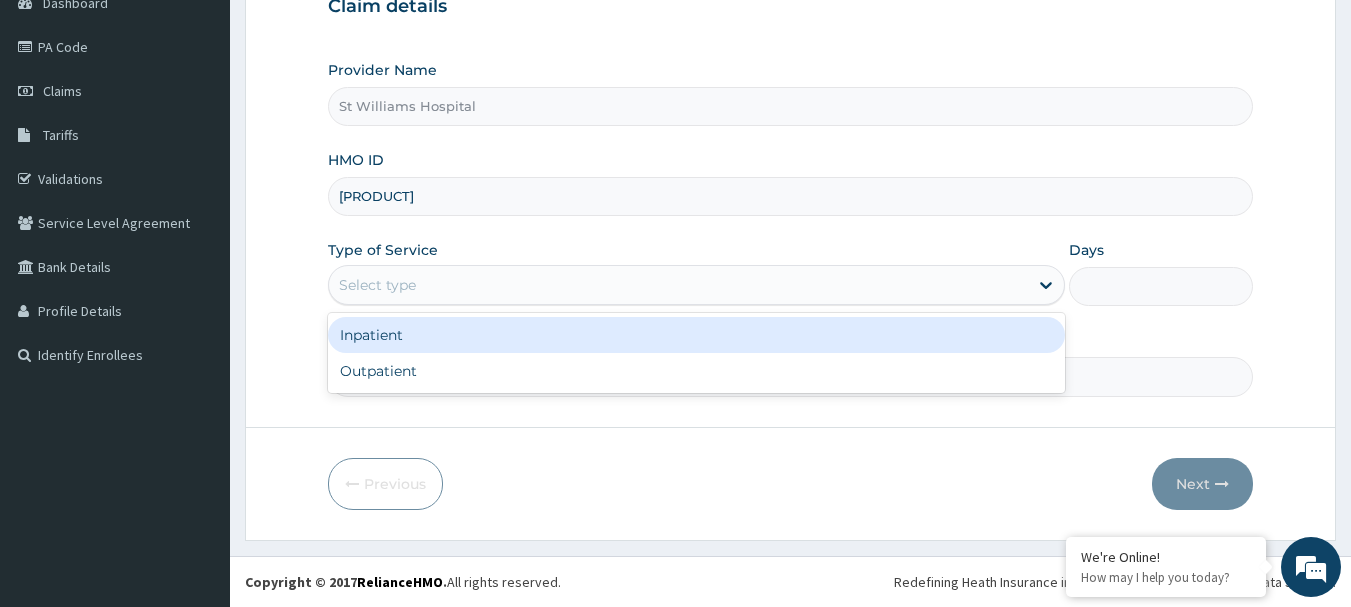 click on "Inpatient" at bounding box center (696, 335) 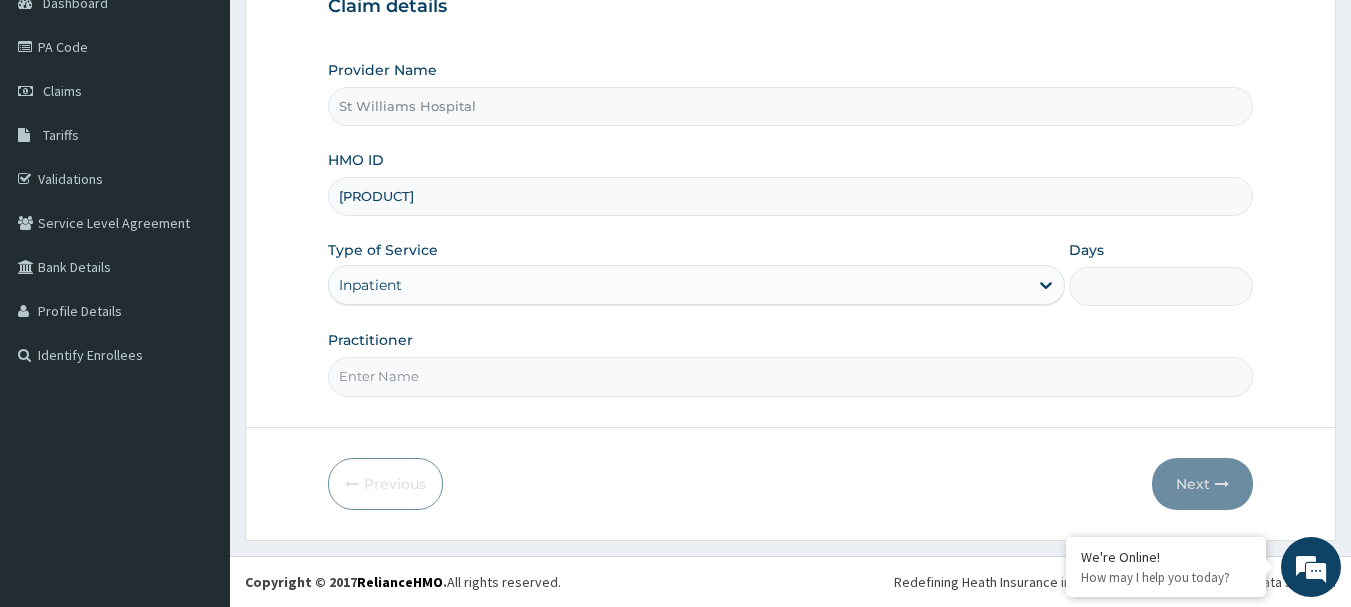 click on "Days" at bounding box center (1161, 286) 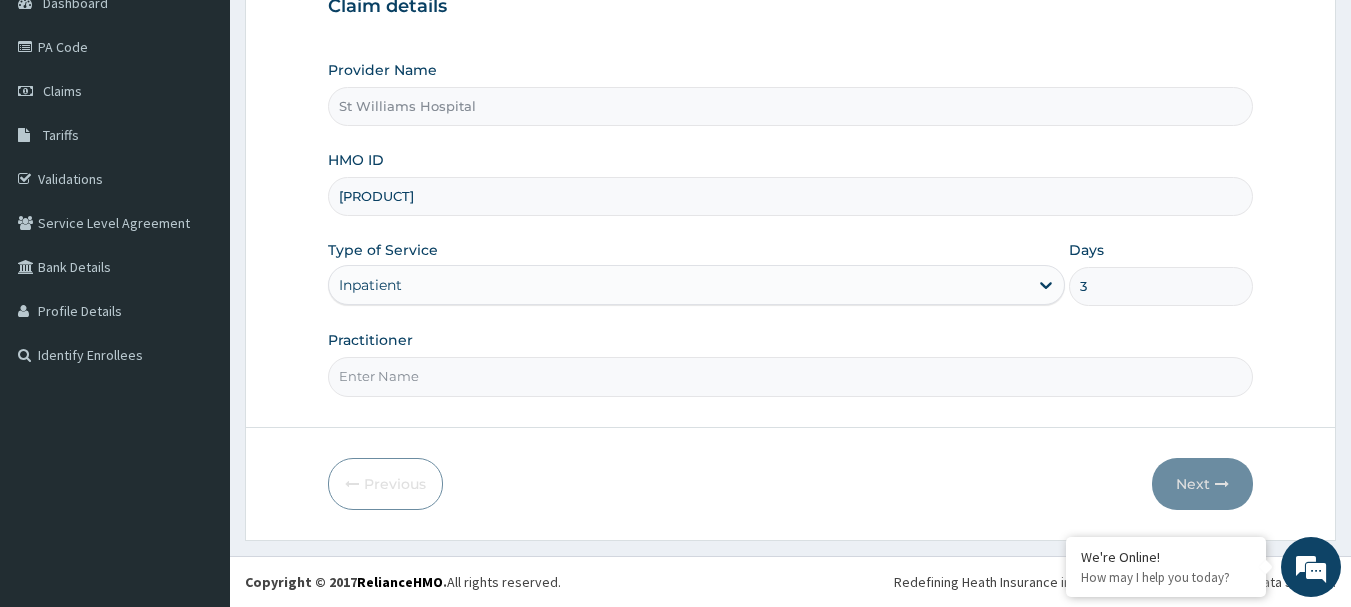 type on "3" 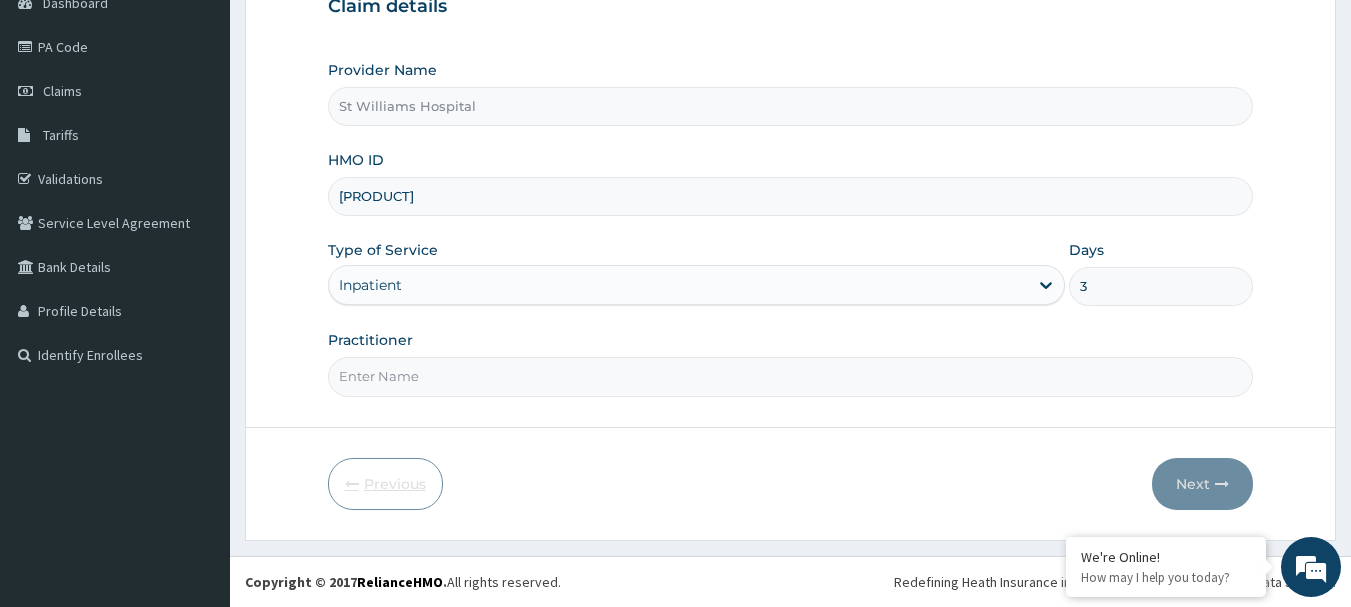 type on "dr ajibola" 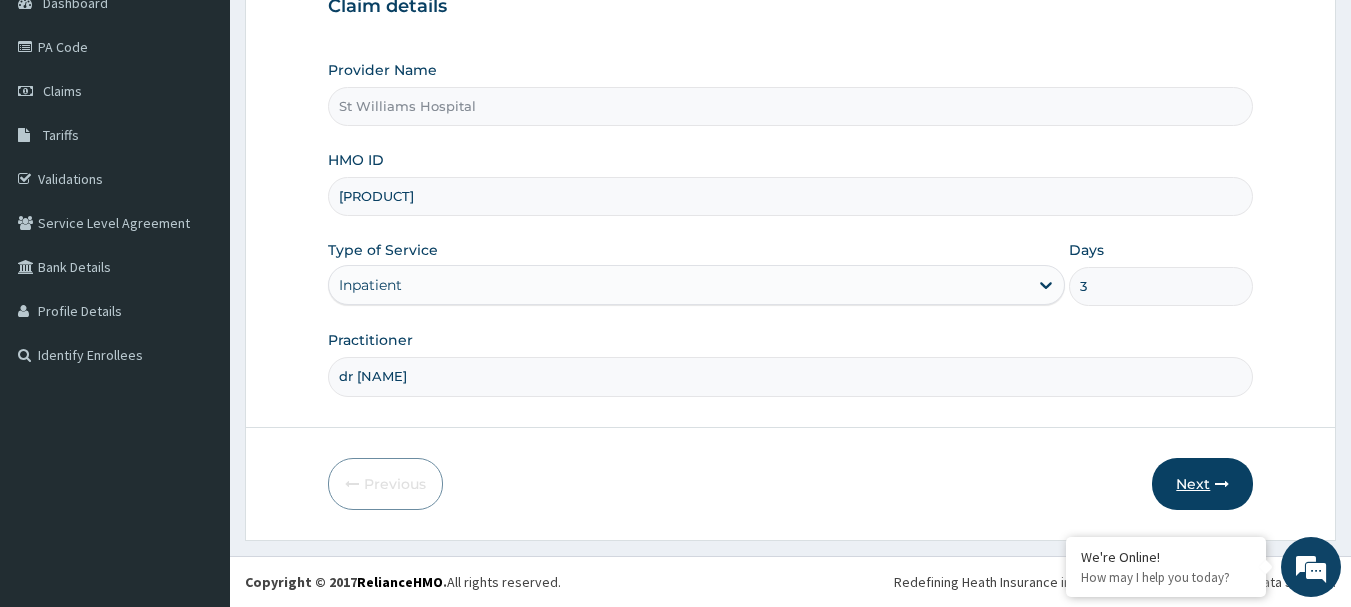 click on "Next" at bounding box center [1202, 484] 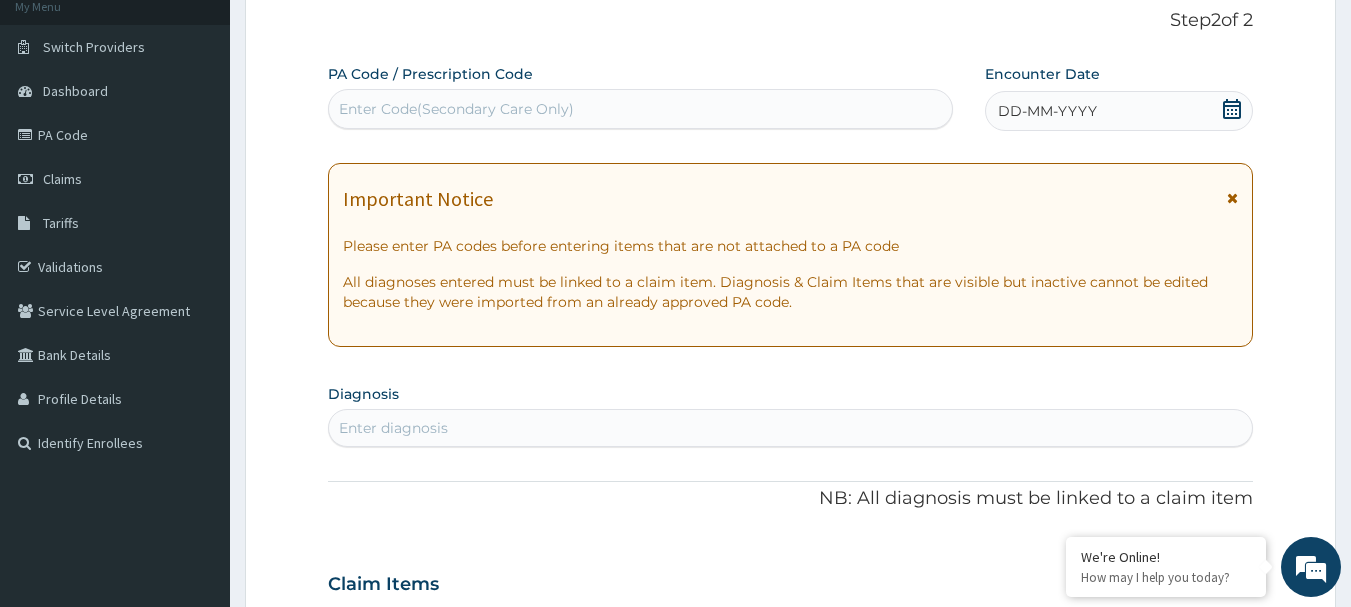 scroll, scrollTop: 126, scrollLeft: 0, axis: vertical 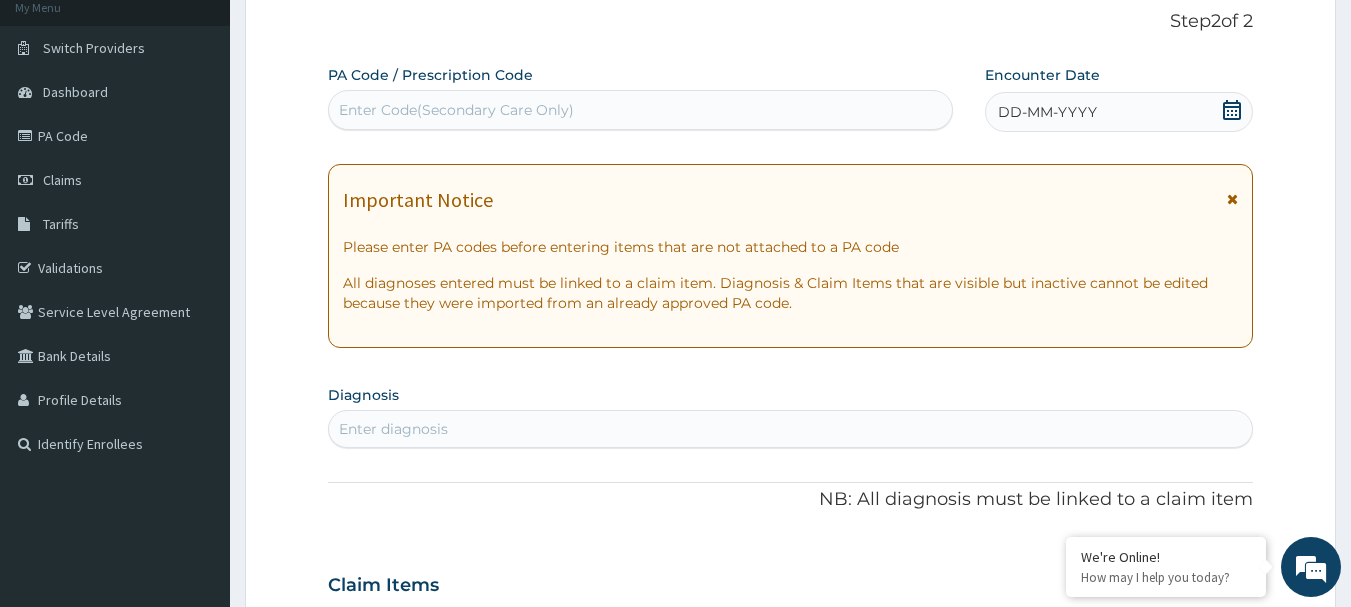 click on "Enter Code(Secondary Care Only)" at bounding box center (641, 110) 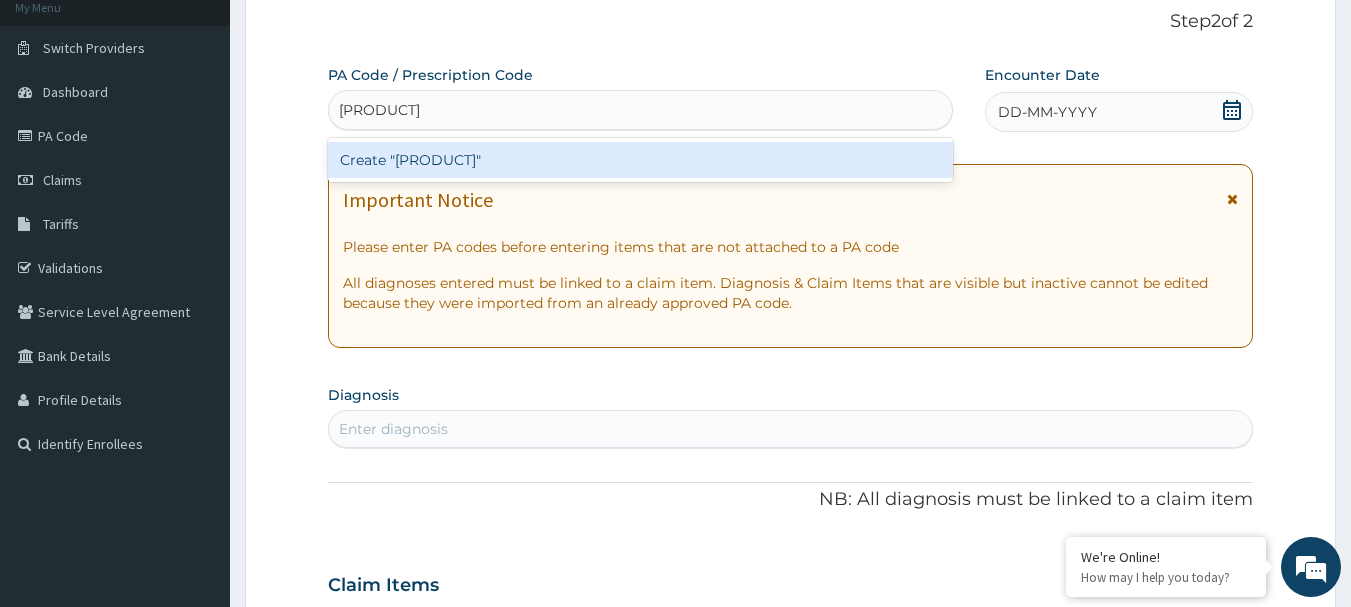 click on "Create "PA/AB9AC9"" at bounding box center [641, 160] 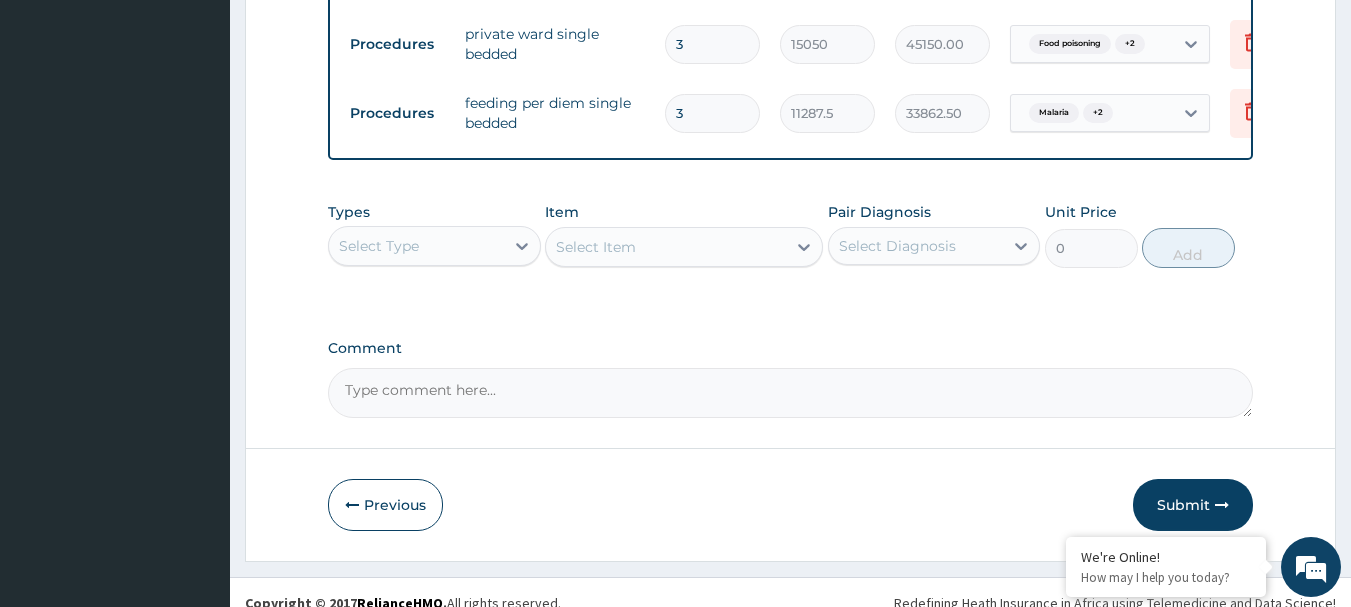 scroll, scrollTop: 1594, scrollLeft: 0, axis: vertical 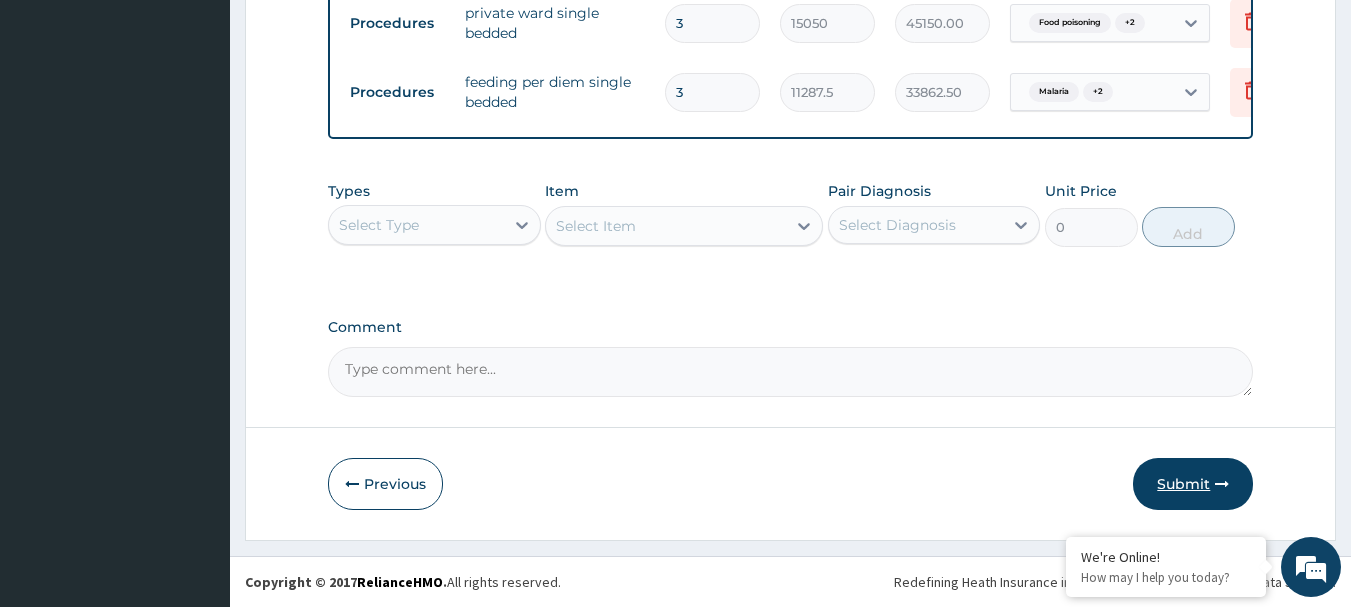 click on "Submit" at bounding box center [1193, 484] 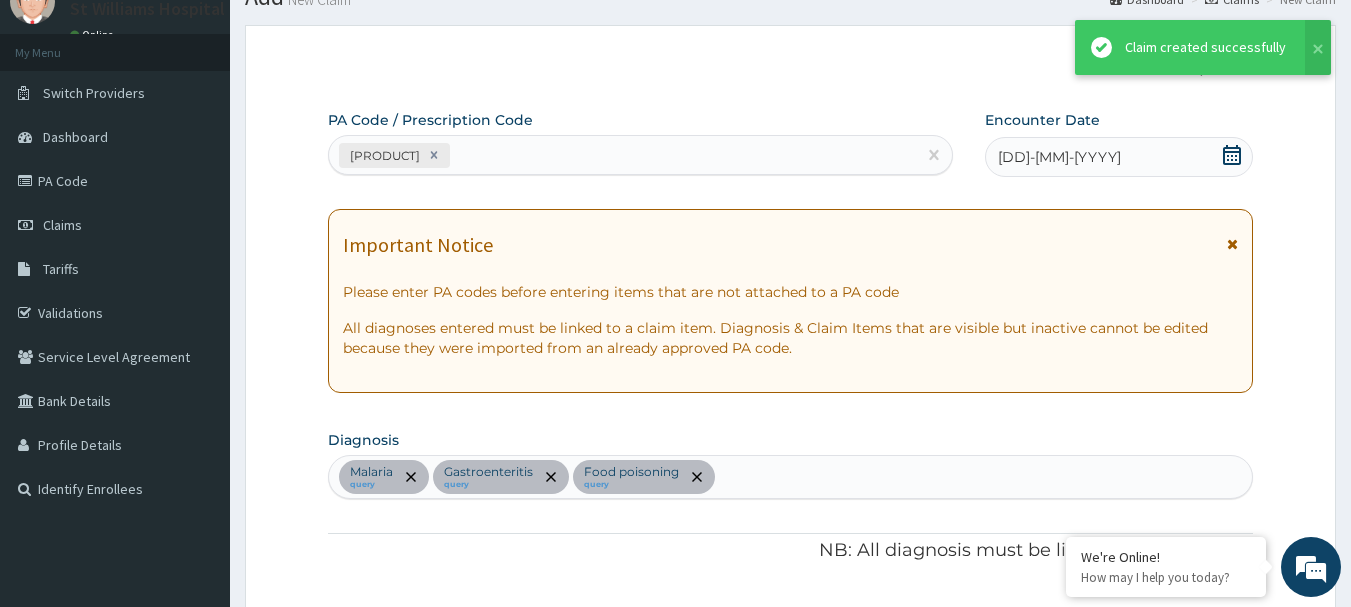 scroll, scrollTop: 1594, scrollLeft: 0, axis: vertical 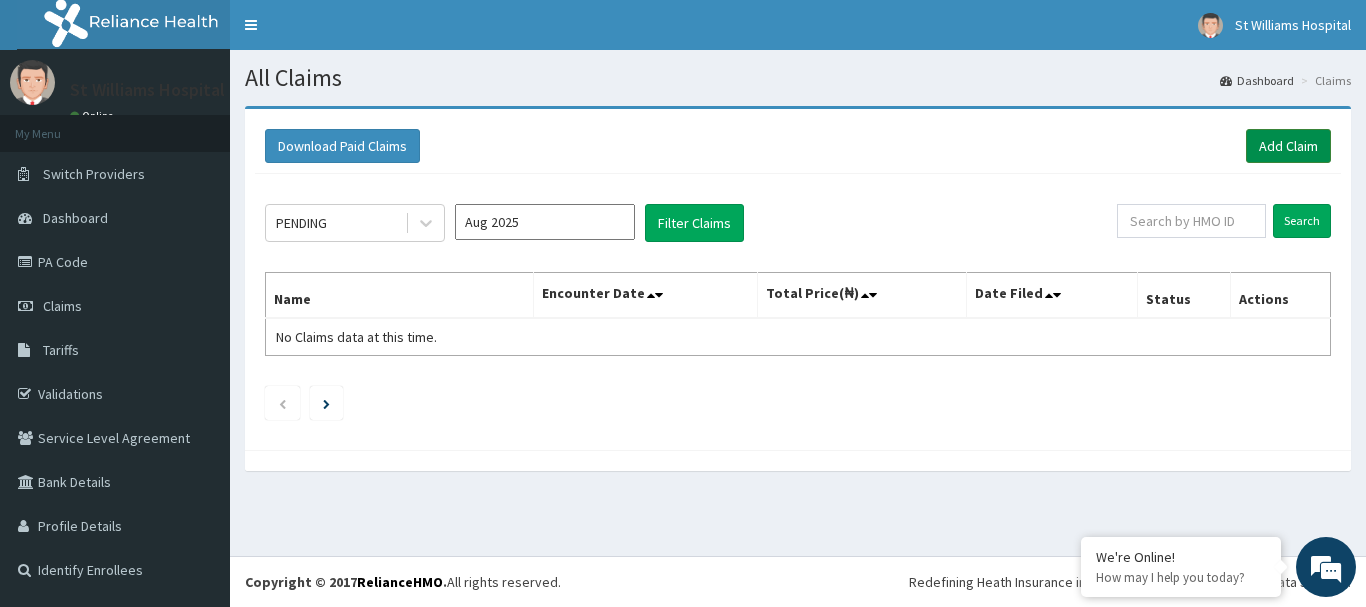 click on "Add Claim" at bounding box center [1288, 146] 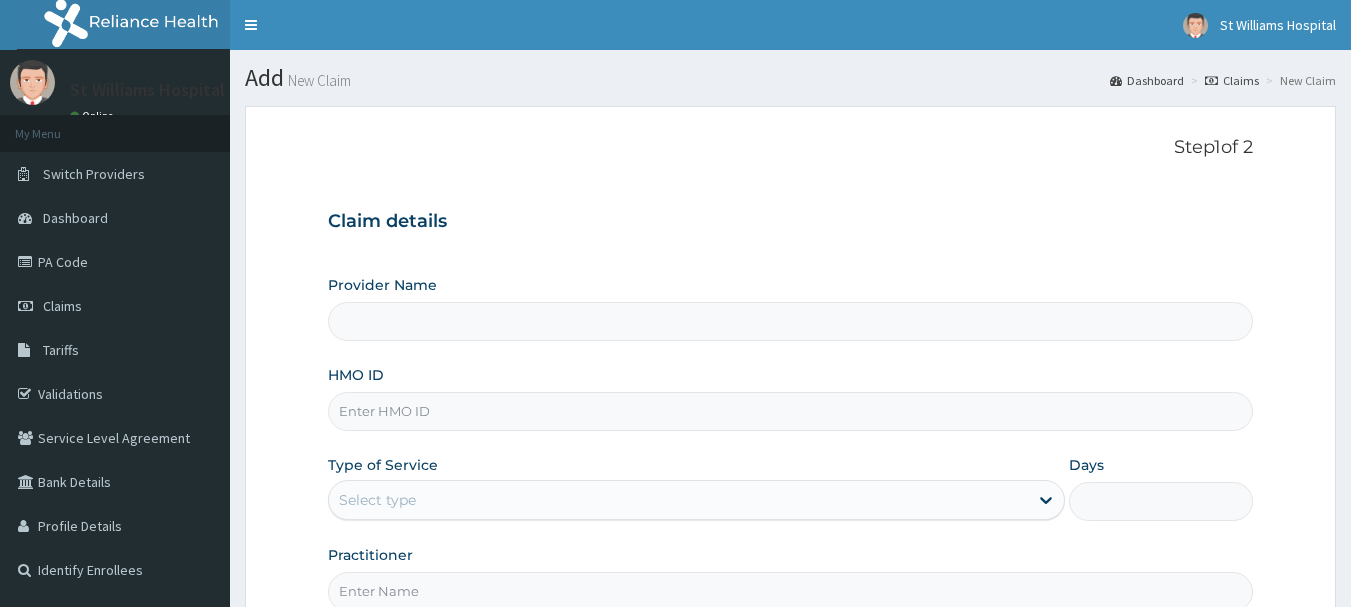 scroll, scrollTop: 0, scrollLeft: 0, axis: both 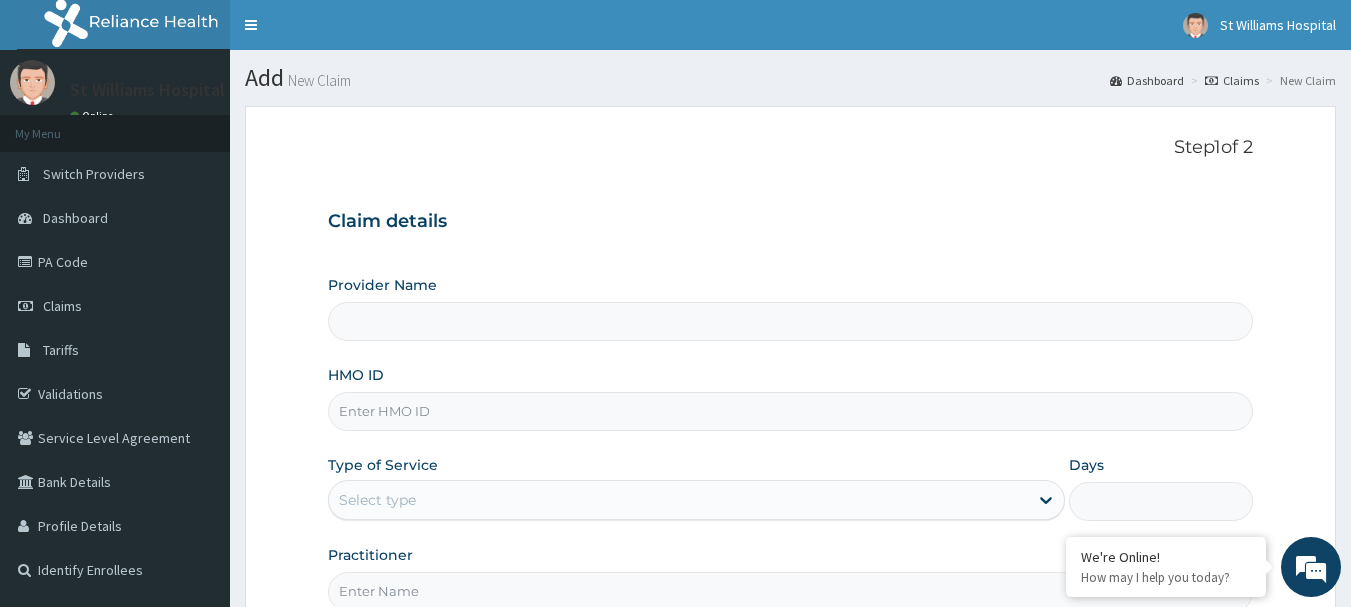 type on "St Williams Hospital" 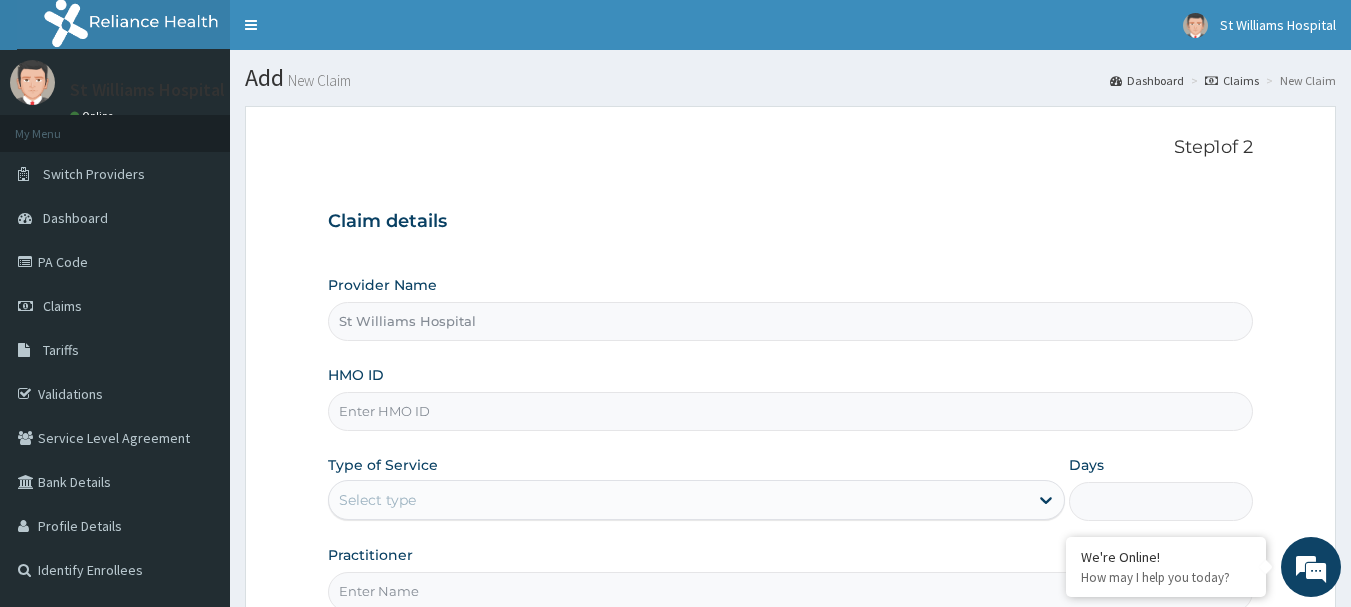 paste on "PIT/10017/A" 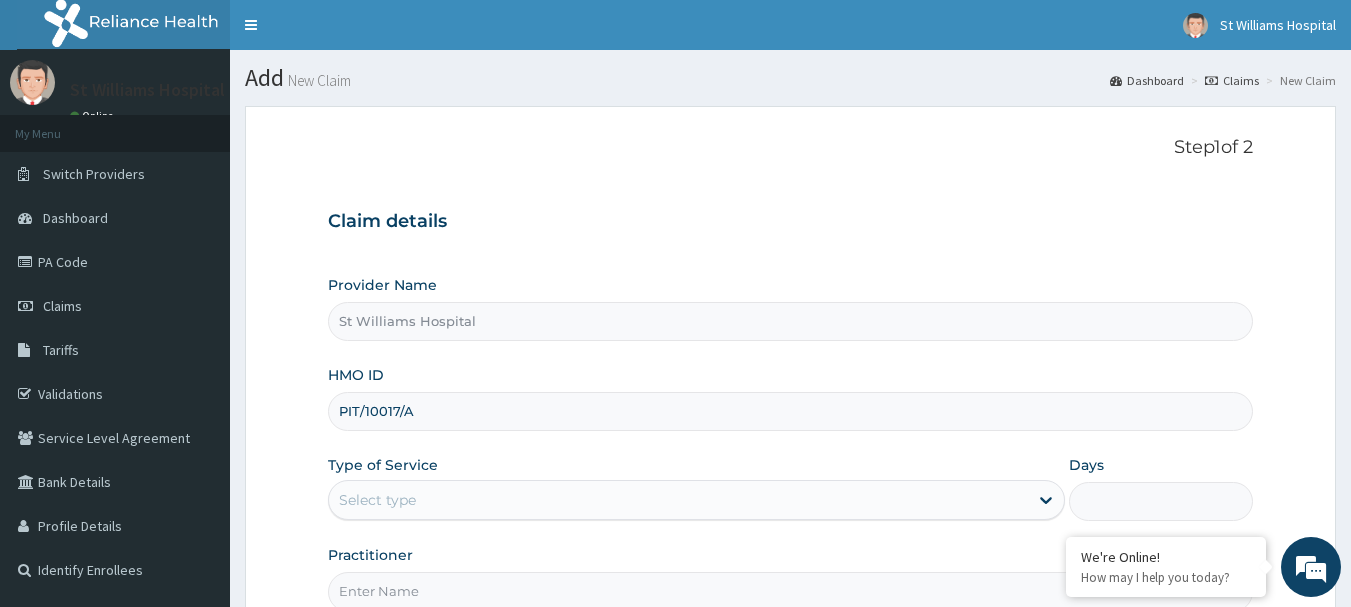 type on "PIT/10017/A" 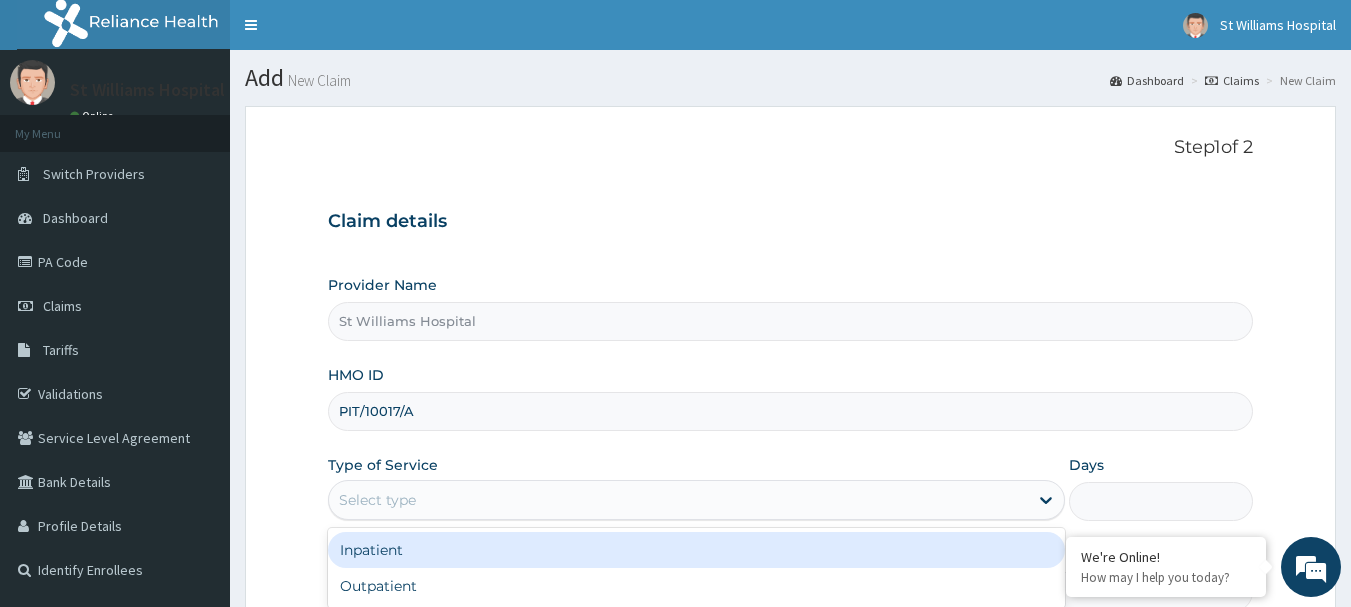 click on "Select type" at bounding box center [377, 500] 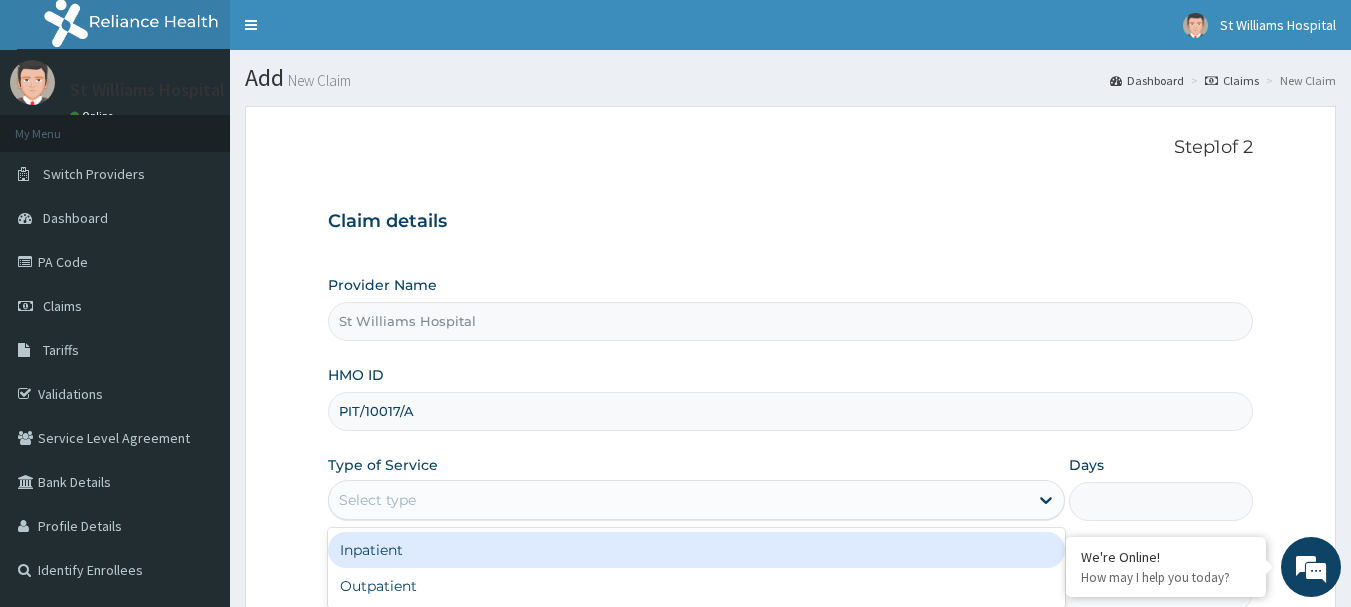 click on "Inpatient" at bounding box center [696, 550] 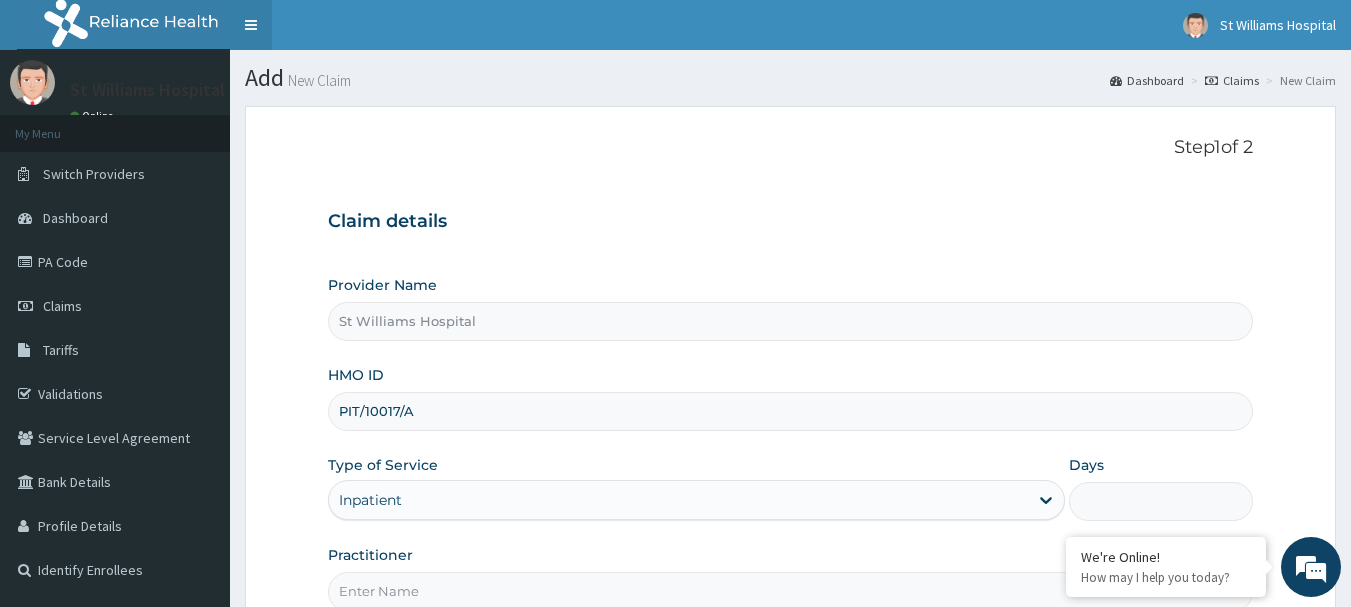 scroll, scrollTop: 0, scrollLeft: 0, axis: both 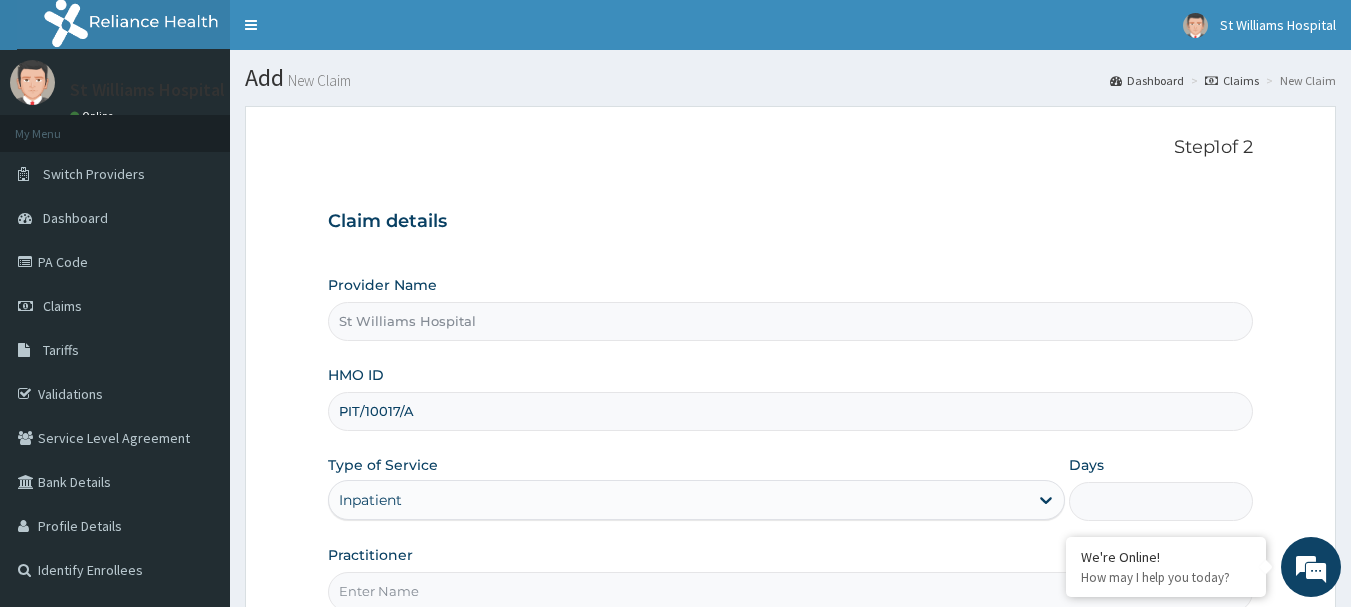 click on "Days" at bounding box center [1161, 501] 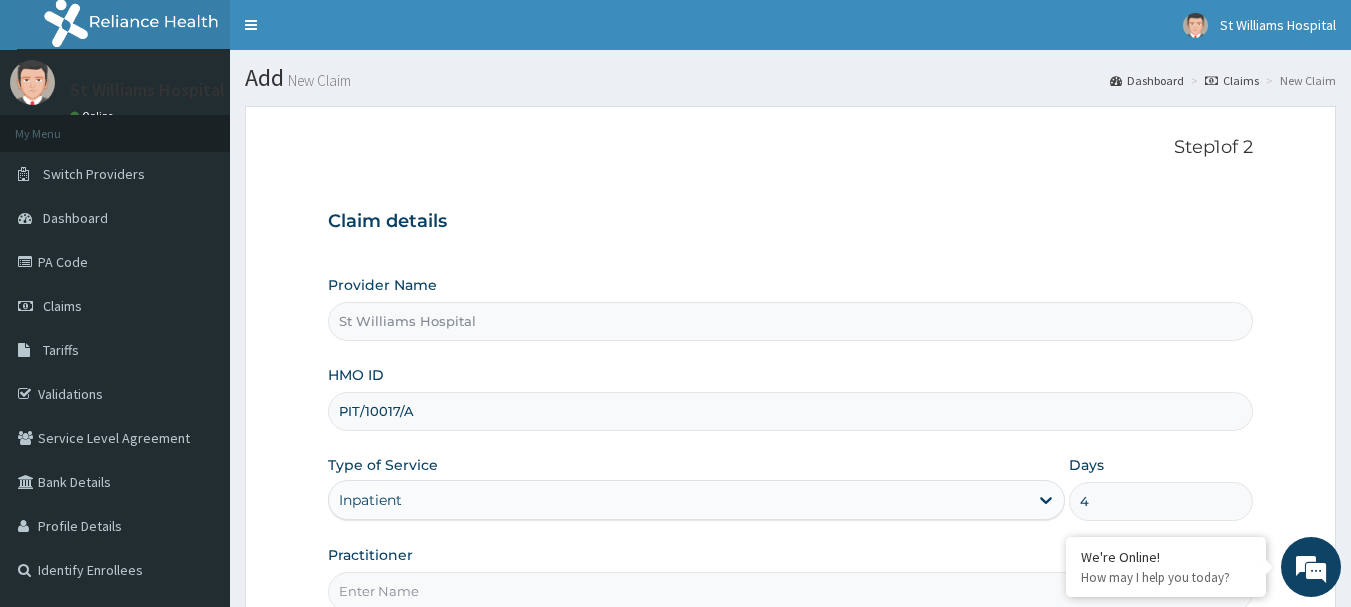 scroll, scrollTop: 215, scrollLeft: 0, axis: vertical 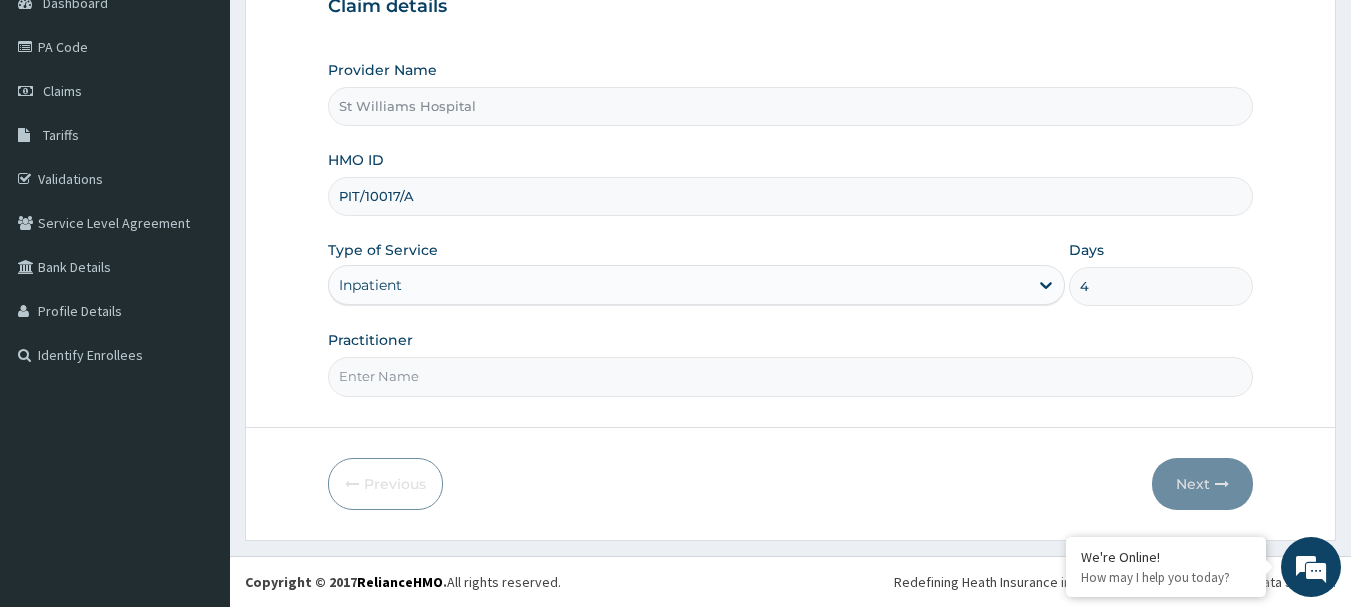 type on "4" 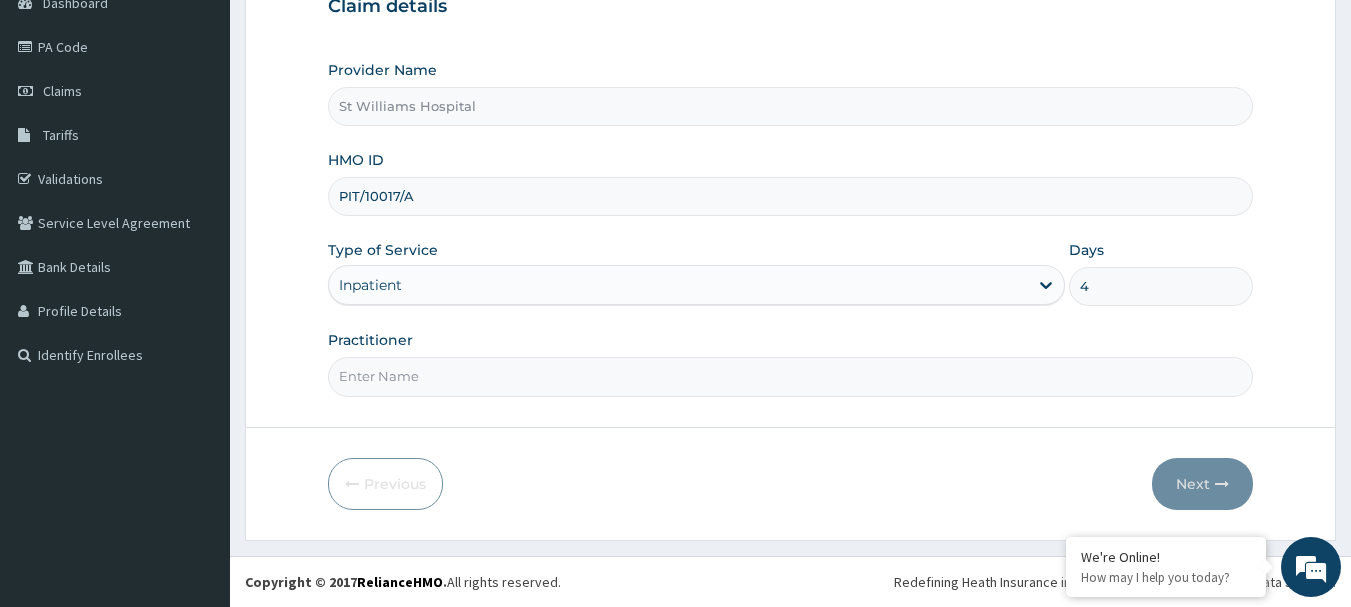 type on "dr ajibola" 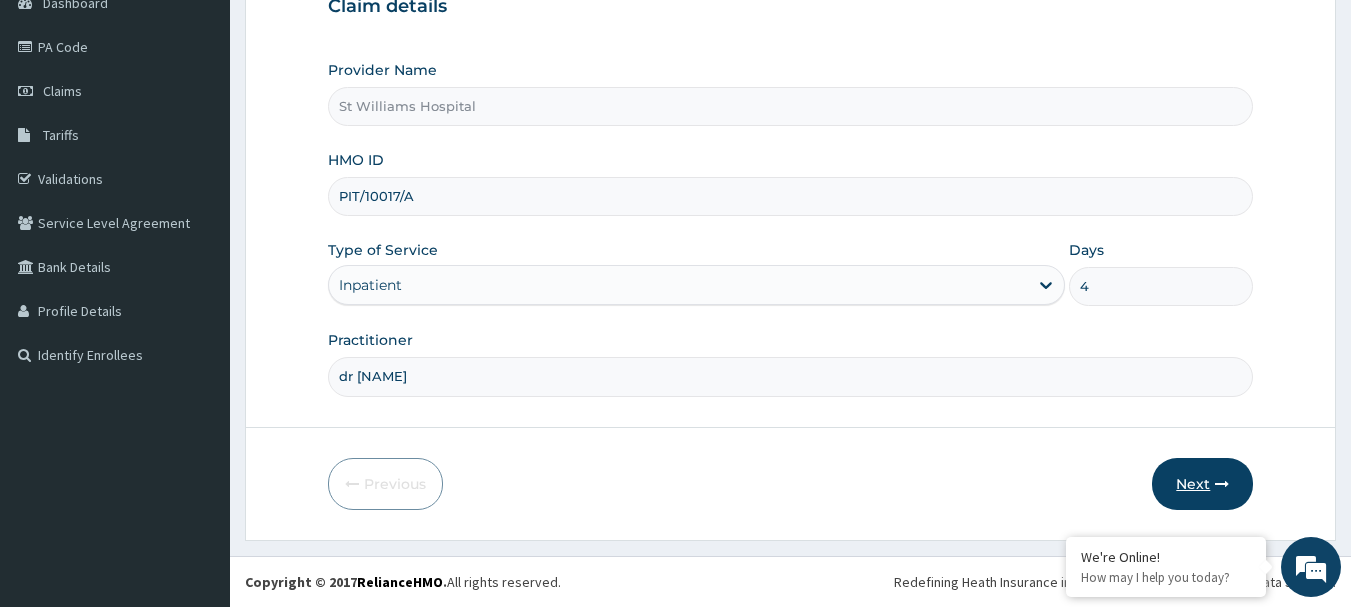click on "Next" at bounding box center [1202, 484] 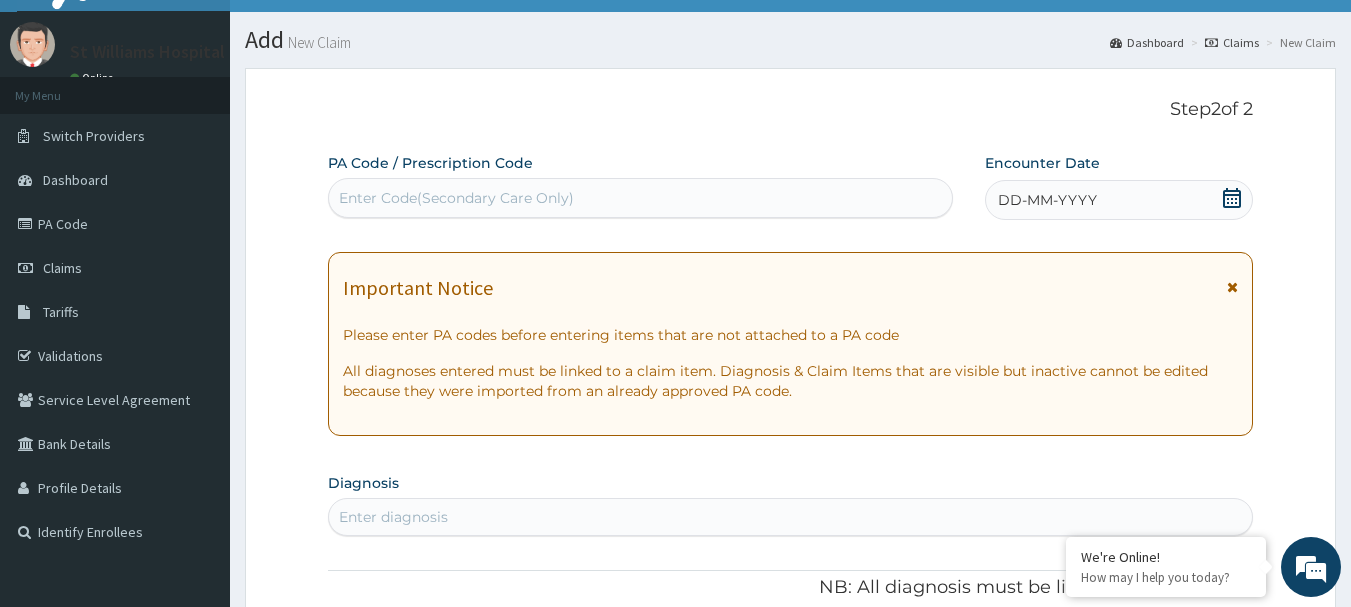 scroll, scrollTop: 0, scrollLeft: 0, axis: both 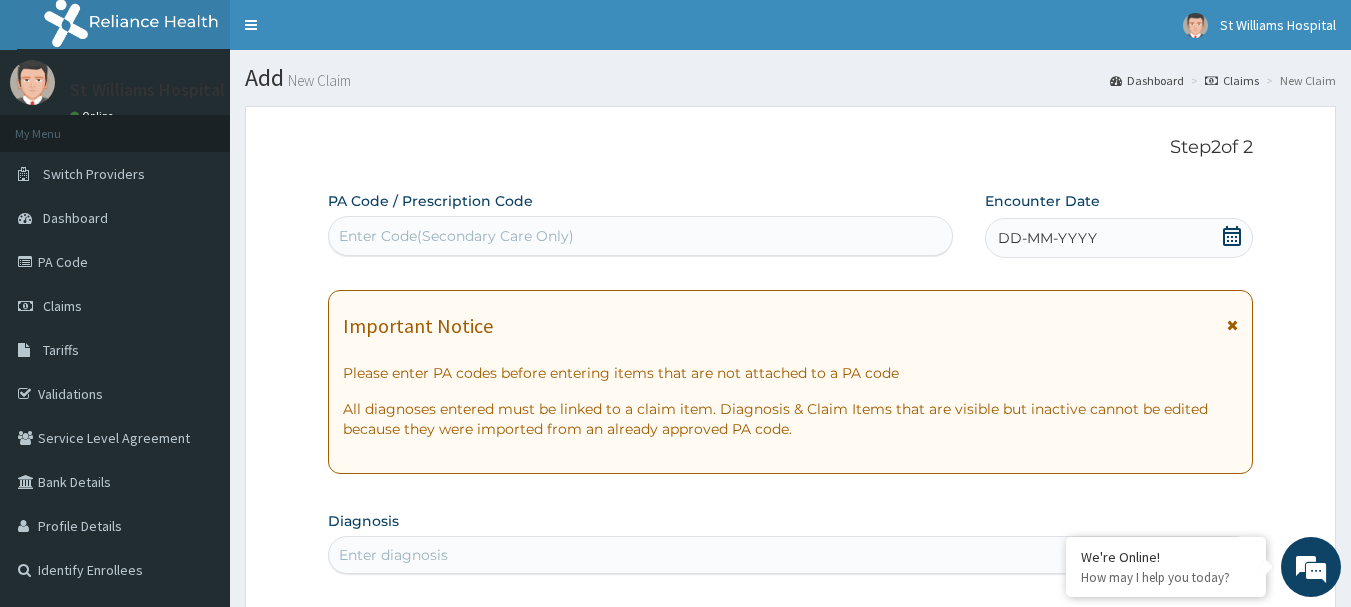 click on "Enter Code(Secondary Care Only)" at bounding box center (641, 236) 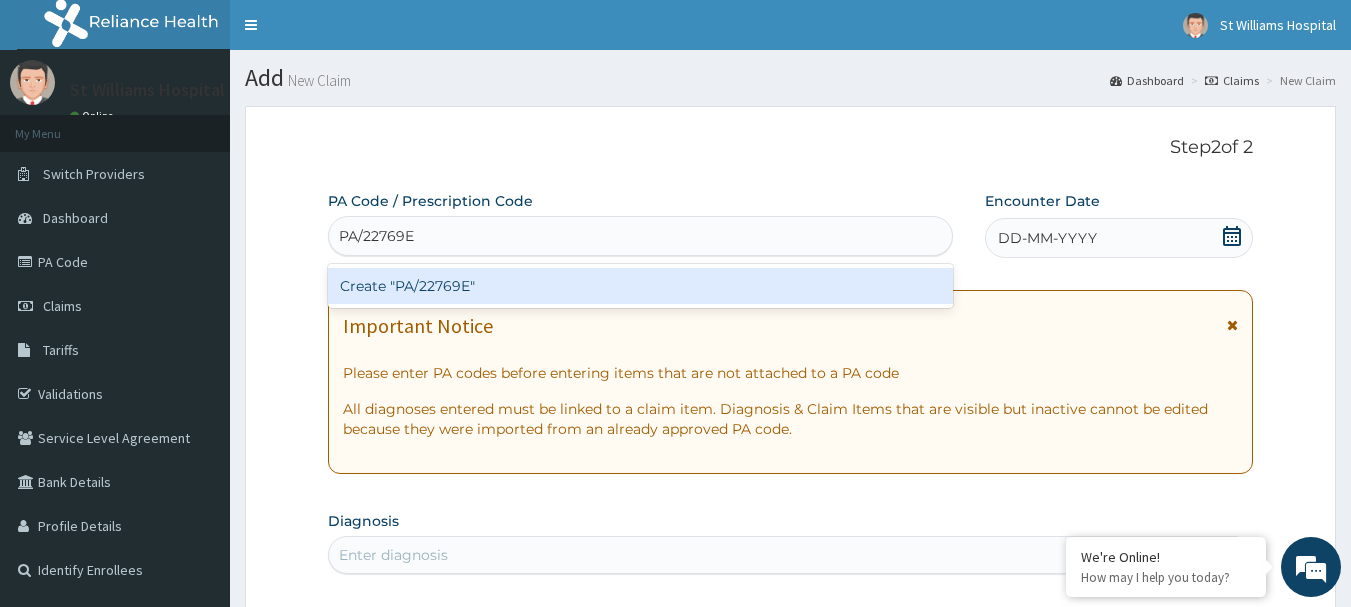 click on "Create "PA/22769E"" at bounding box center [641, 286] 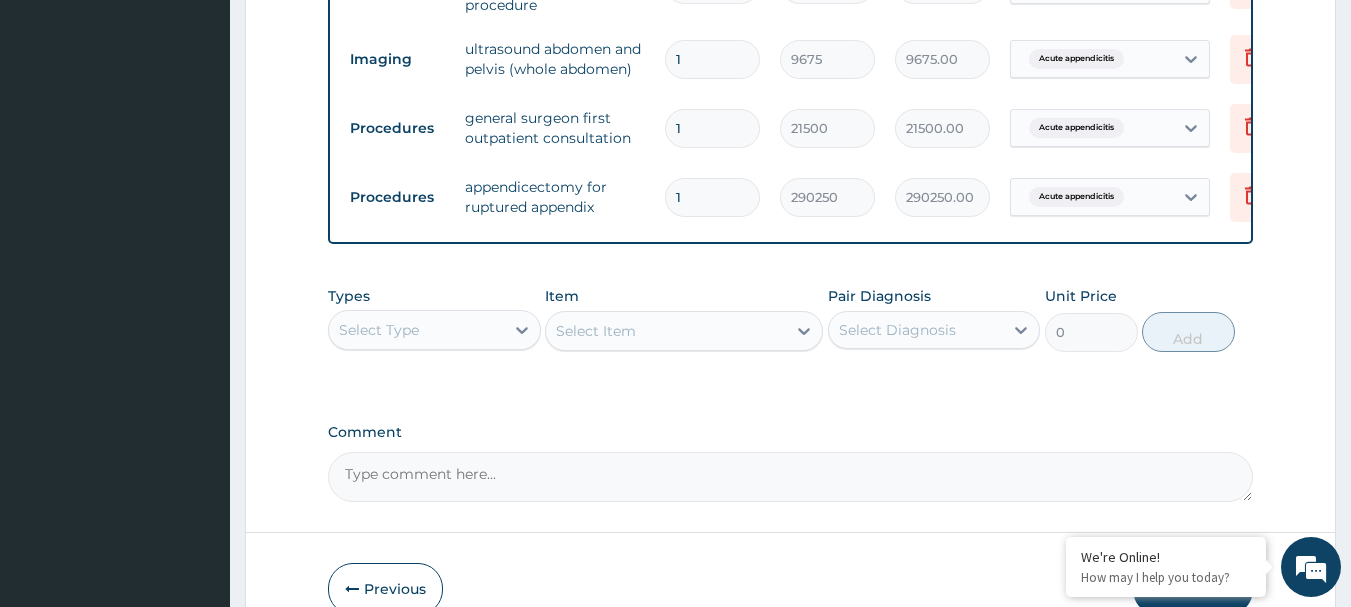 scroll, scrollTop: 1042, scrollLeft: 0, axis: vertical 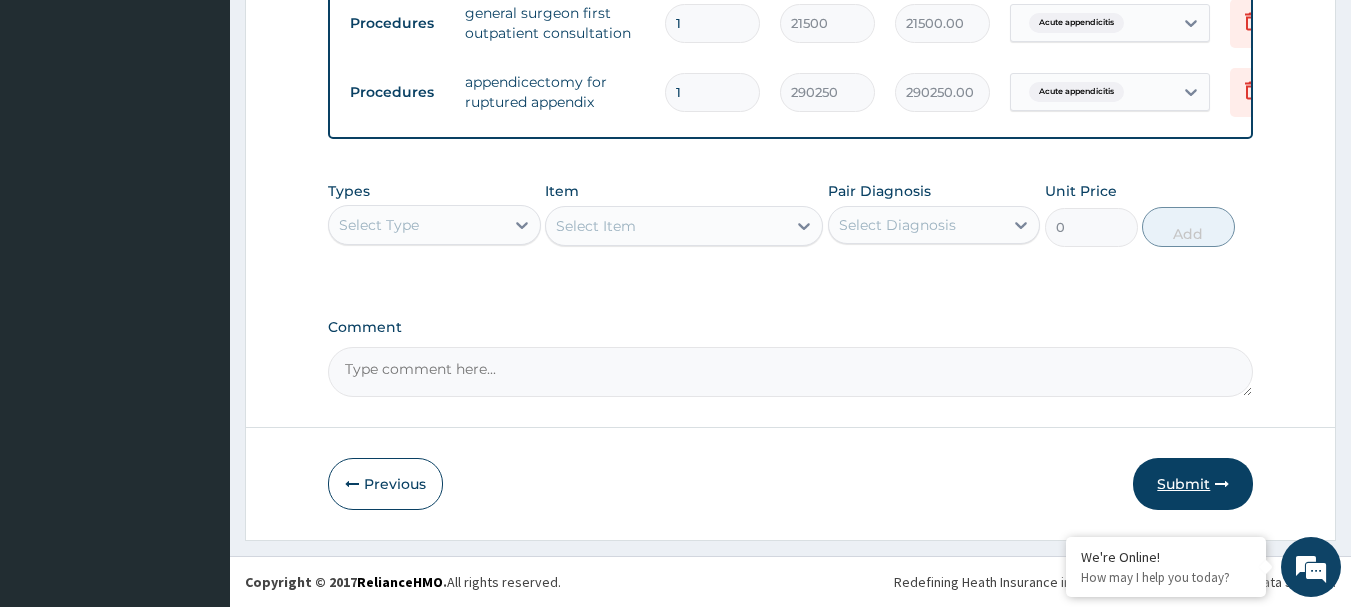 click on "Submit" at bounding box center [1193, 484] 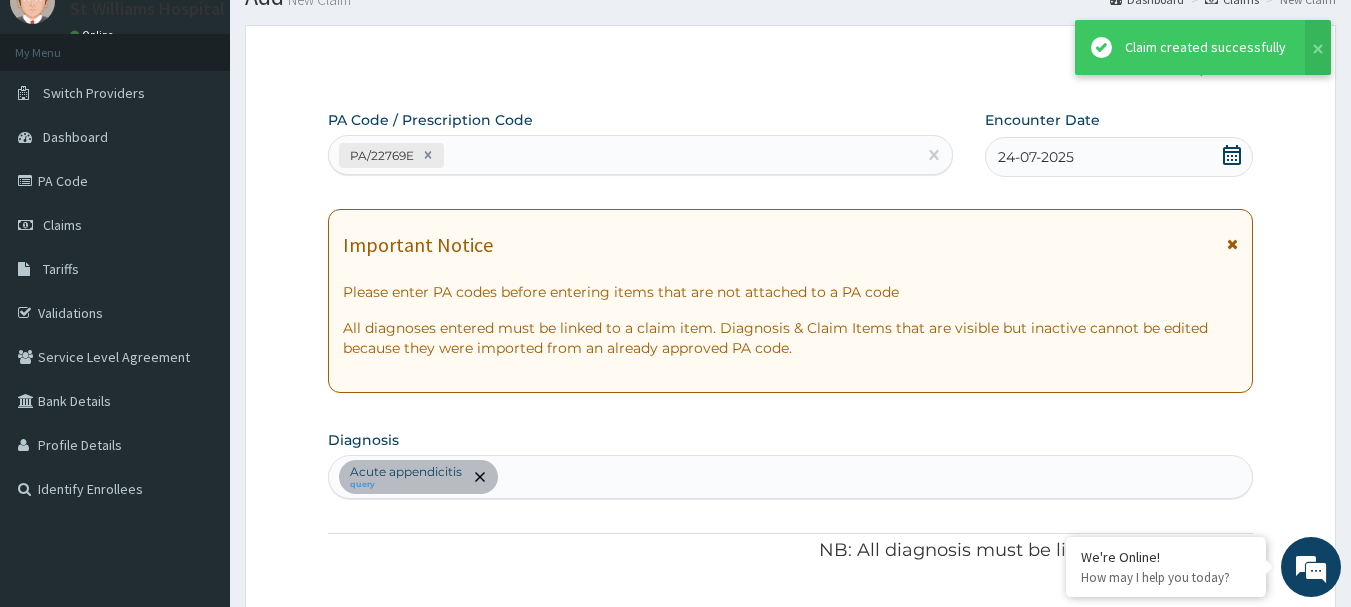 scroll, scrollTop: 1042, scrollLeft: 0, axis: vertical 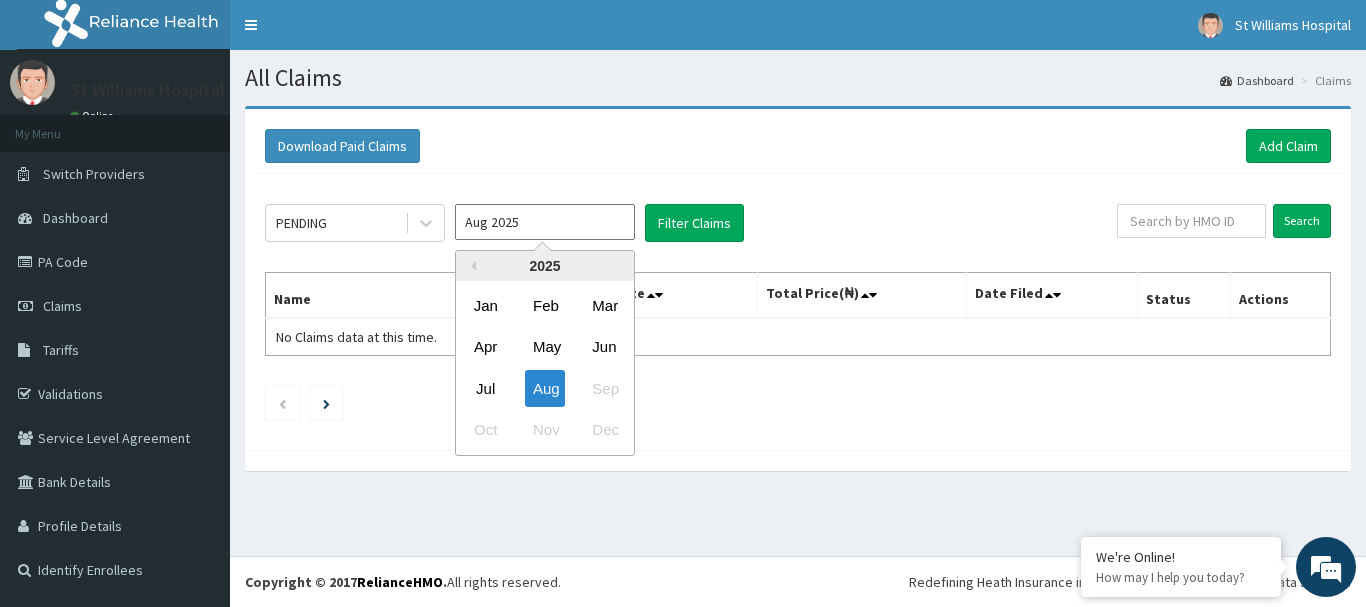 click on "Aug 2025" at bounding box center (545, 222) 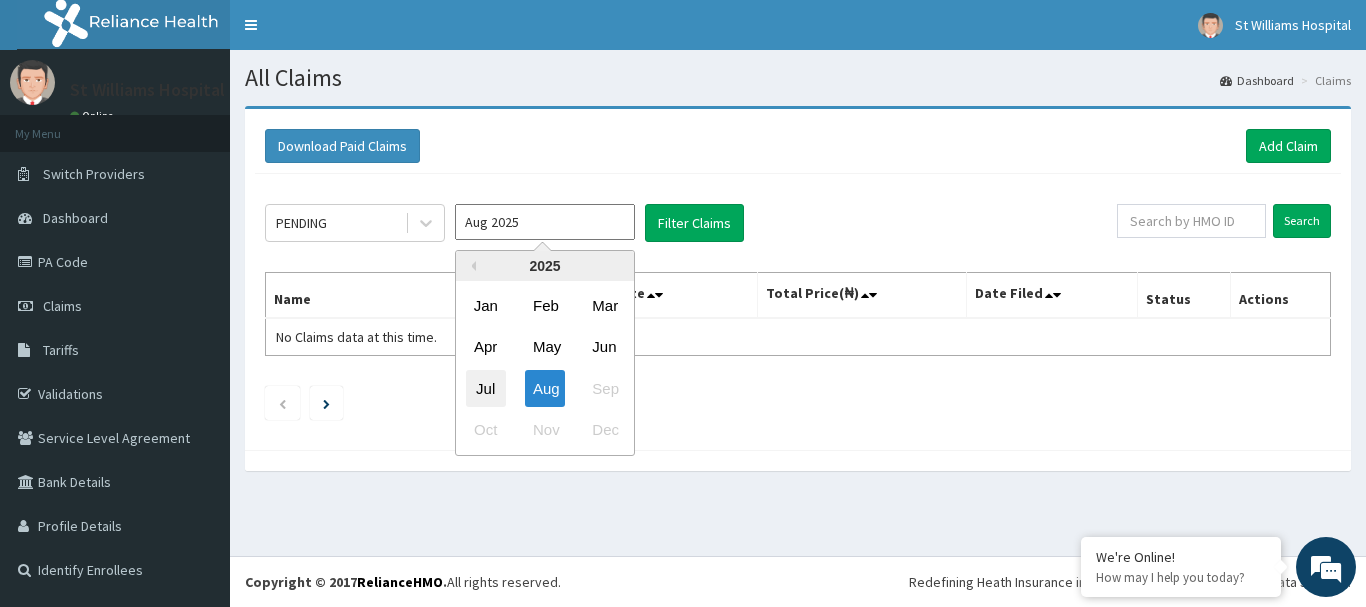click on "Jul" at bounding box center (486, 388) 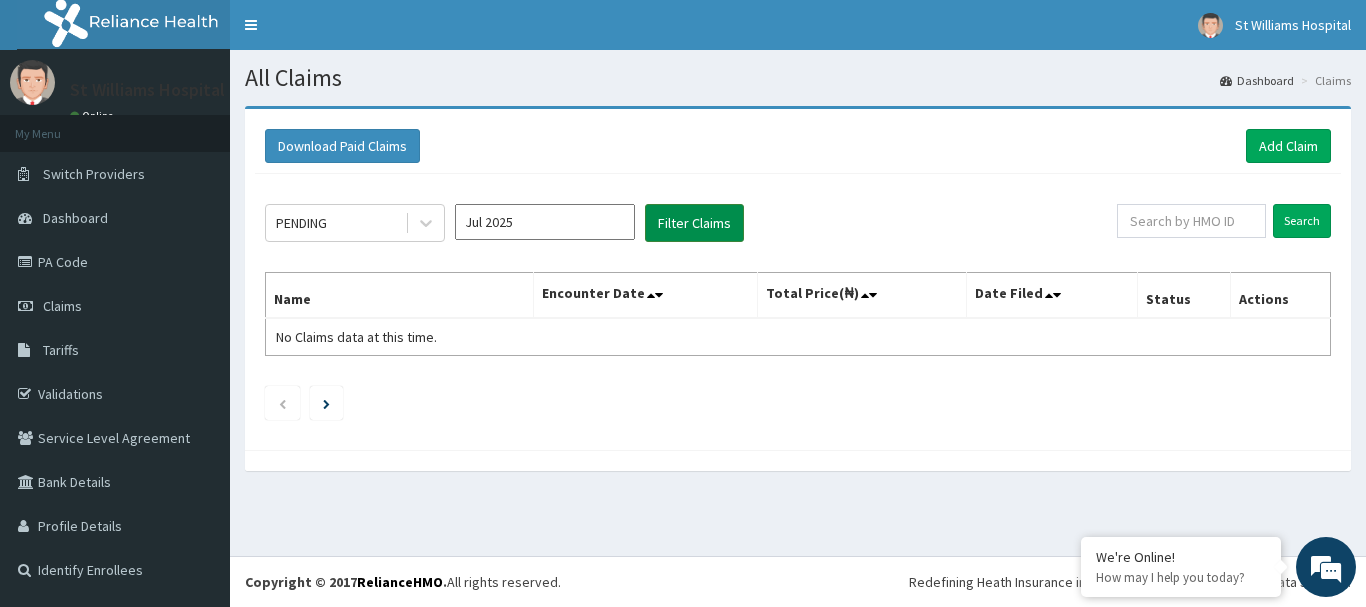click on "Filter Claims" at bounding box center (694, 223) 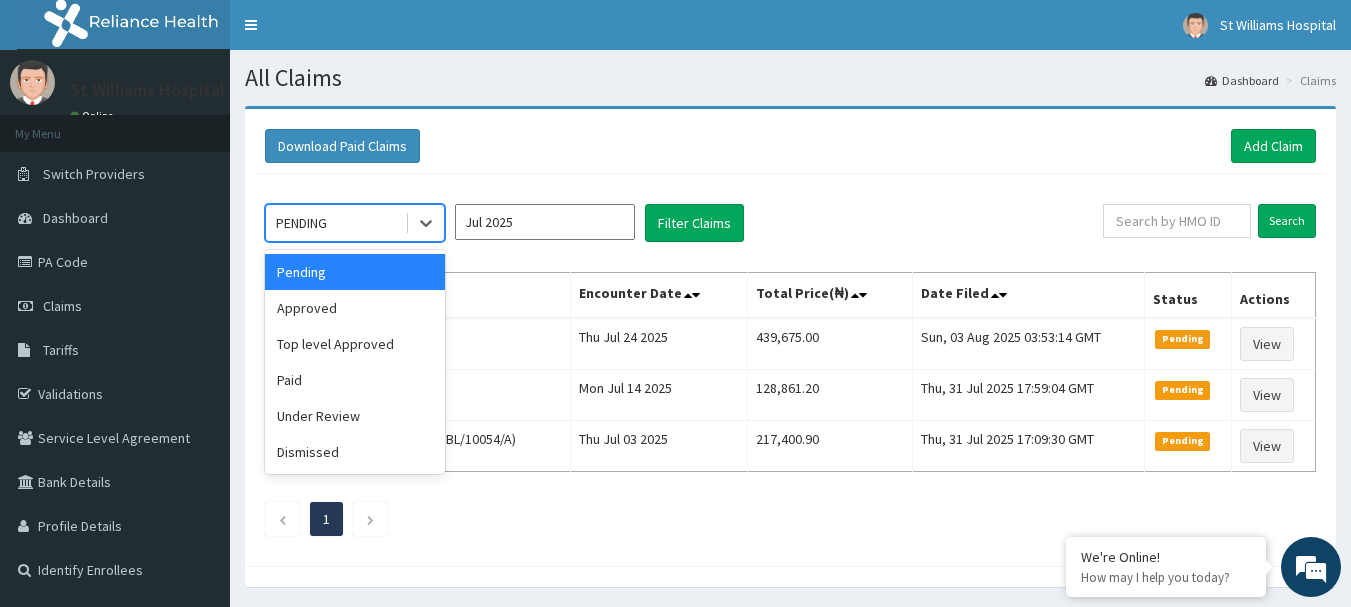 click on "PENDING" at bounding box center [335, 223] 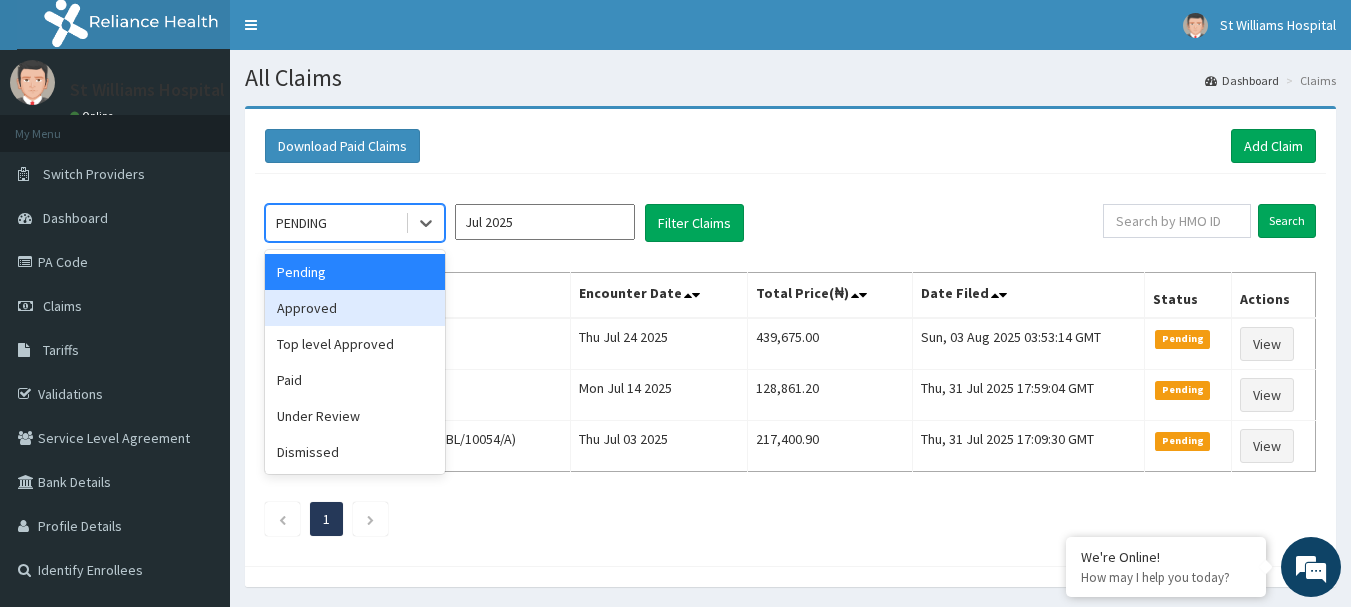 click on "Approved" at bounding box center [355, 308] 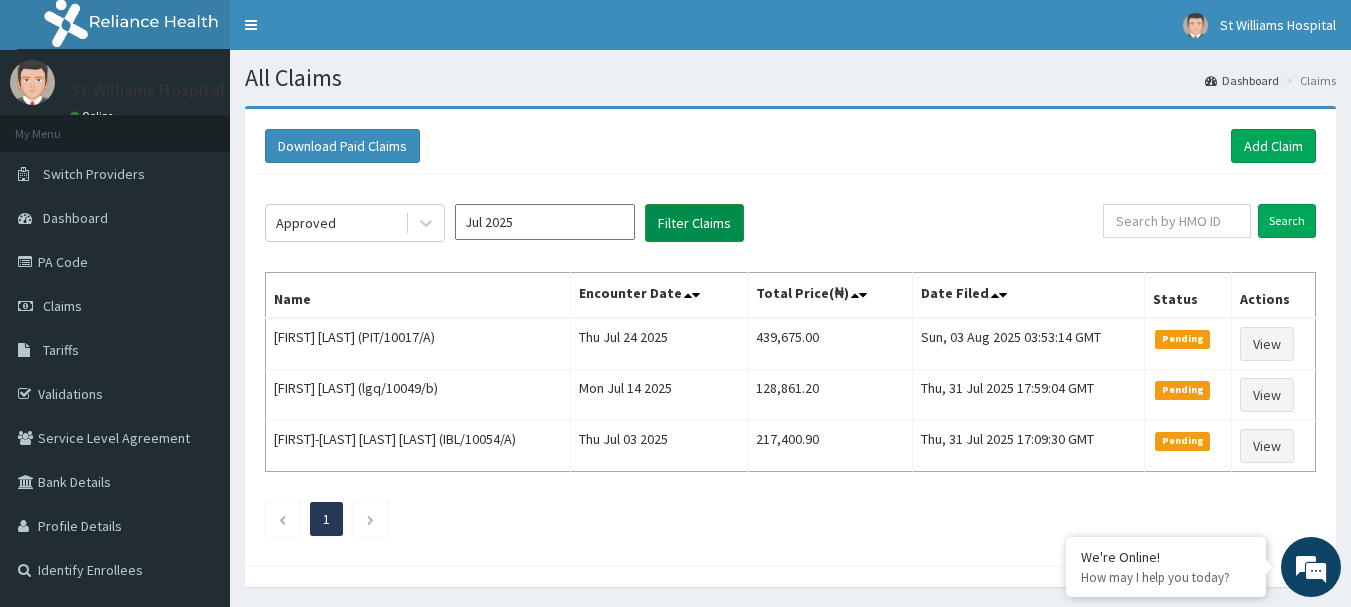 click on "Filter Claims" at bounding box center [694, 223] 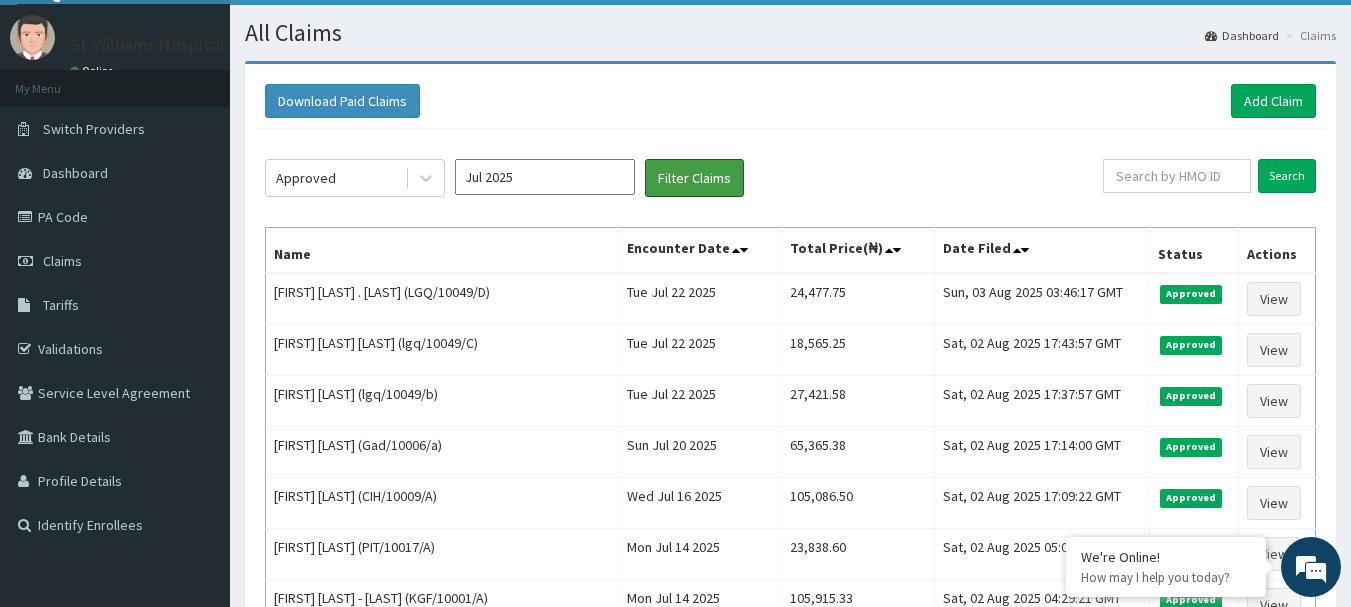 scroll, scrollTop: 0, scrollLeft: 0, axis: both 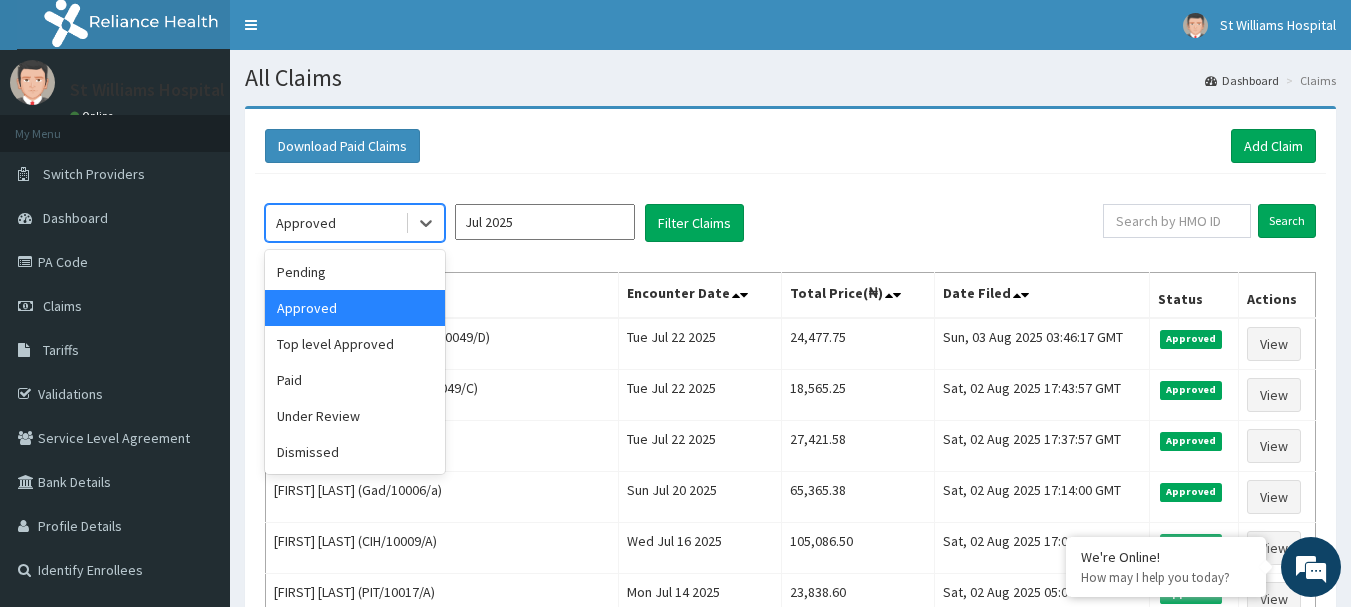 click on "Approved" at bounding box center [335, 223] 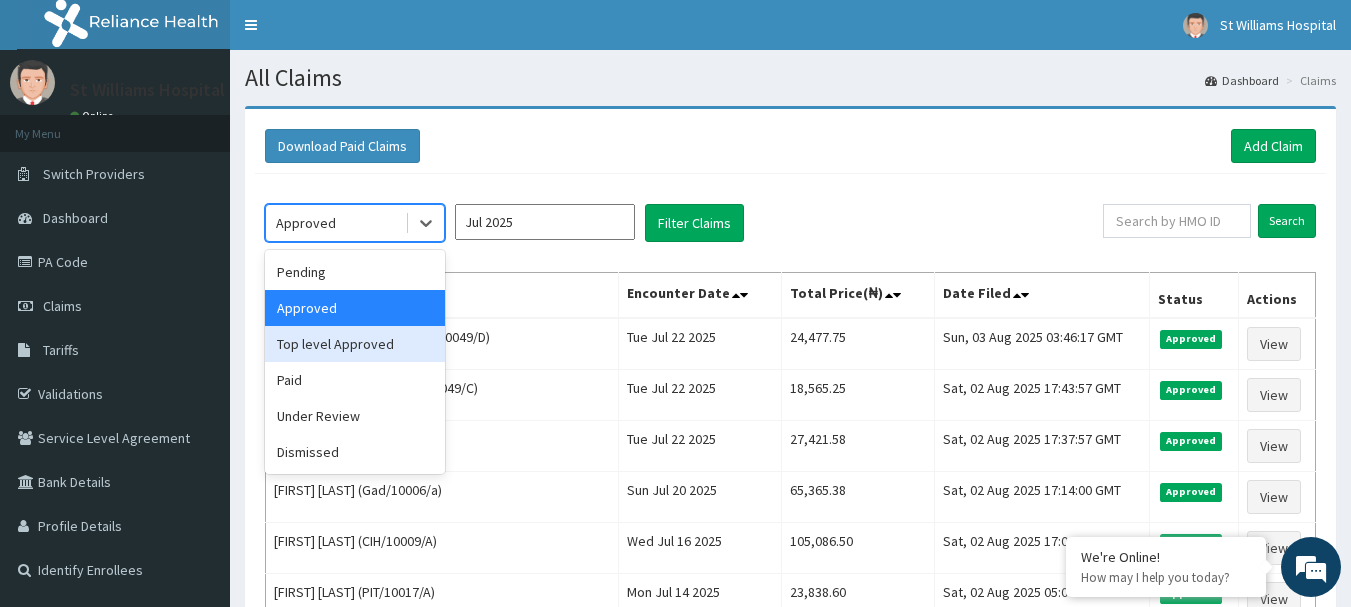 click on "Top level Approved" at bounding box center [355, 344] 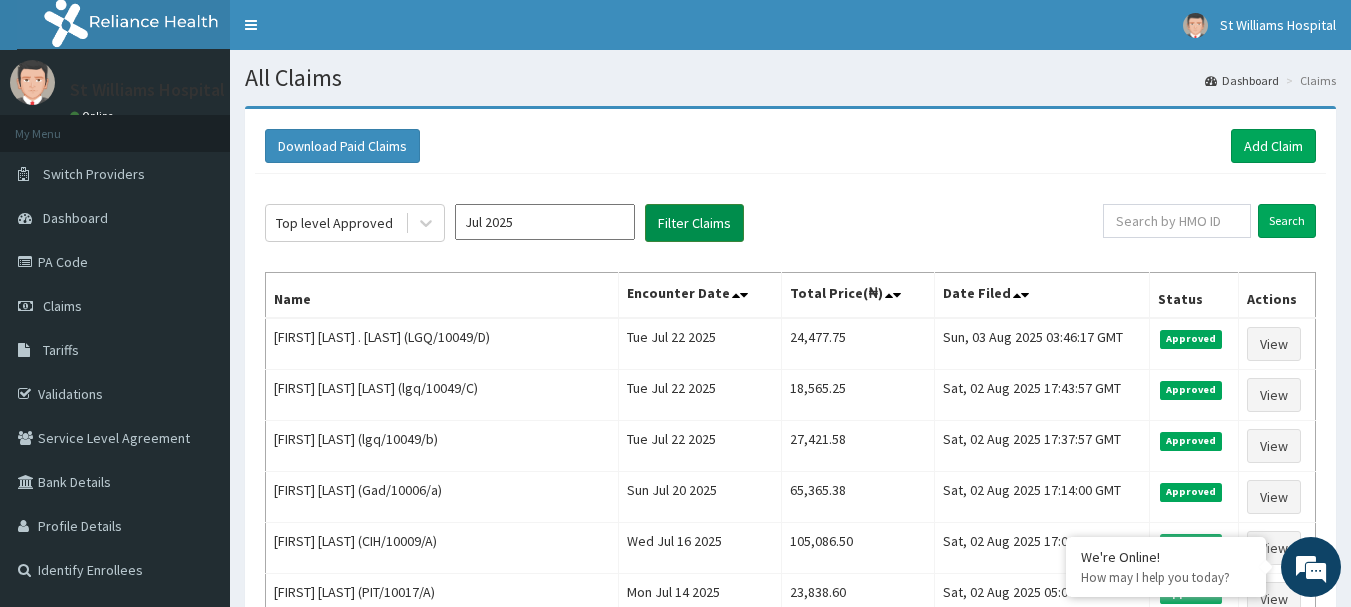 click on "Filter Claims" at bounding box center (694, 223) 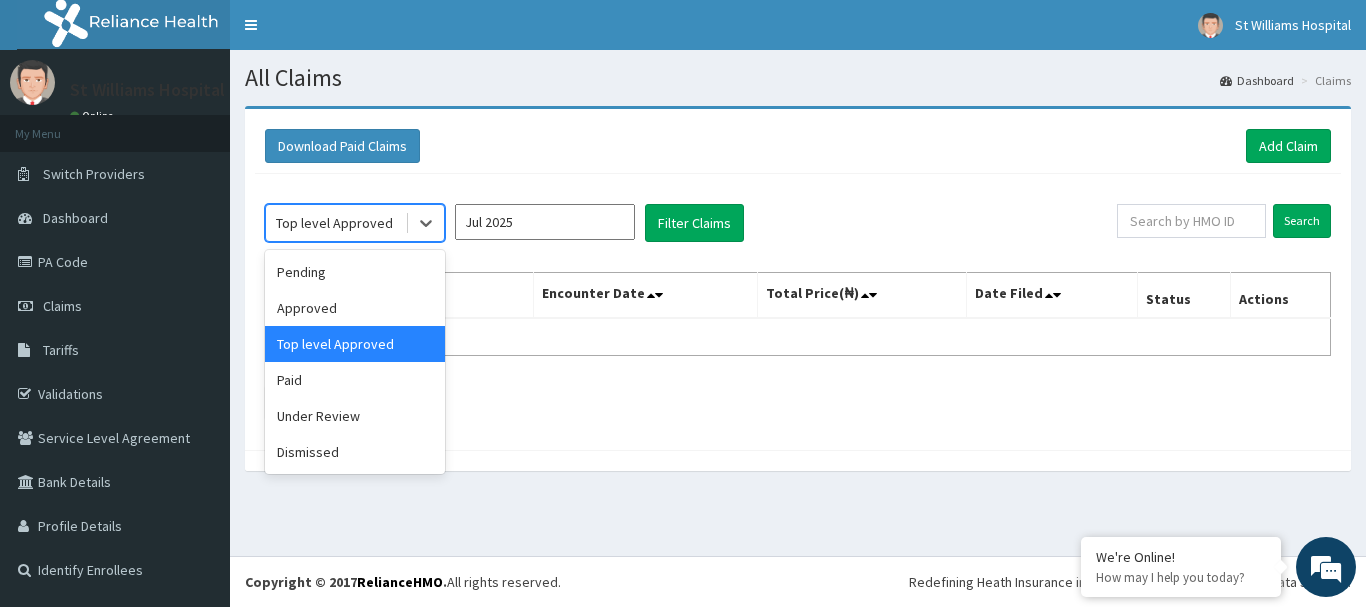 click on "Top level Approved" at bounding box center [334, 223] 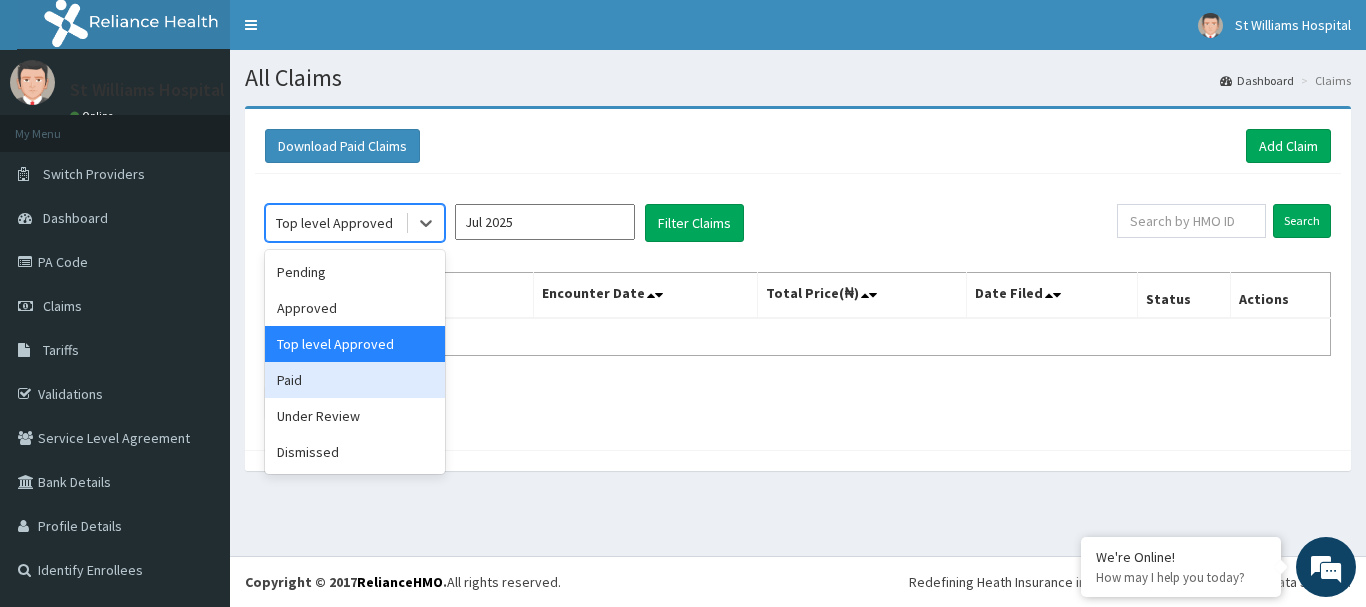 click on "Paid" at bounding box center [355, 380] 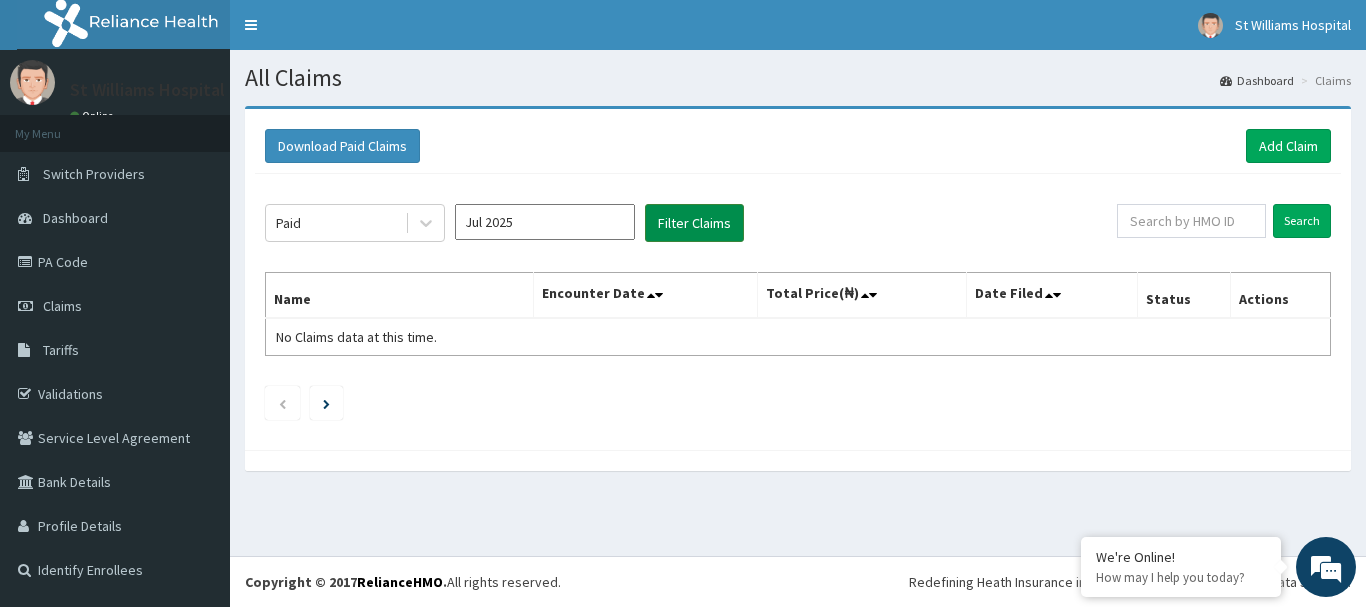 click on "Filter Claims" at bounding box center [694, 223] 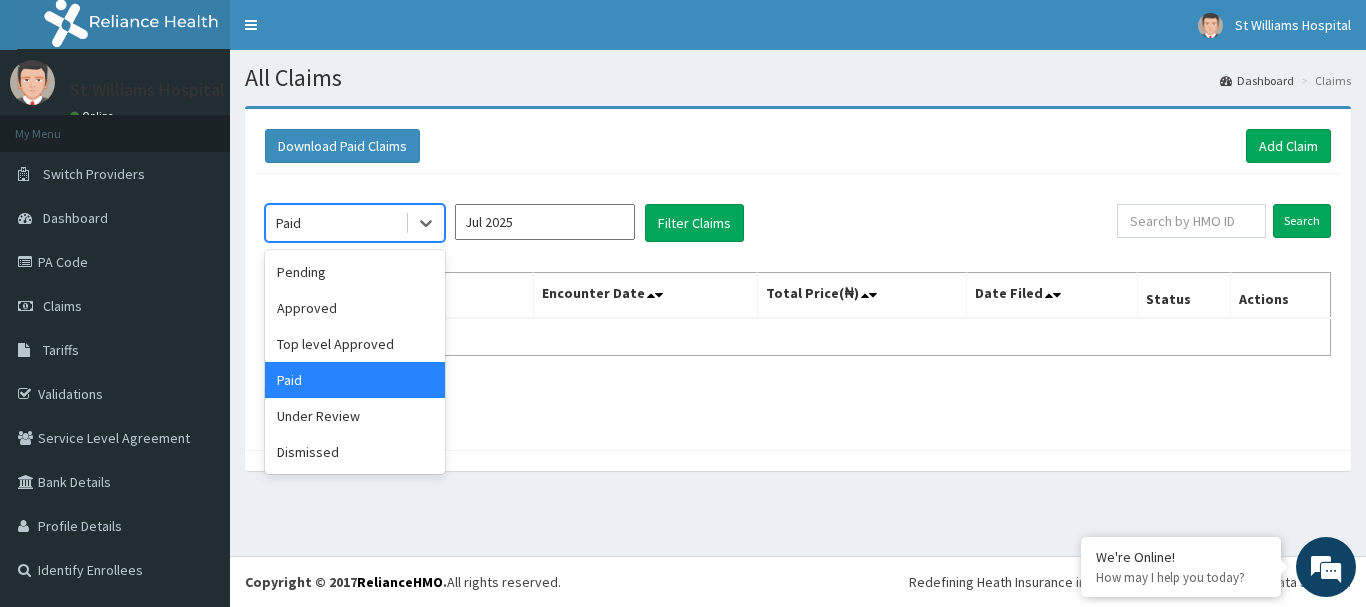 click on "Paid" at bounding box center [335, 223] 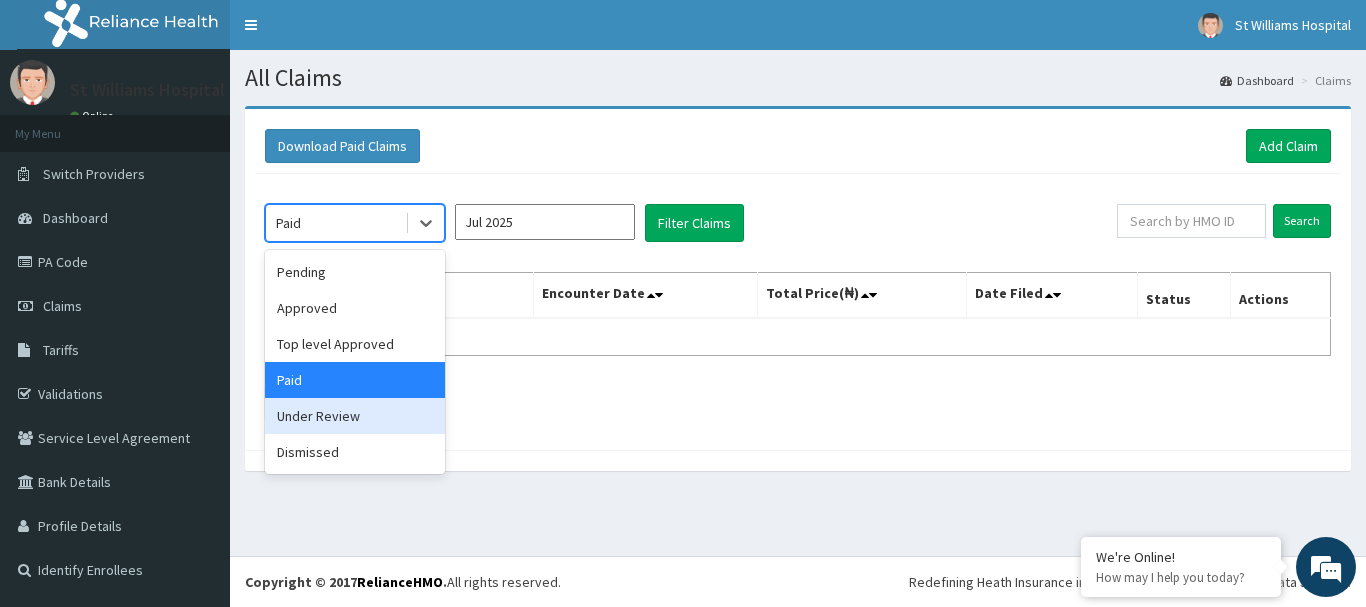 click on "Under Review" at bounding box center [355, 416] 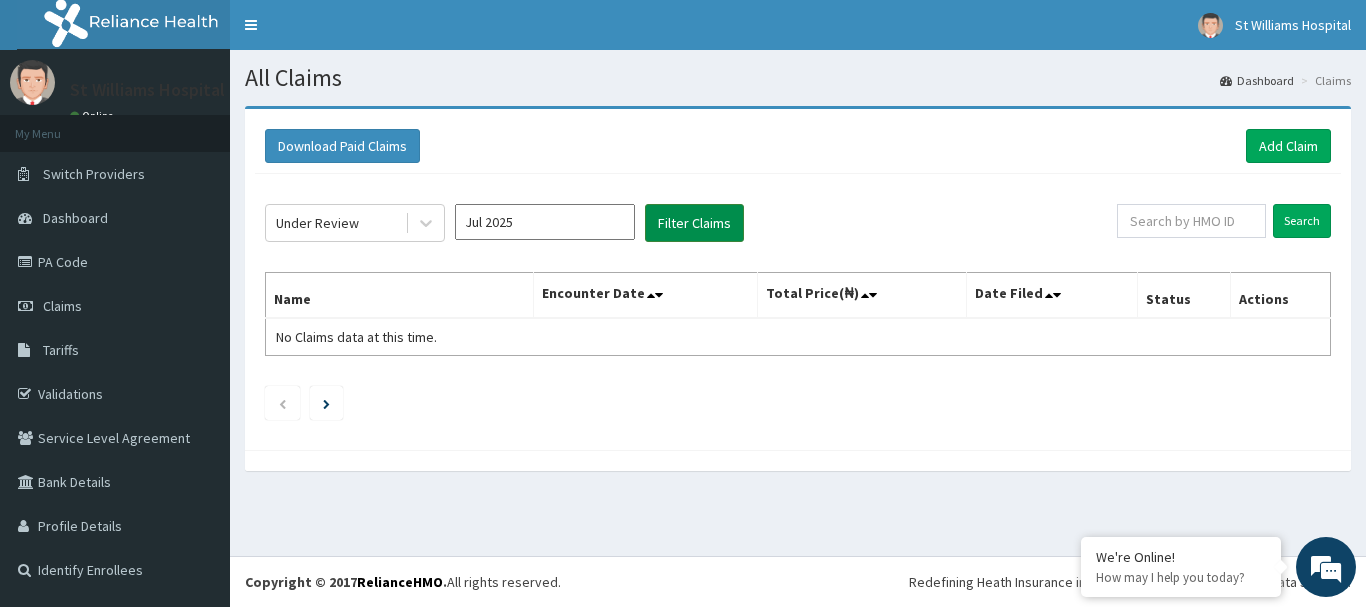 click on "Filter Claims" at bounding box center (694, 223) 